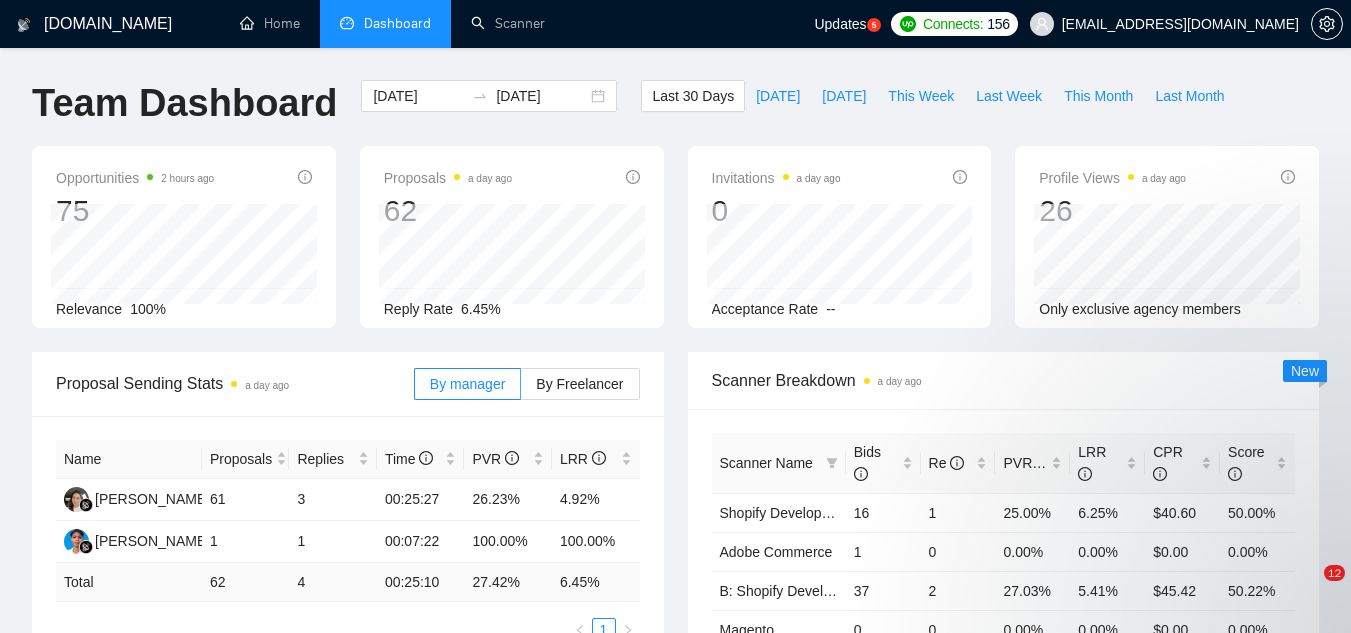 scroll, scrollTop: 700, scrollLeft: 0, axis: vertical 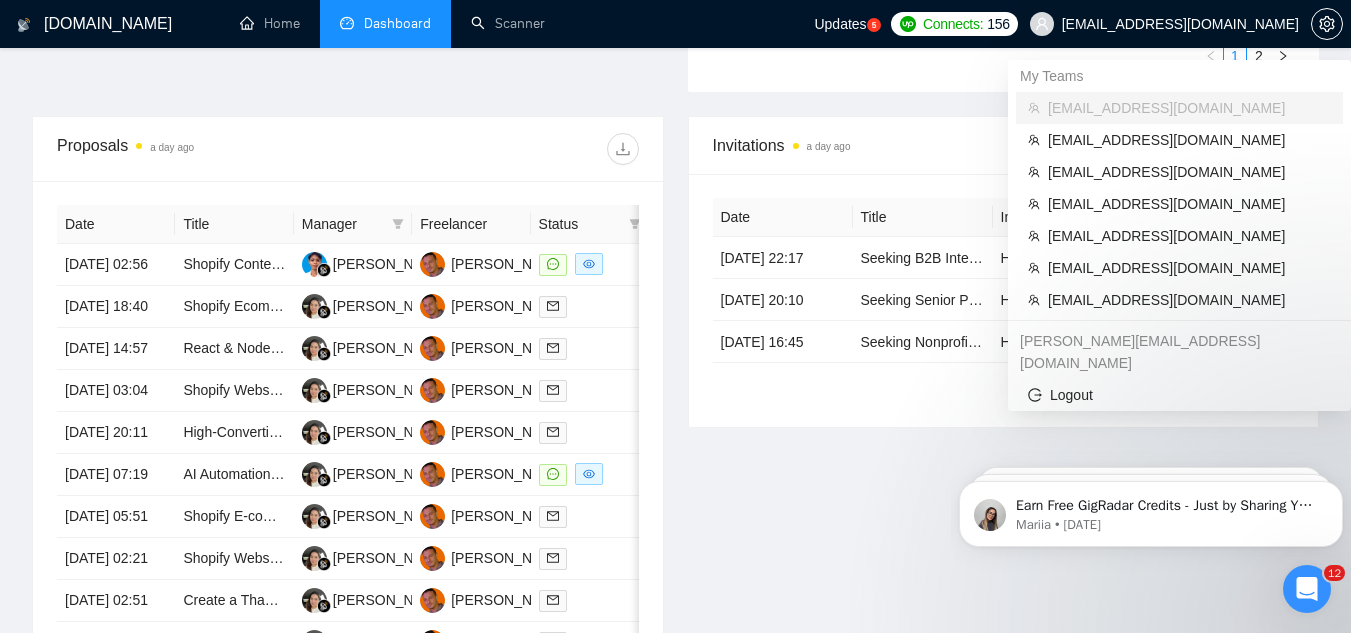 click on "[EMAIL_ADDRESS][DOMAIN_NAME]" at bounding box center (1180, 24) 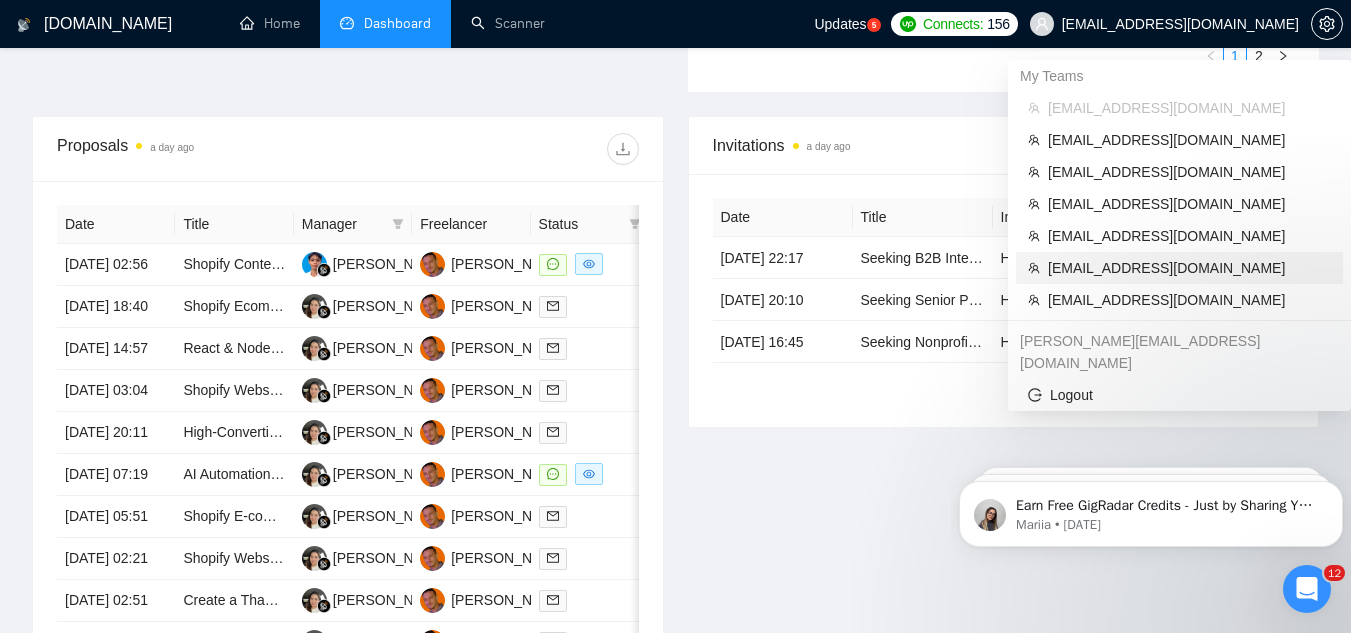 click on "[EMAIL_ADDRESS][DOMAIN_NAME]" at bounding box center (1189, 268) 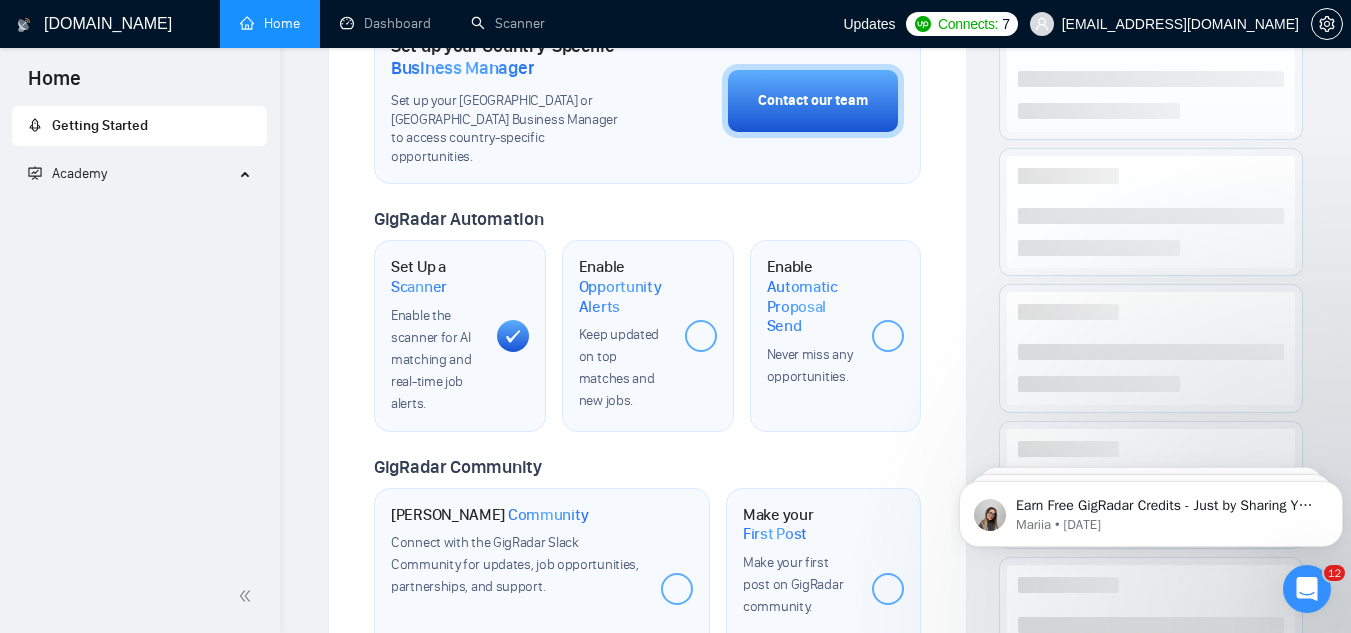 scroll, scrollTop: 980, scrollLeft: 0, axis: vertical 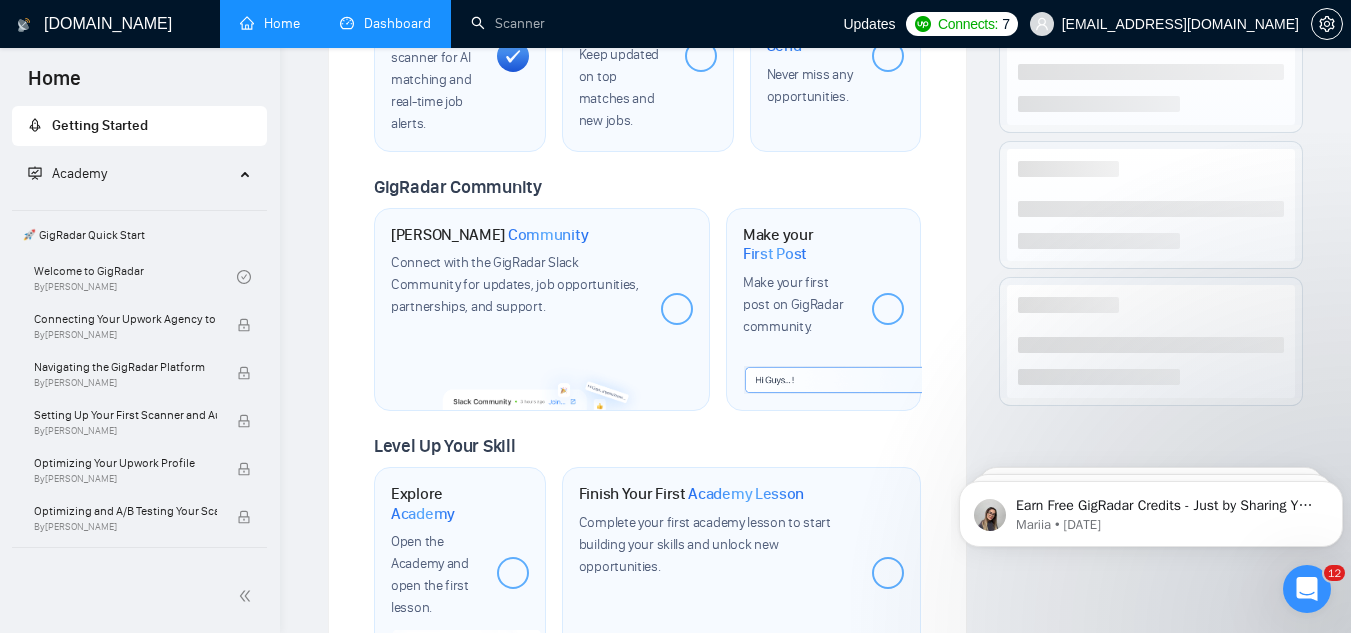 click on "Dashboard" at bounding box center [385, 23] 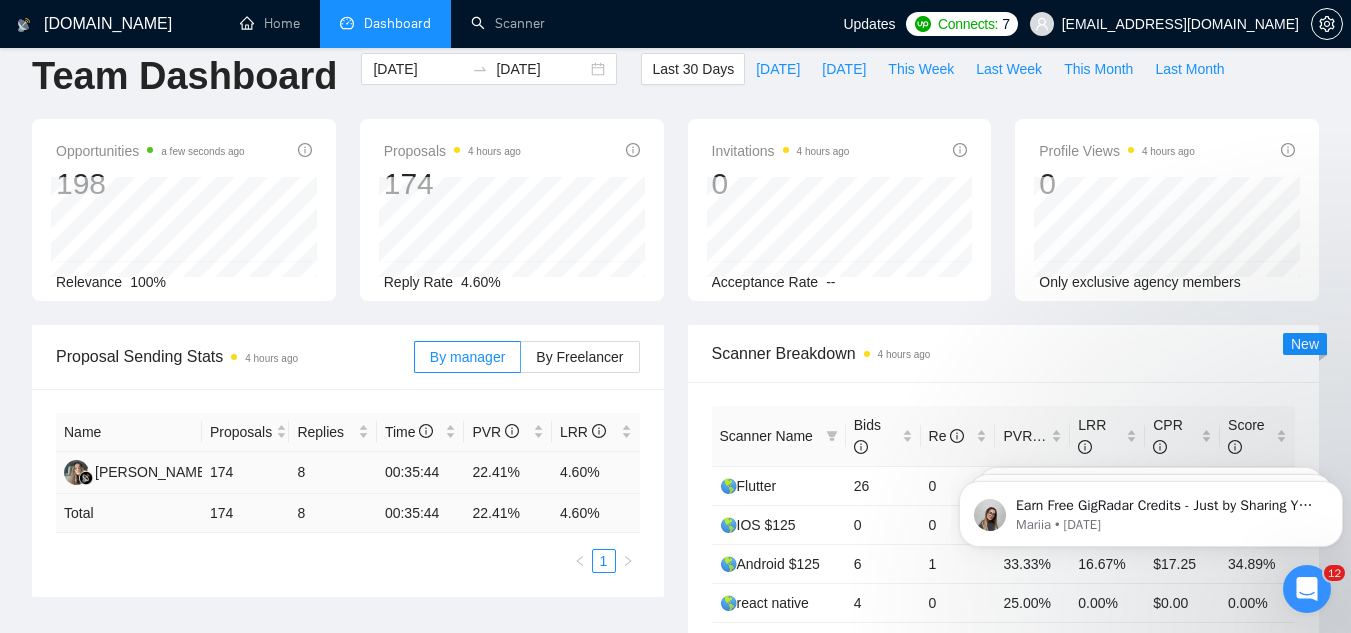 scroll, scrollTop: 2, scrollLeft: 0, axis: vertical 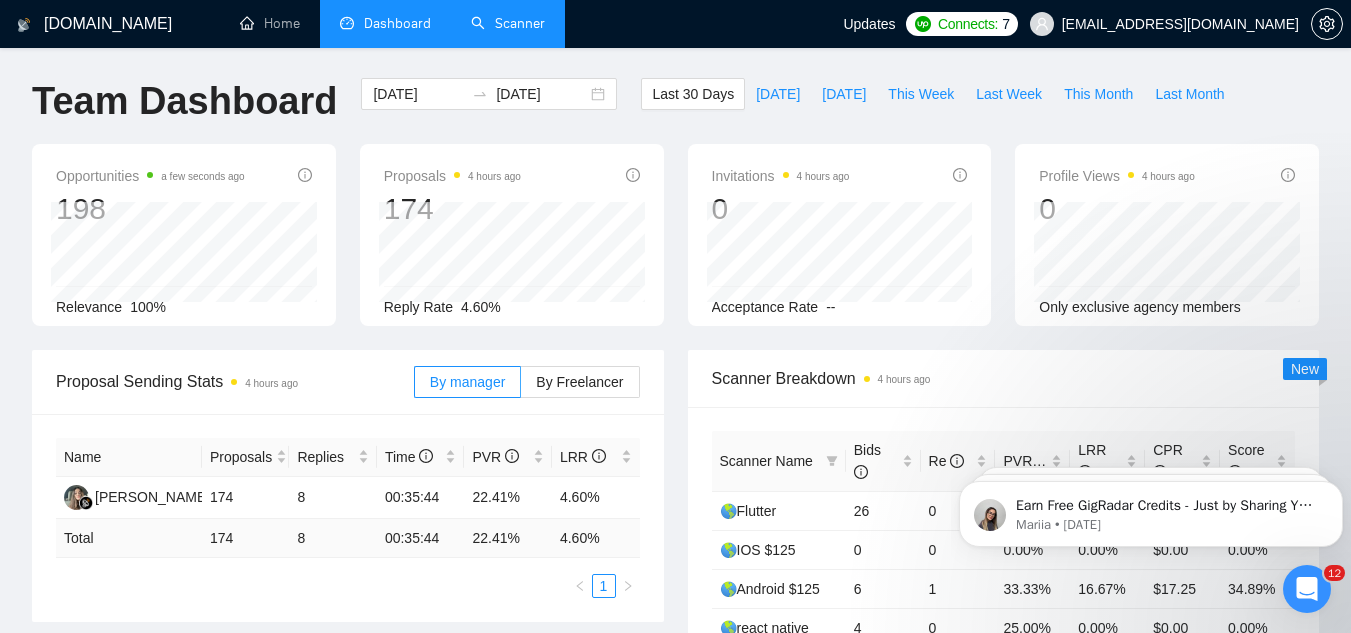 click on "Scanner" at bounding box center [508, 23] 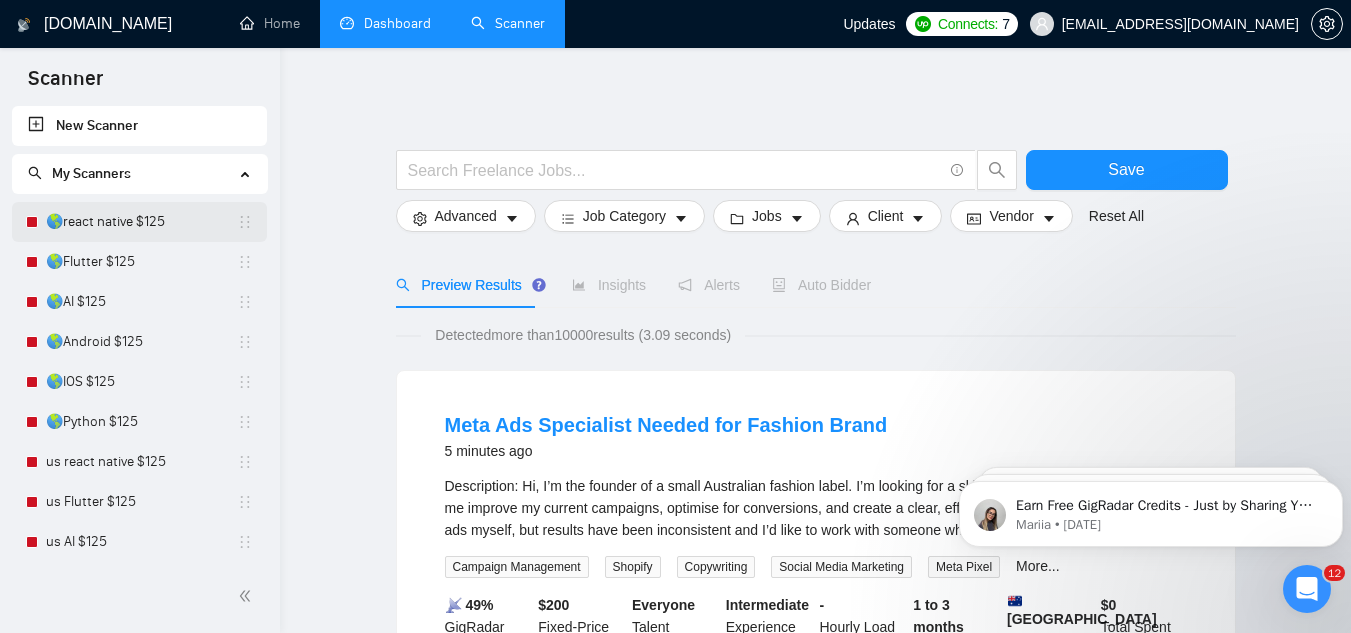 click on "🌎react native $125" at bounding box center [141, 222] 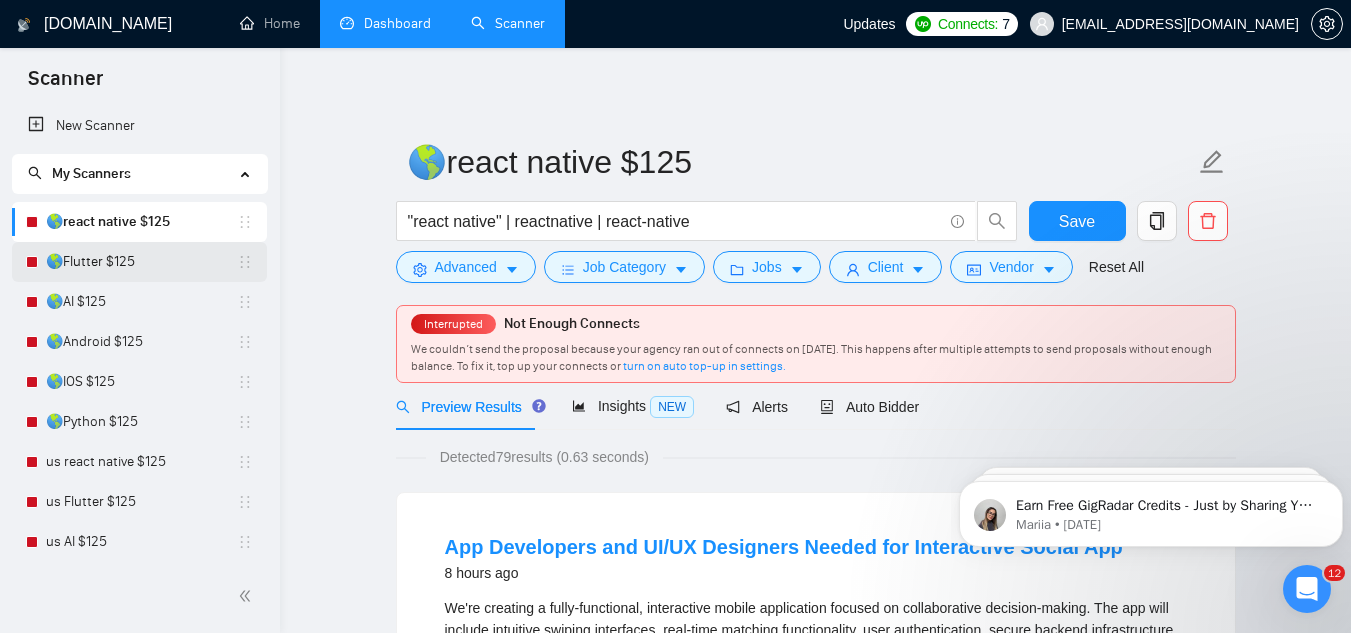 click on "🌎Flutter $125" at bounding box center (141, 262) 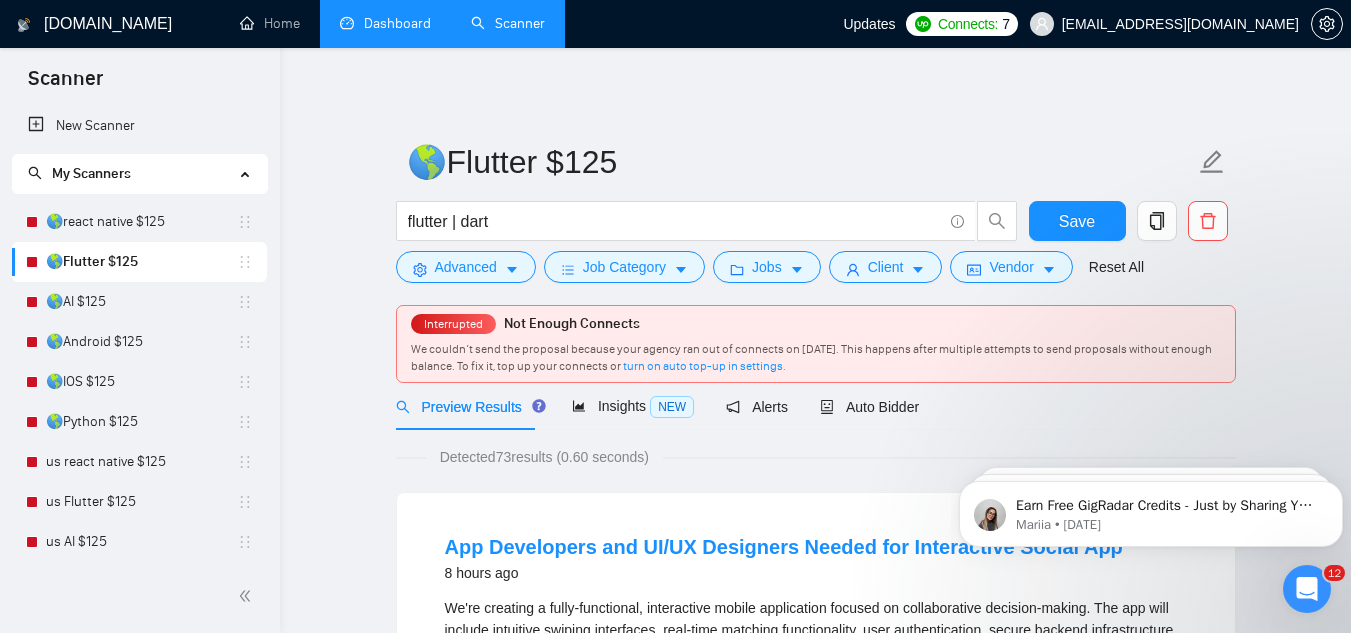 click on "Dashboard" at bounding box center (385, 23) 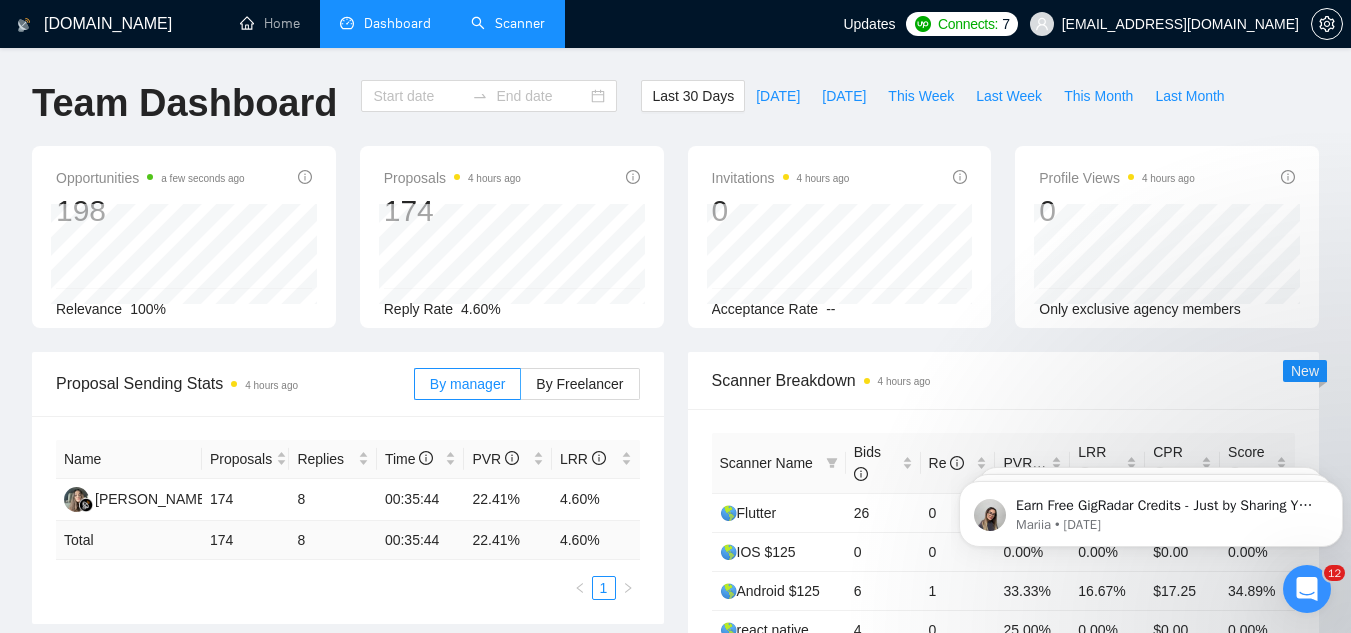 type on "[DATE]" 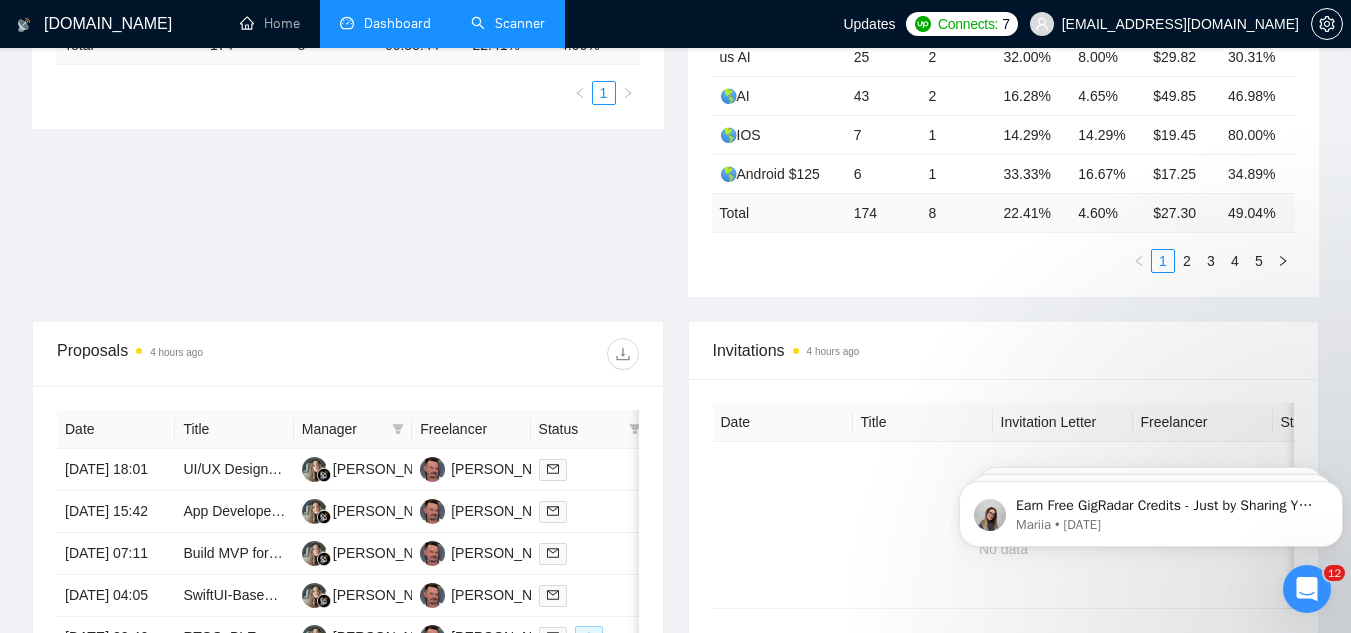 scroll, scrollTop: 600, scrollLeft: 0, axis: vertical 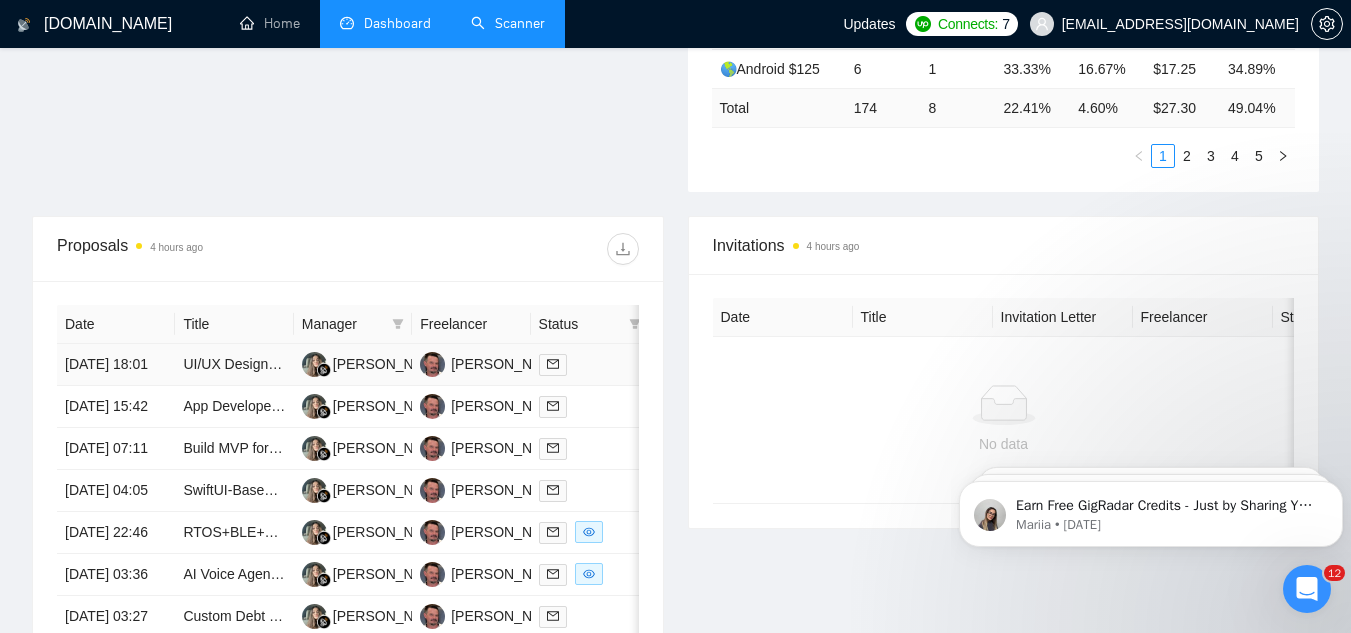 click on "UI/UX Designer + AI Model Engineer for HealthTech App (TFLite + Firebase)" at bounding box center (234, 365) 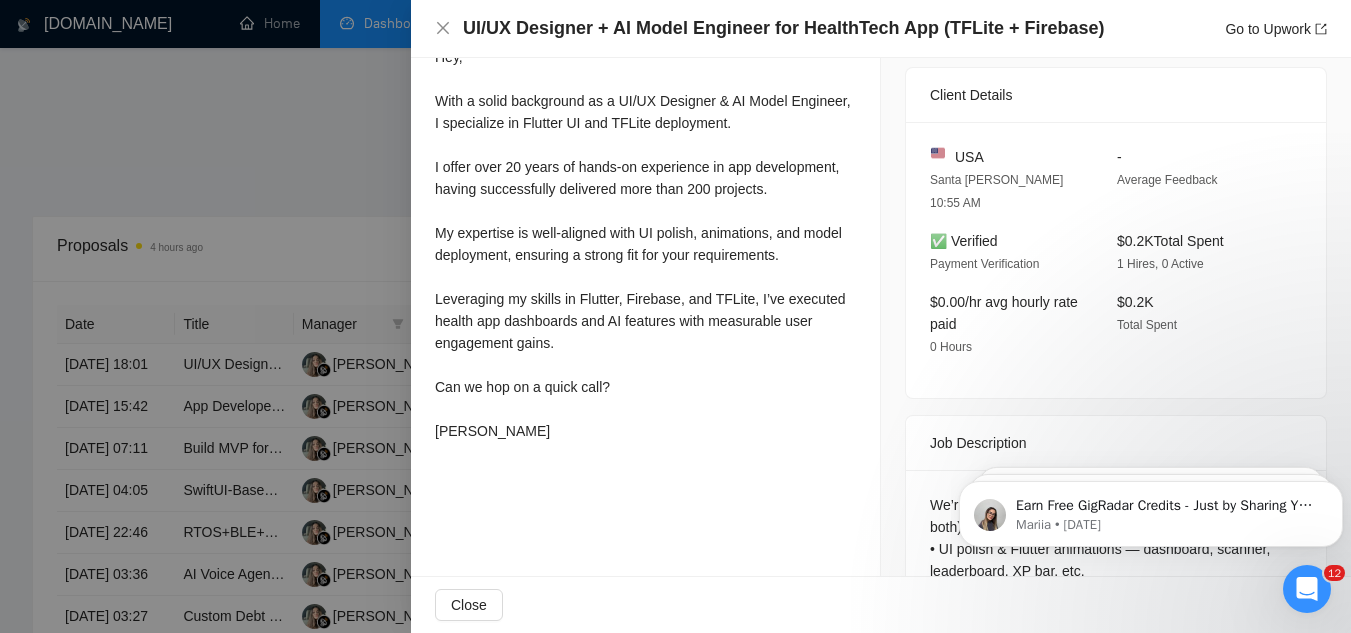 scroll, scrollTop: 638, scrollLeft: 0, axis: vertical 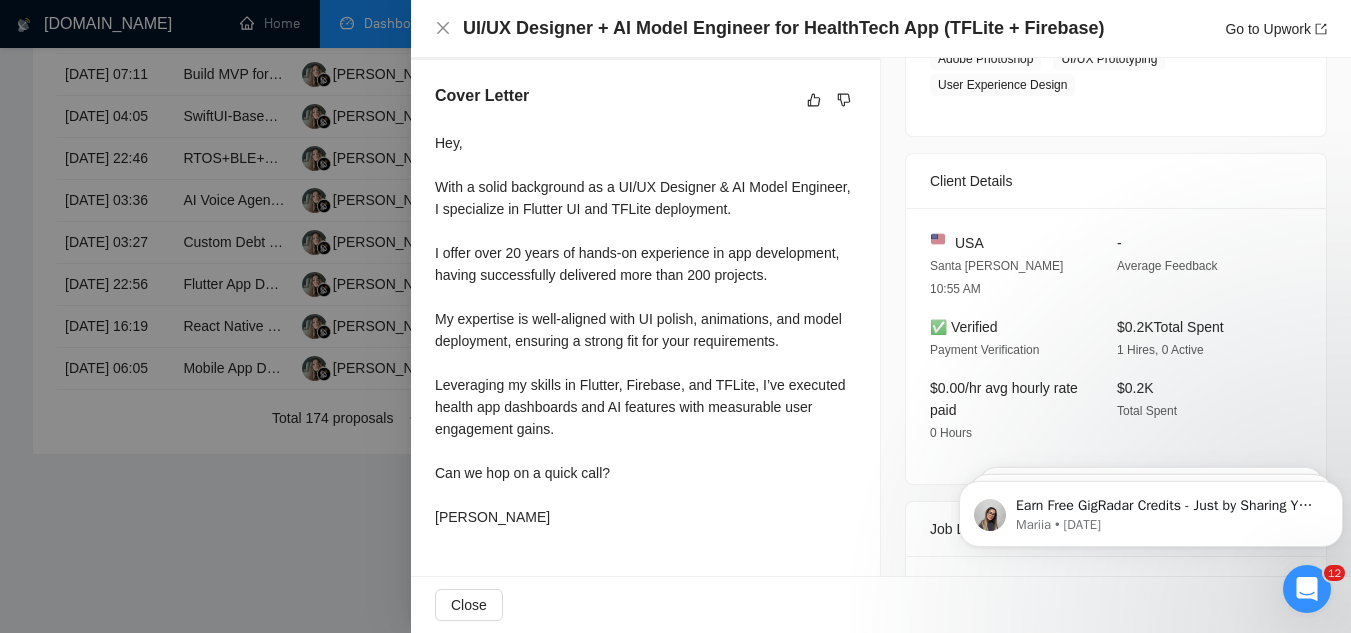 click at bounding box center (675, 316) 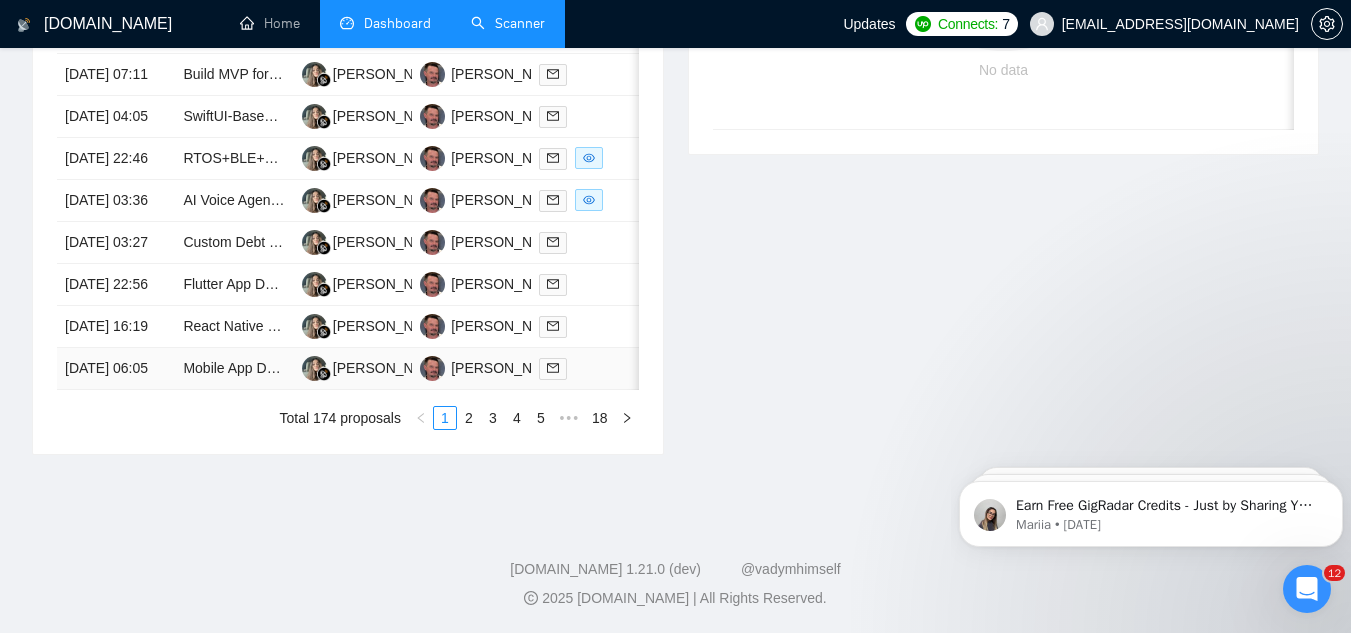 scroll, scrollTop: 1000, scrollLeft: 0, axis: vertical 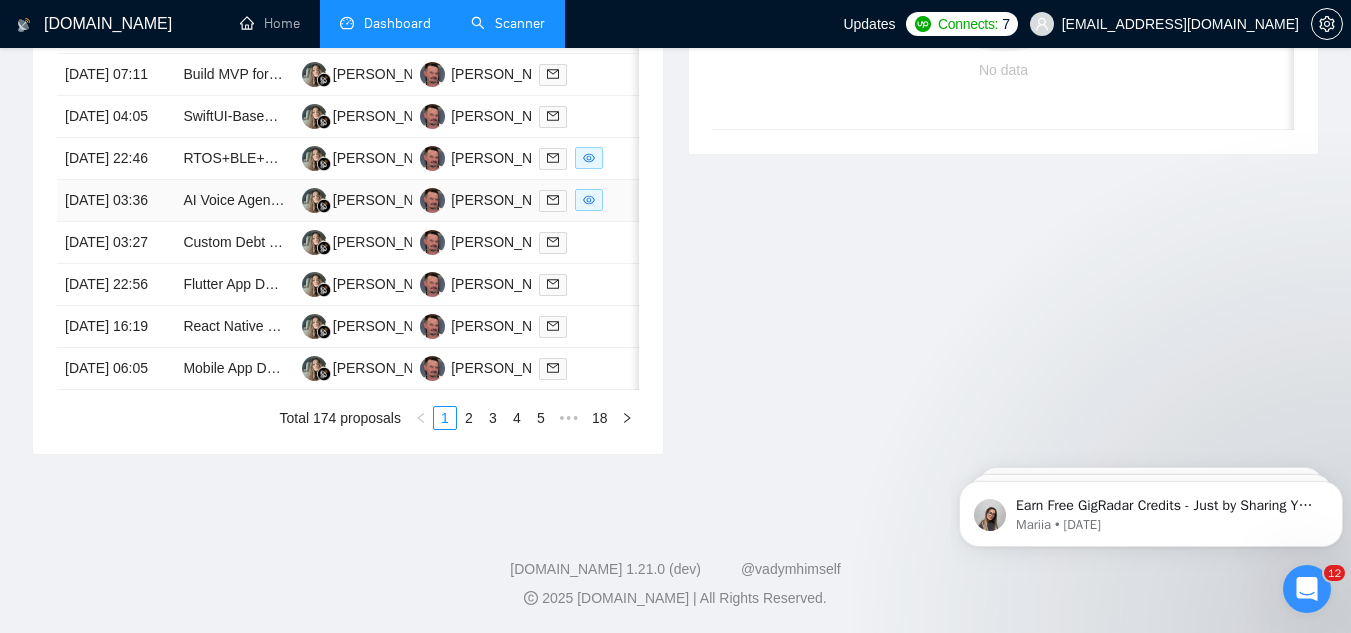 click on "AI Voice Agent Development: Duplicate Existing Agent" at bounding box center [234, 201] 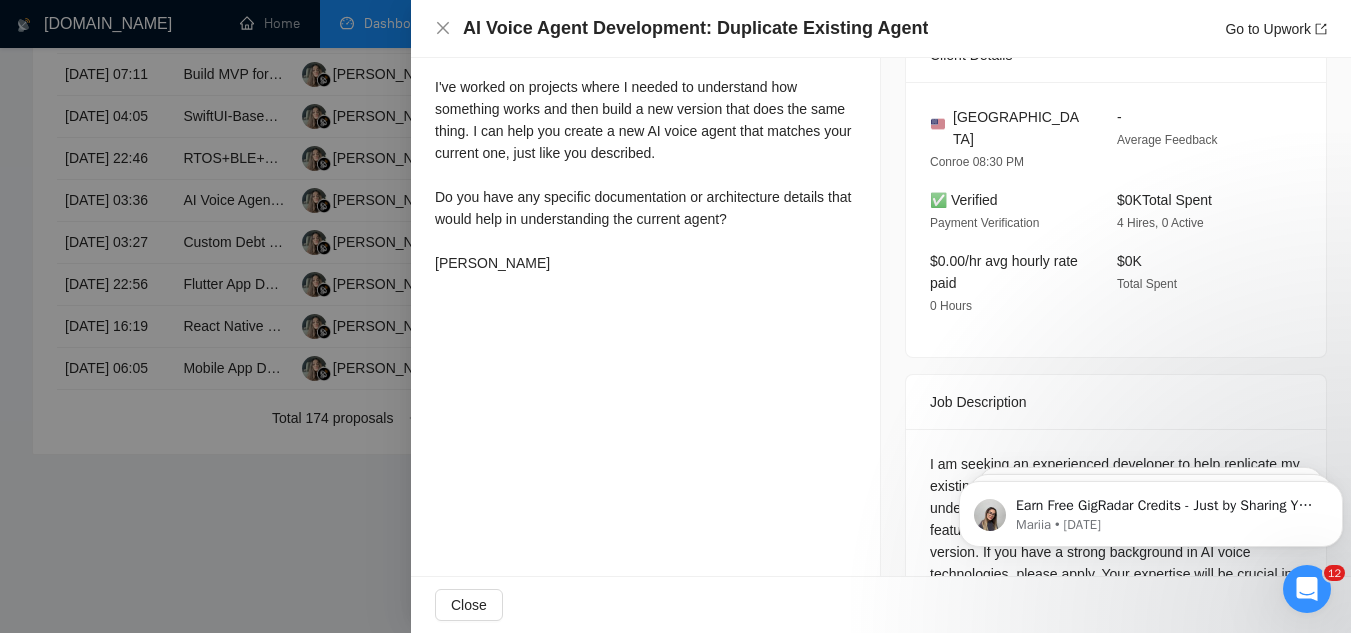 scroll, scrollTop: 704, scrollLeft: 0, axis: vertical 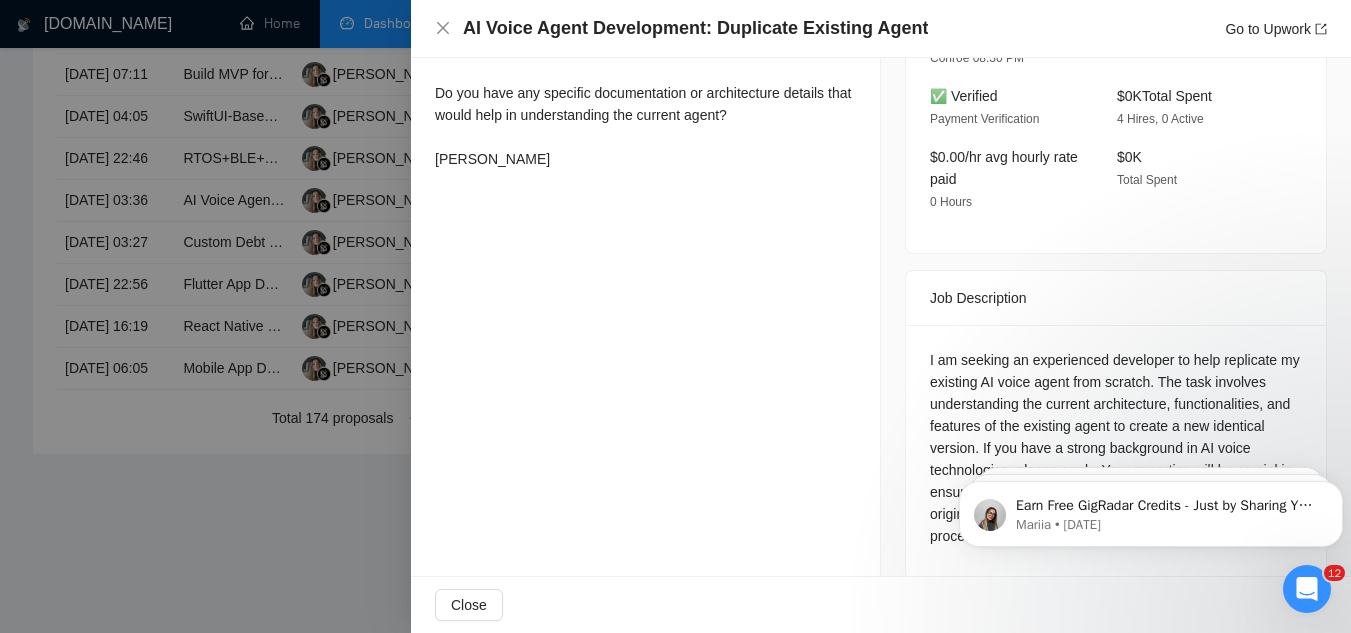 click at bounding box center [675, 316] 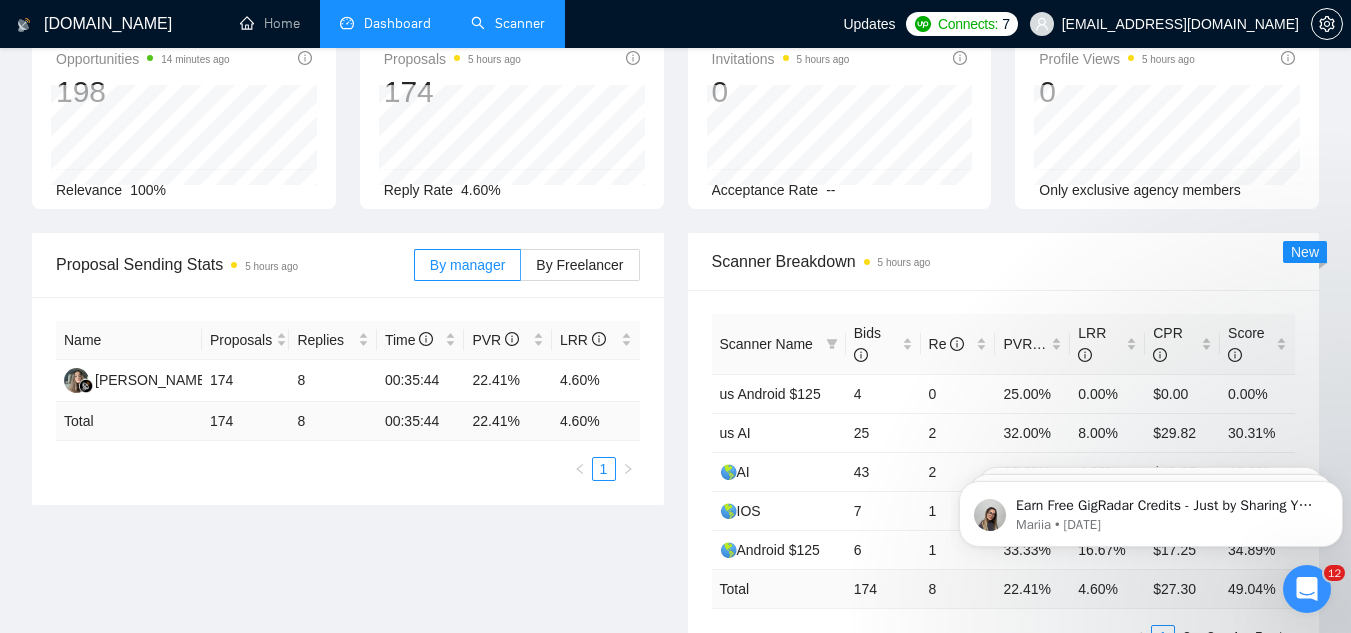 scroll, scrollTop: 100, scrollLeft: 0, axis: vertical 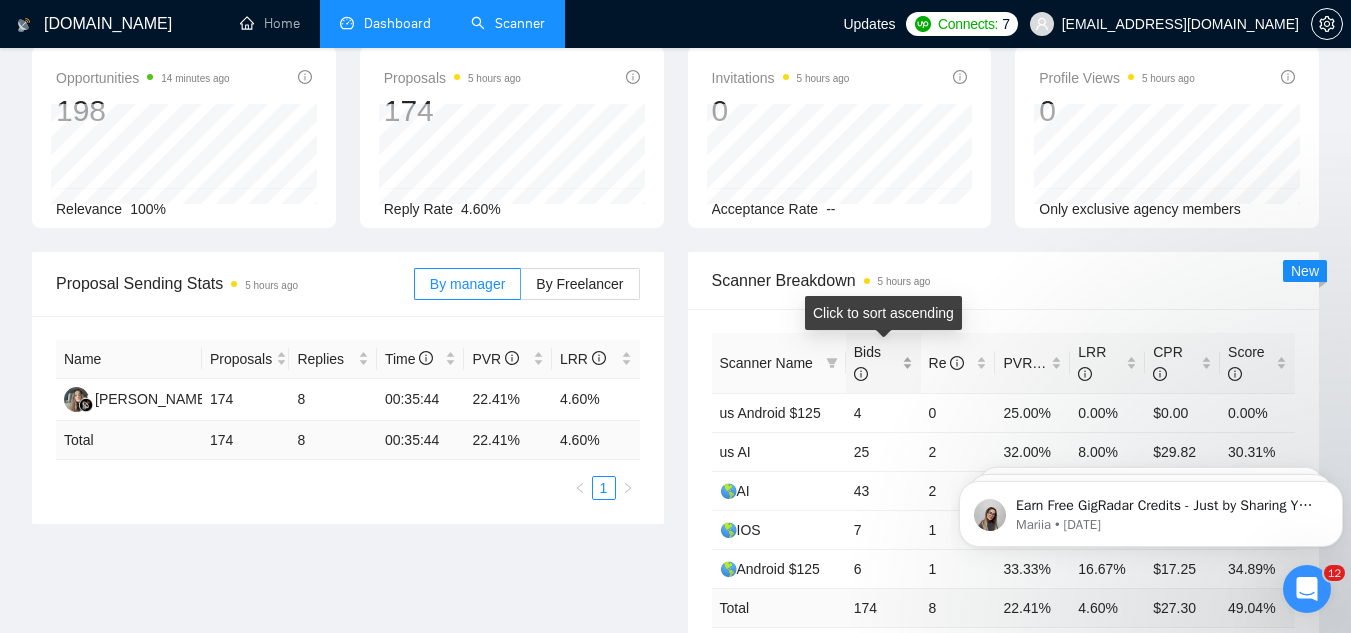 click on "Bids" at bounding box center [883, 363] 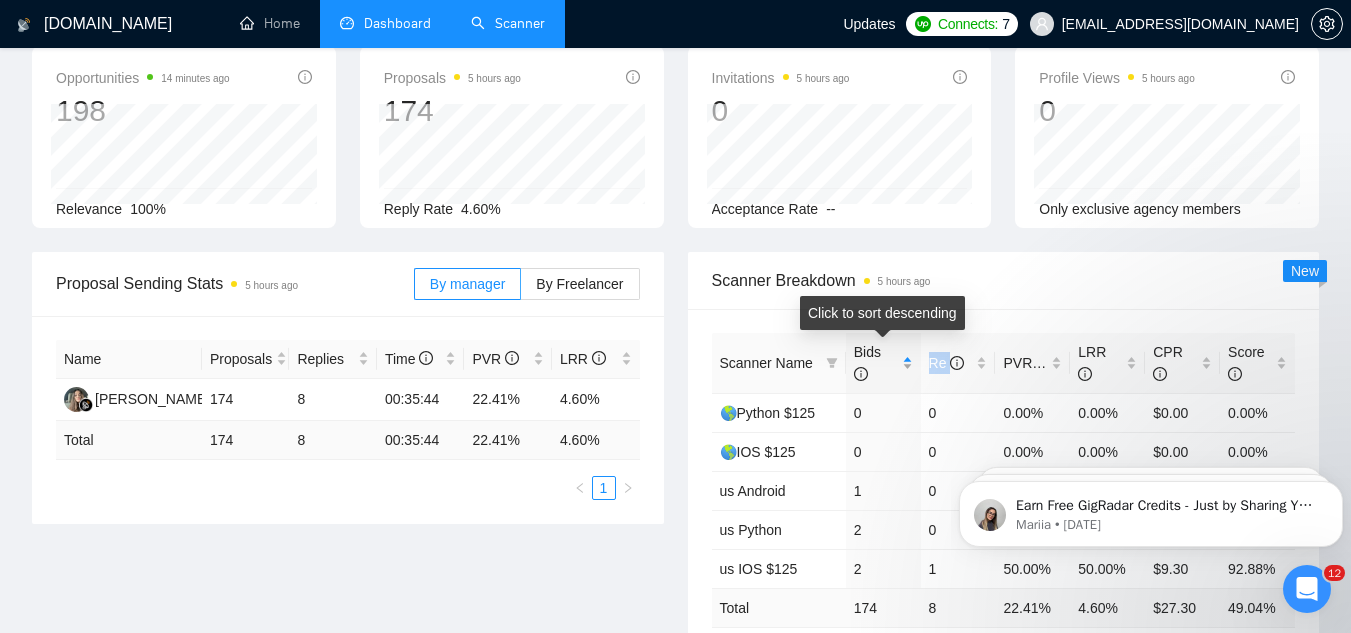 click on "Bids" at bounding box center (883, 363) 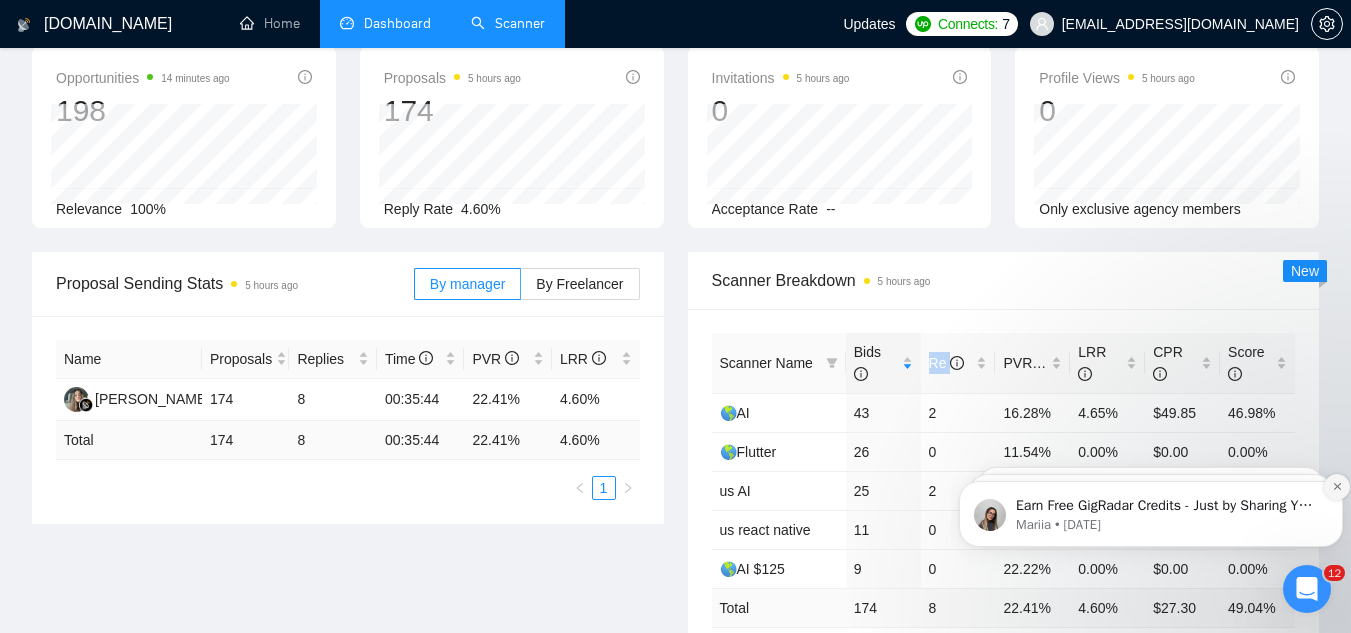 scroll, scrollTop: 200, scrollLeft: 0, axis: vertical 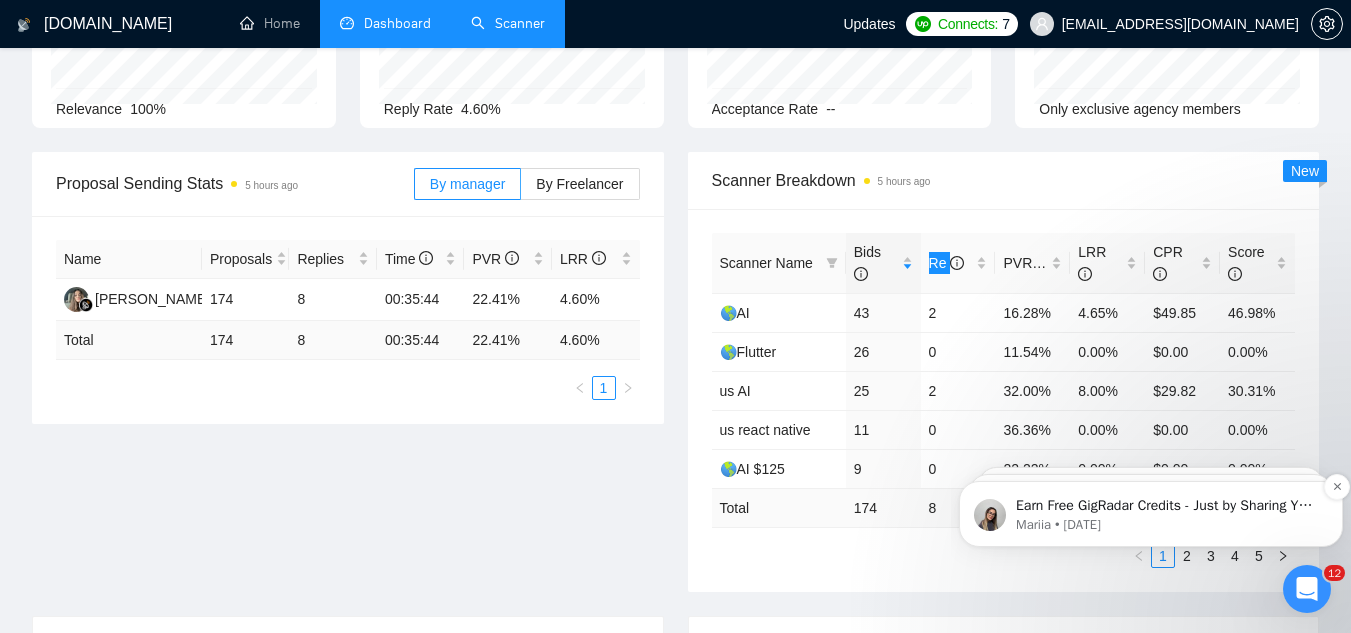 click on "Earn Free GigRadar Credits - Just by Sharing Your Story! 💬 Want more credits for sending proposals? It’s simple - share, inspire, and get rewarded! 🤫 Here’s how you can earn free credits: Introduce yourself in the #intros channel of the GigRadar Upwork Community and grab +20 credits for sending bids., Post your success story (closed projects, high LRR, etc.) in the #general channel and claim +50 credits for sending bids. Why? GigRadar is building a powerful network of freelancers and agencies. We want you to make valuable connections, showcase your wins, and inspire others while getting rewarded! 🚀 Not a member yet? Join our Slack community now 👉 Join Slack Community Claiming your credits is easy: Reply to this message with a screenshot of your post, and our Tech Support Team will instantly top up your credits! 💸 Mariia • [DATE]" at bounding box center [1151, 514] 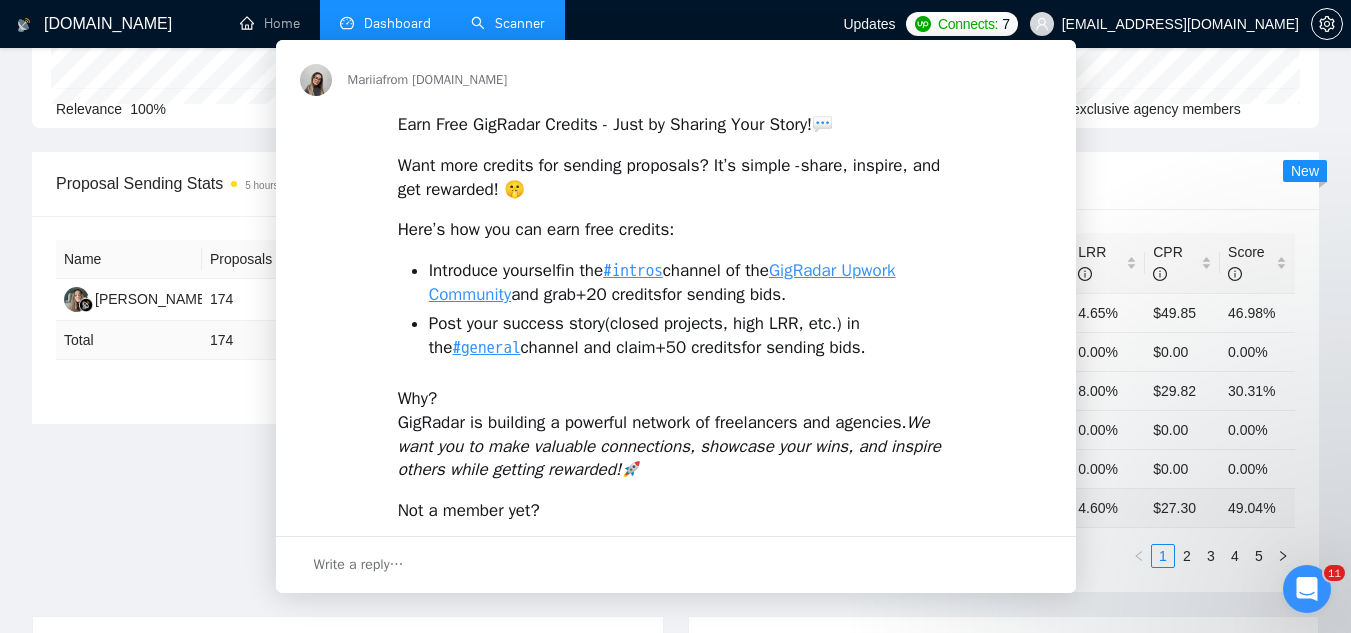 scroll, scrollTop: 0, scrollLeft: 0, axis: both 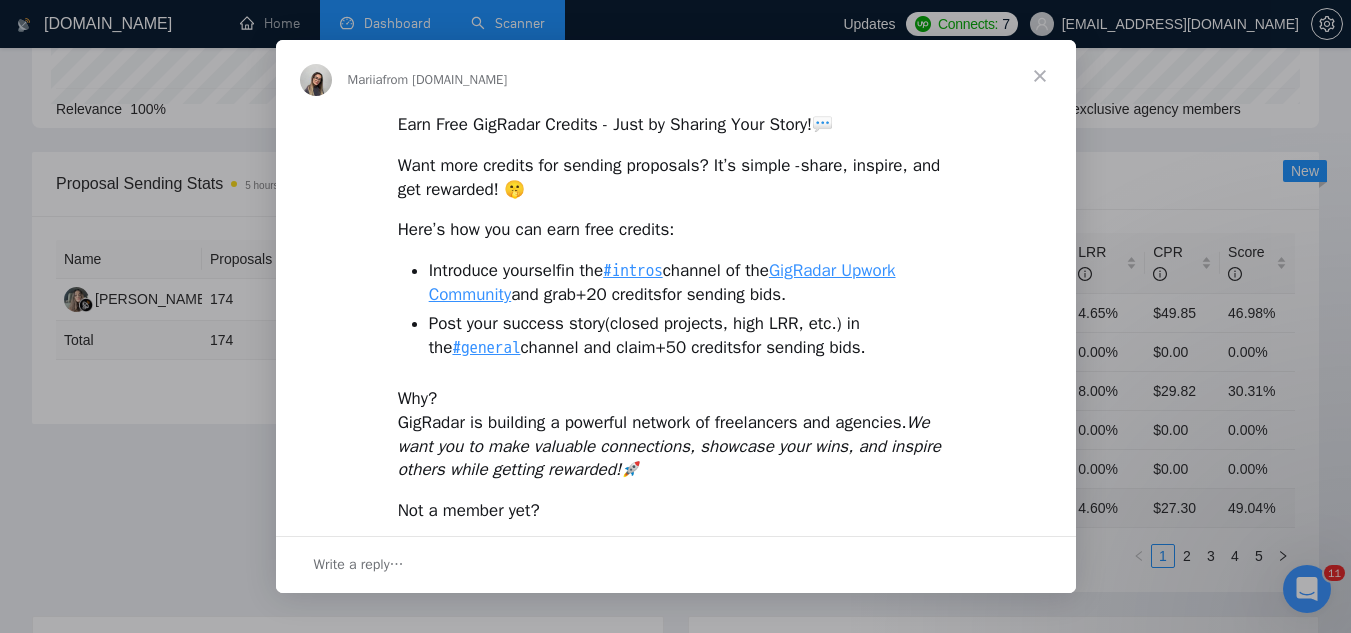 click at bounding box center [1040, 76] 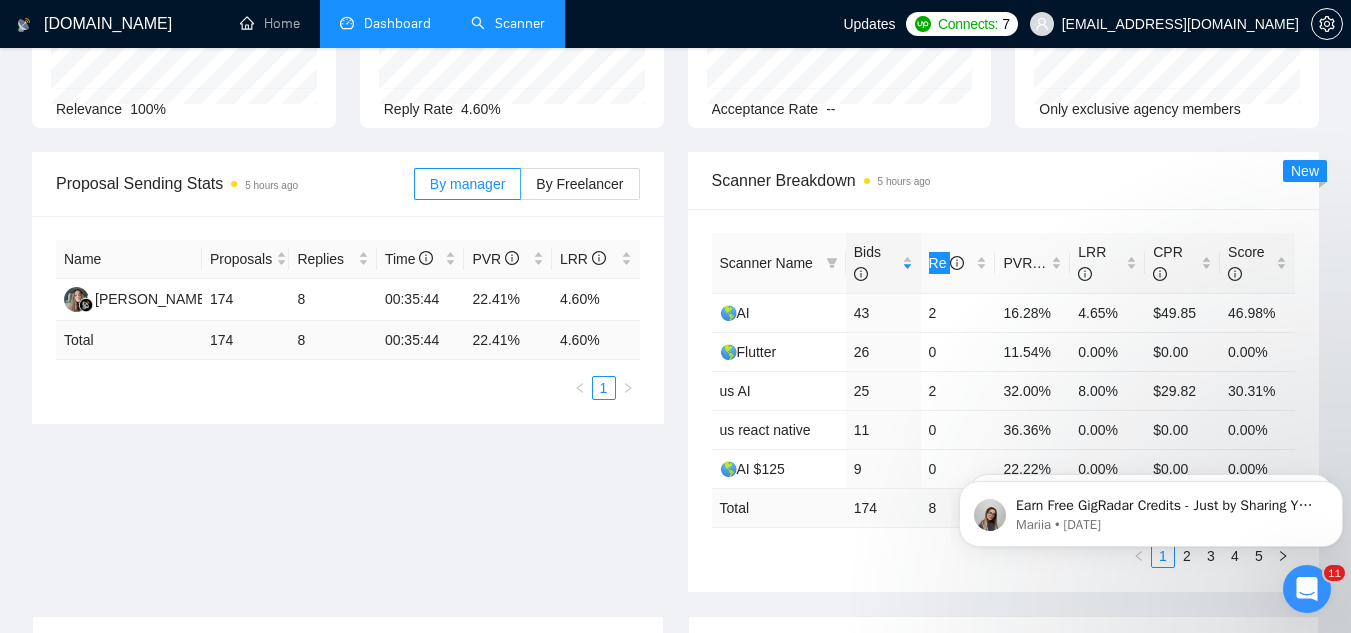 scroll, scrollTop: 0, scrollLeft: 0, axis: both 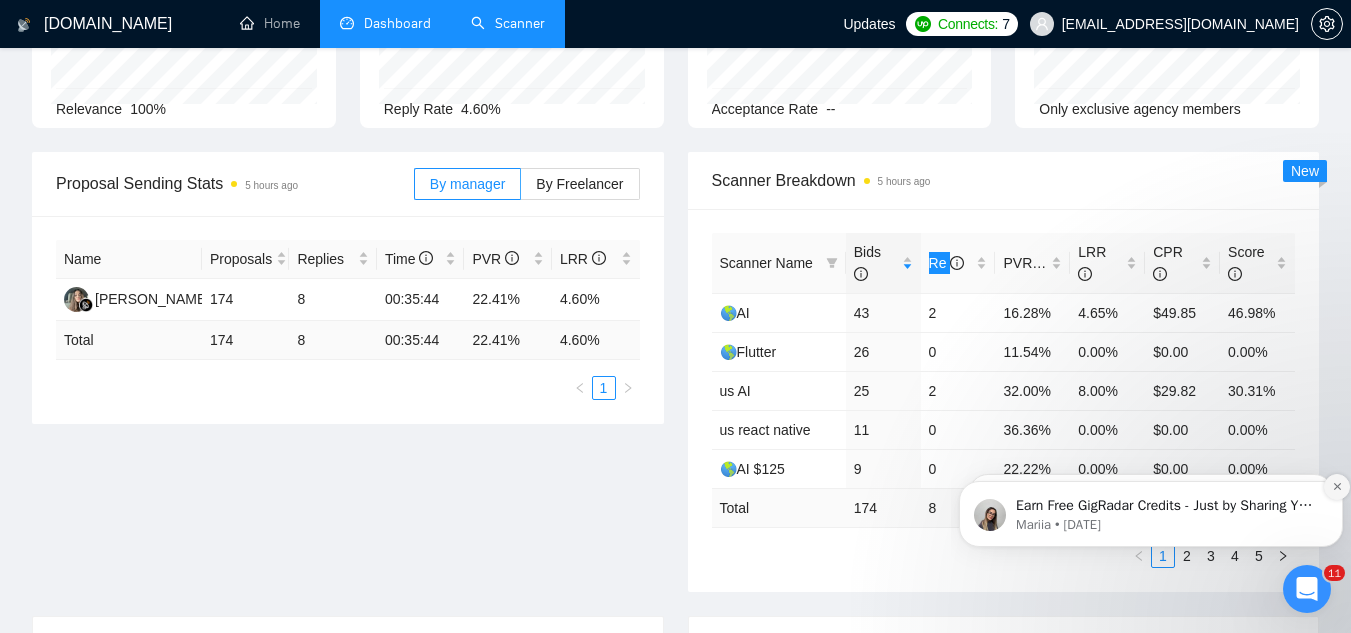 click 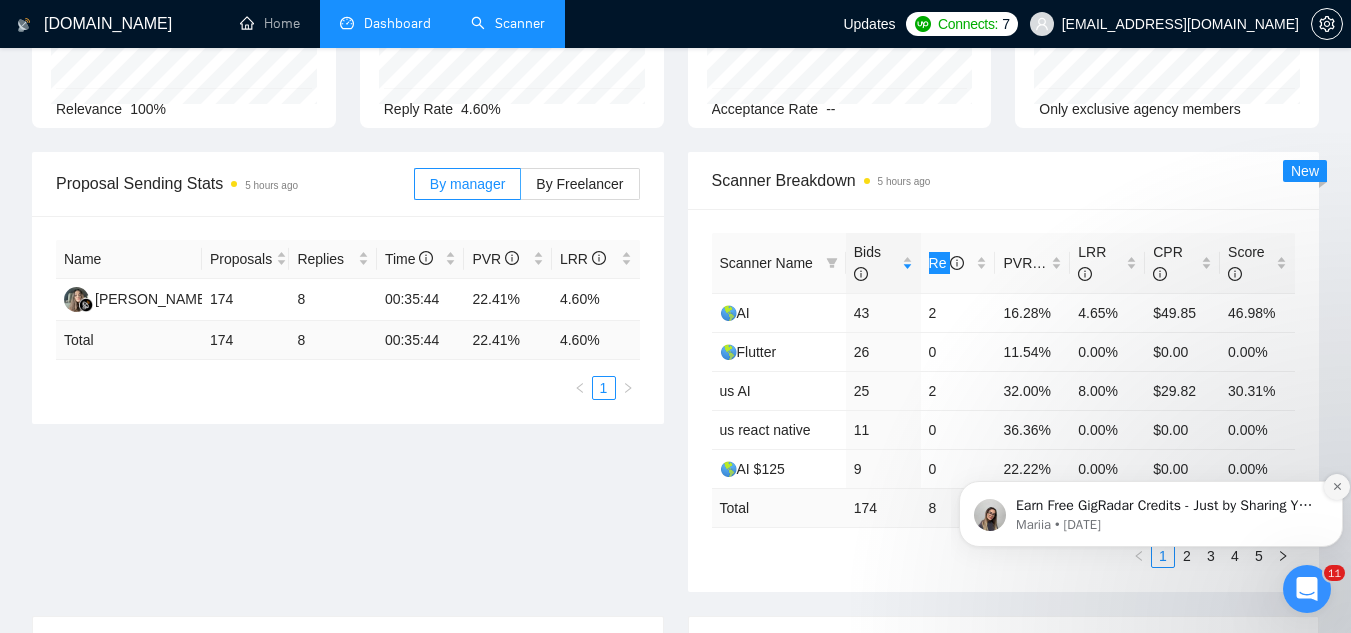 click 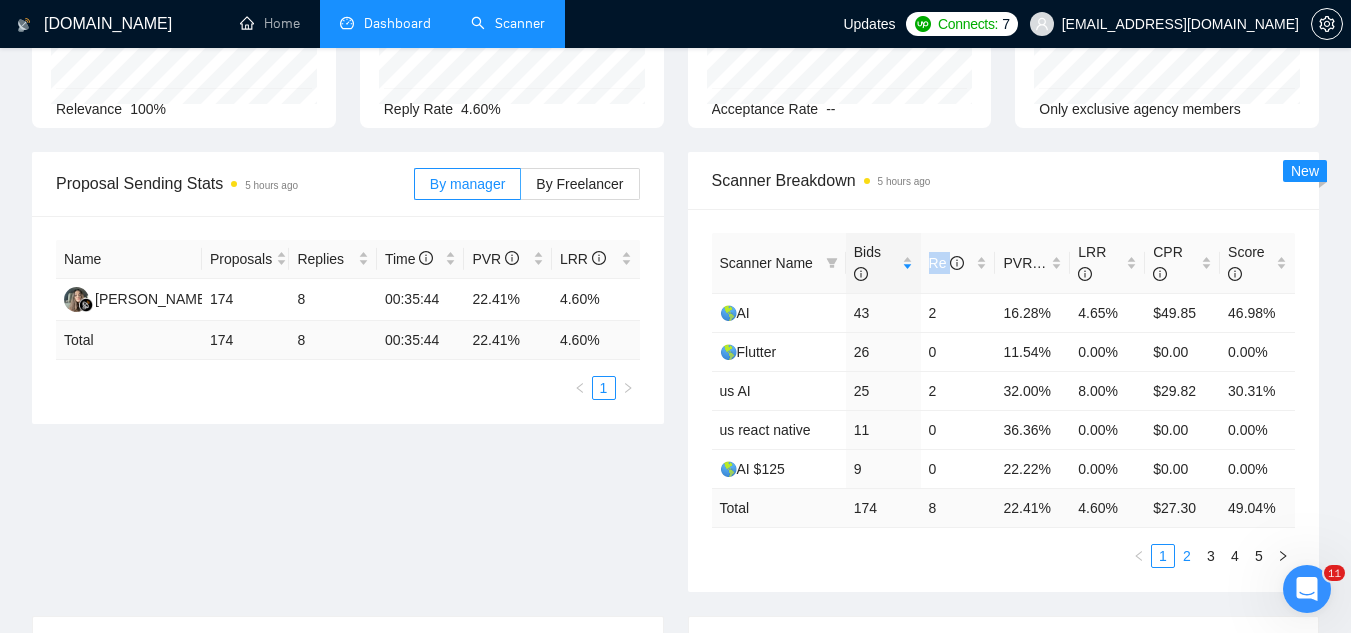 click on "2" at bounding box center (1187, 556) 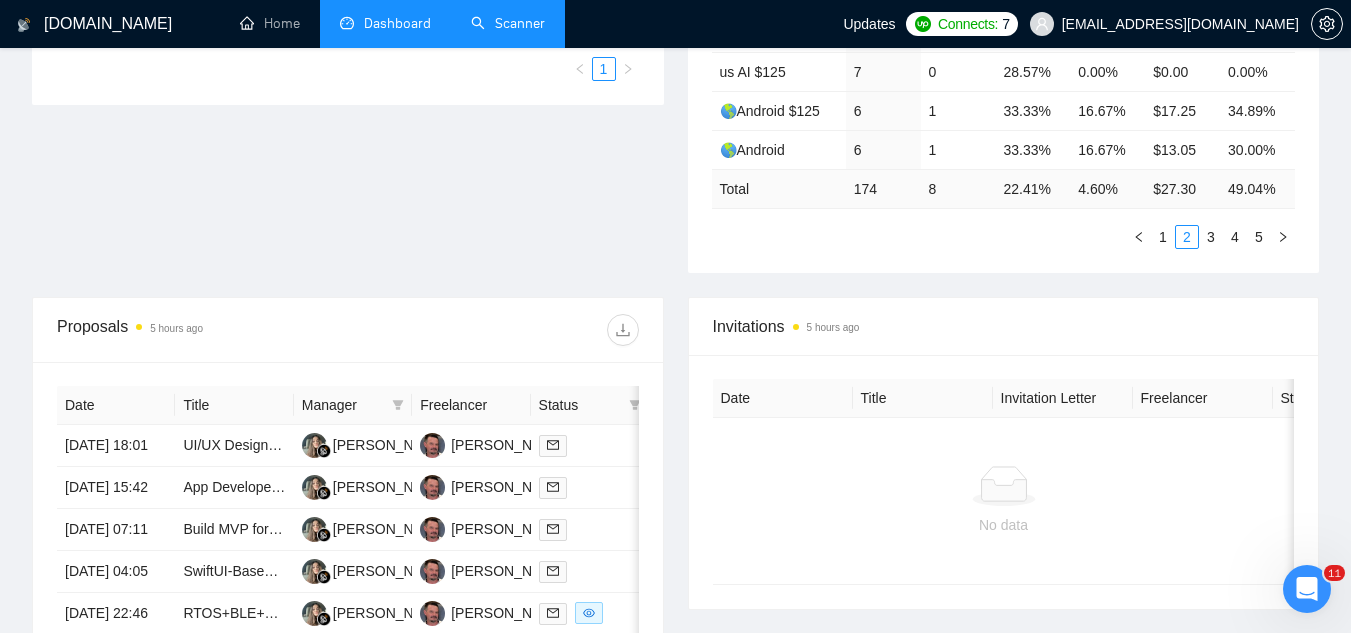 scroll, scrollTop: 600, scrollLeft: 0, axis: vertical 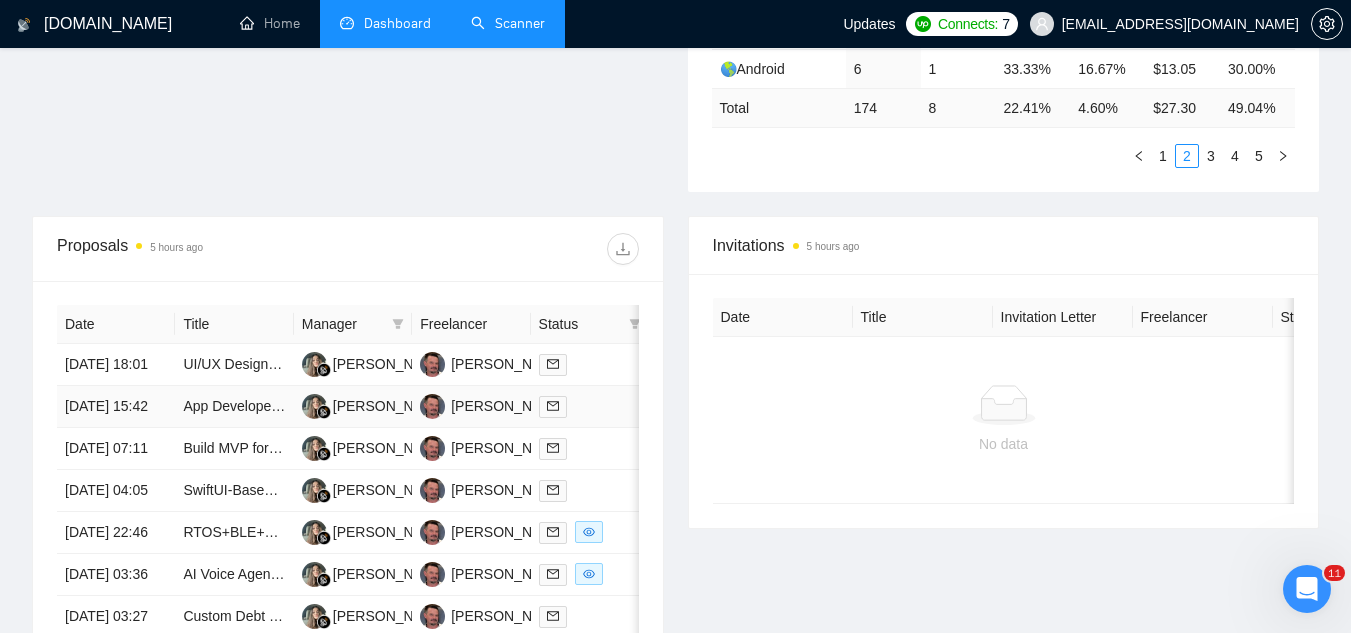 click on "App Developer Needed for a Mobile App" at bounding box center [234, 407] 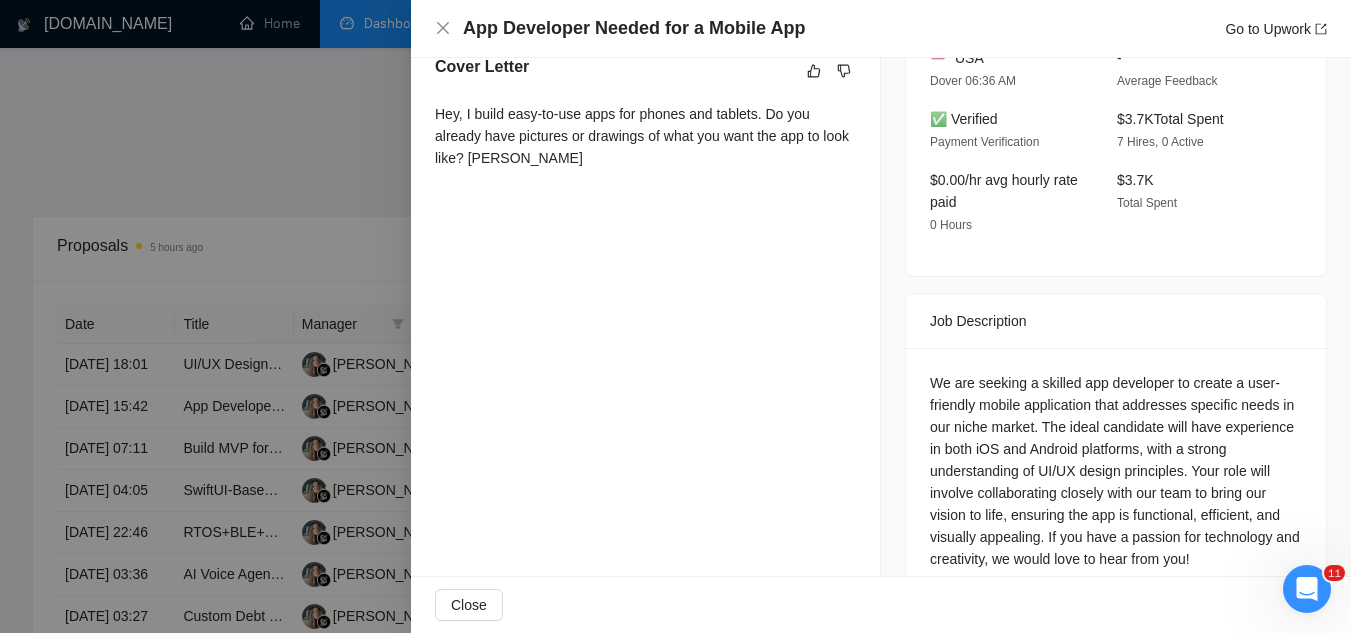 scroll, scrollTop: 574, scrollLeft: 0, axis: vertical 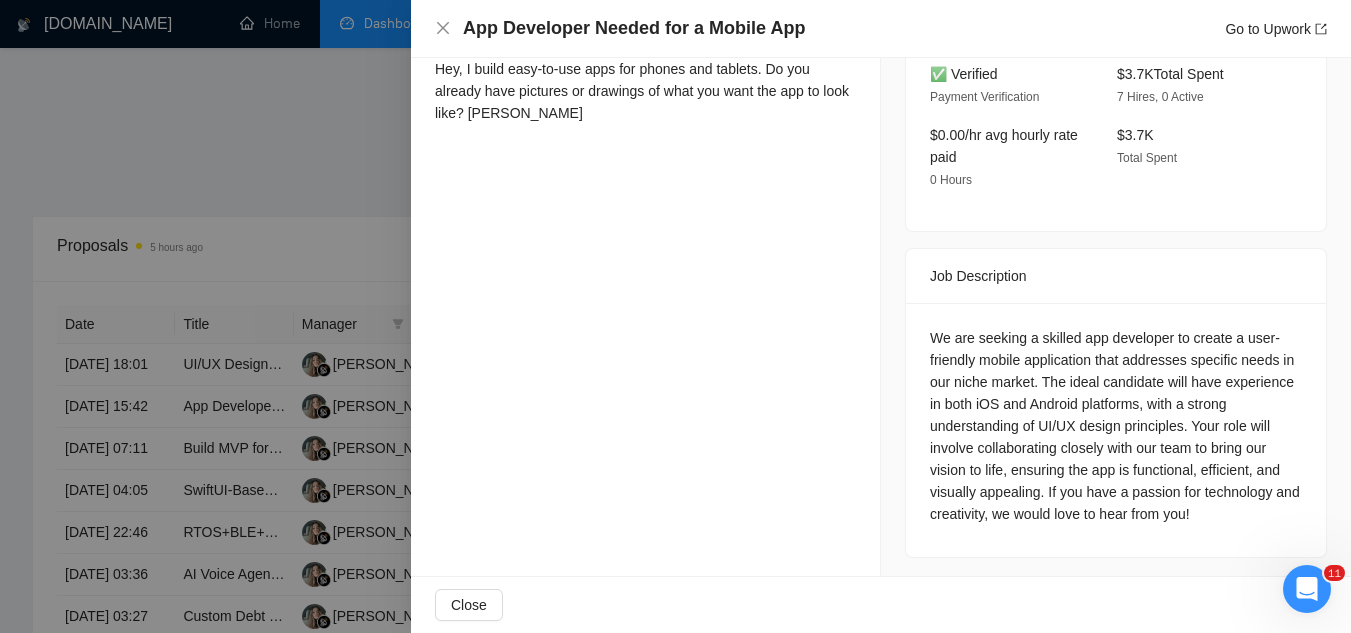 click at bounding box center [675, 316] 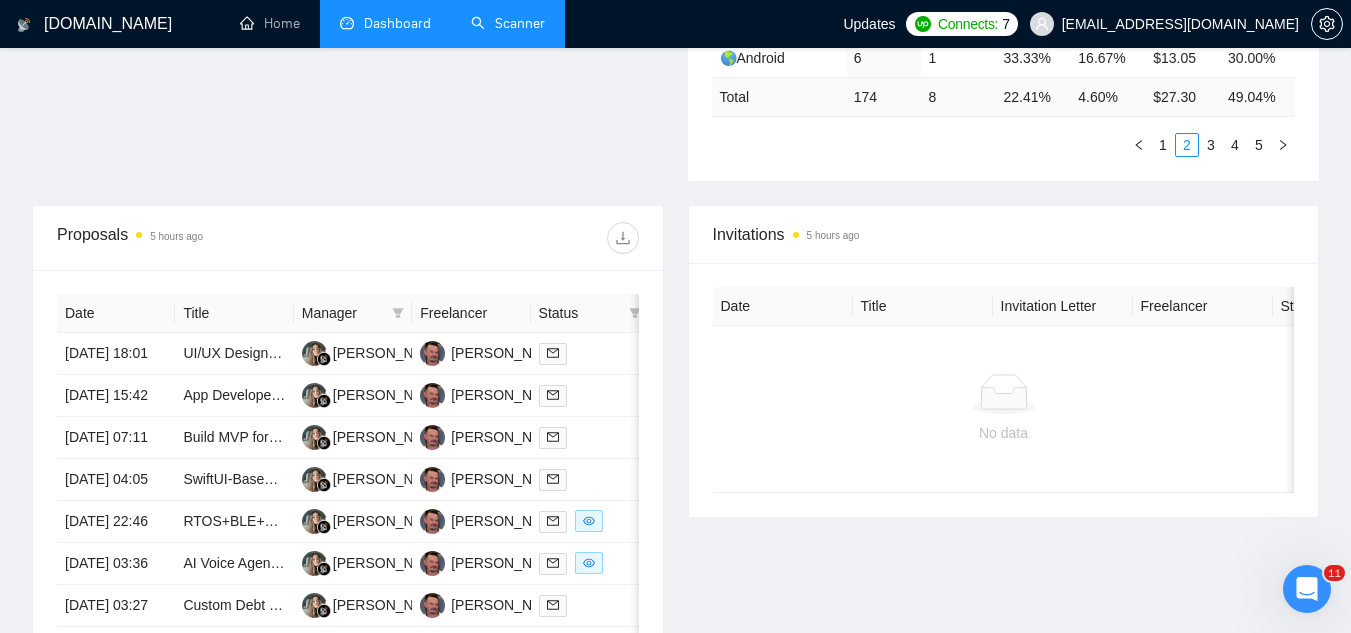scroll, scrollTop: 579, scrollLeft: 0, axis: vertical 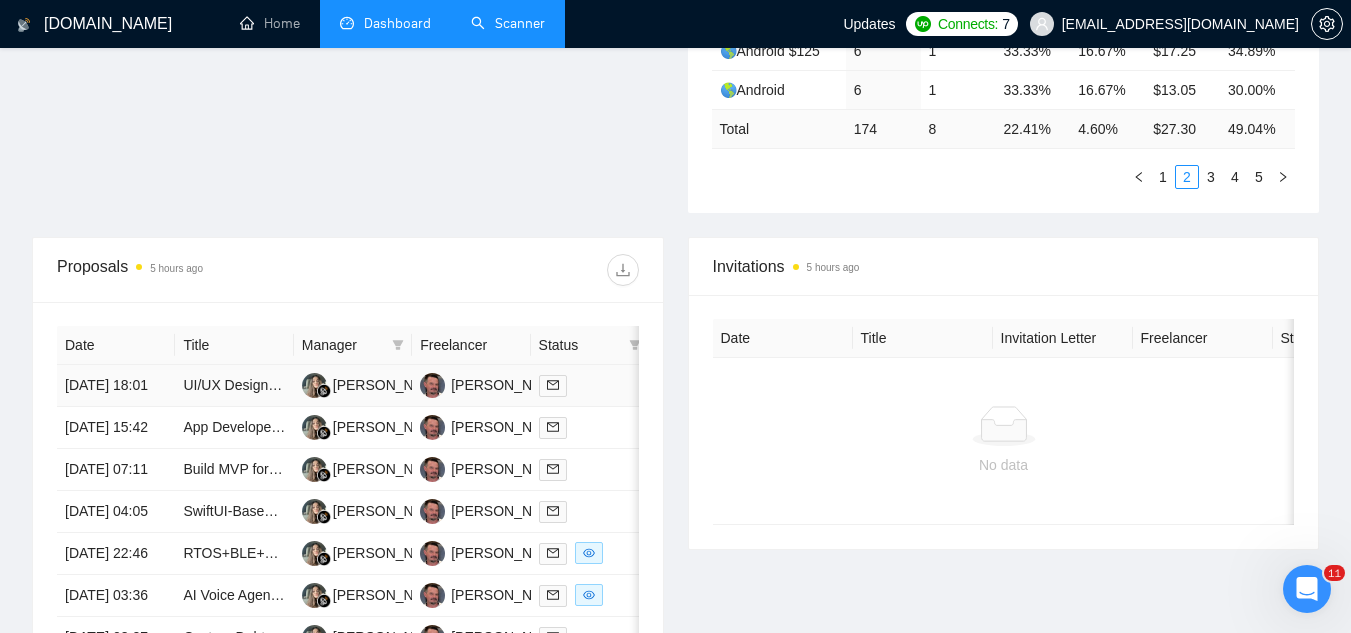 click on "UI/UX Designer + AI Model Engineer for HealthTech App (TFLite + Firebase)" at bounding box center (234, 386) 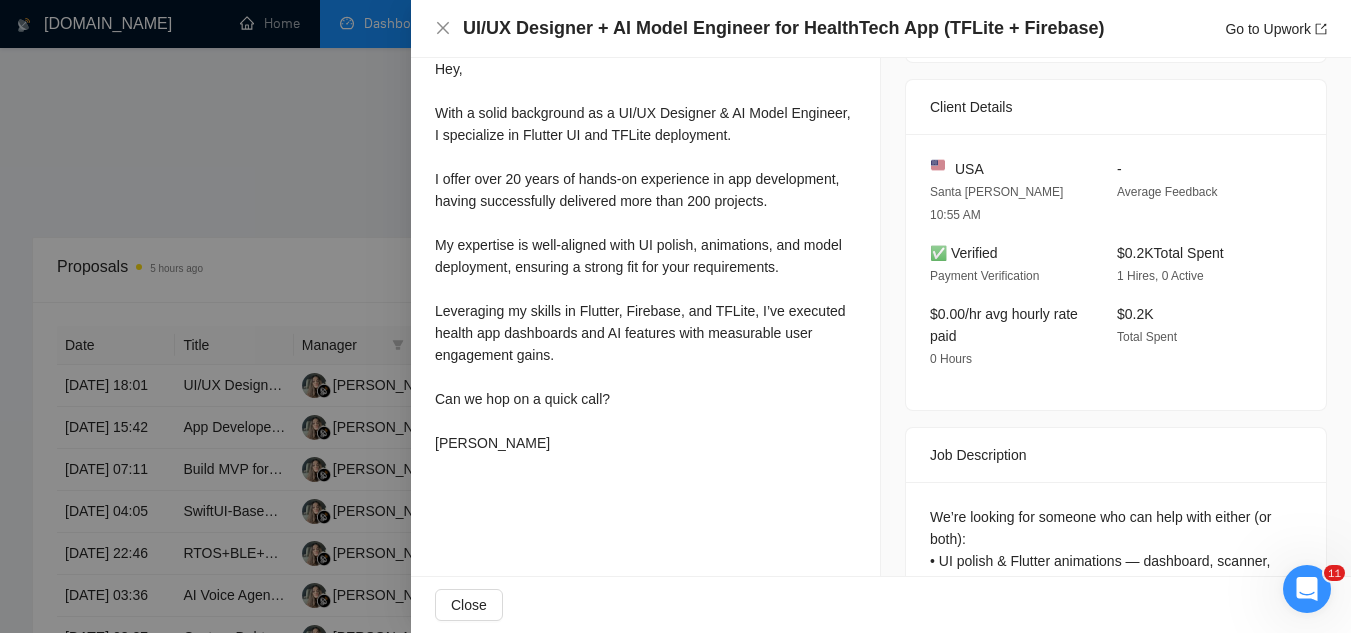 scroll, scrollTop: 479, scrollLeft: 0, axis: vertical 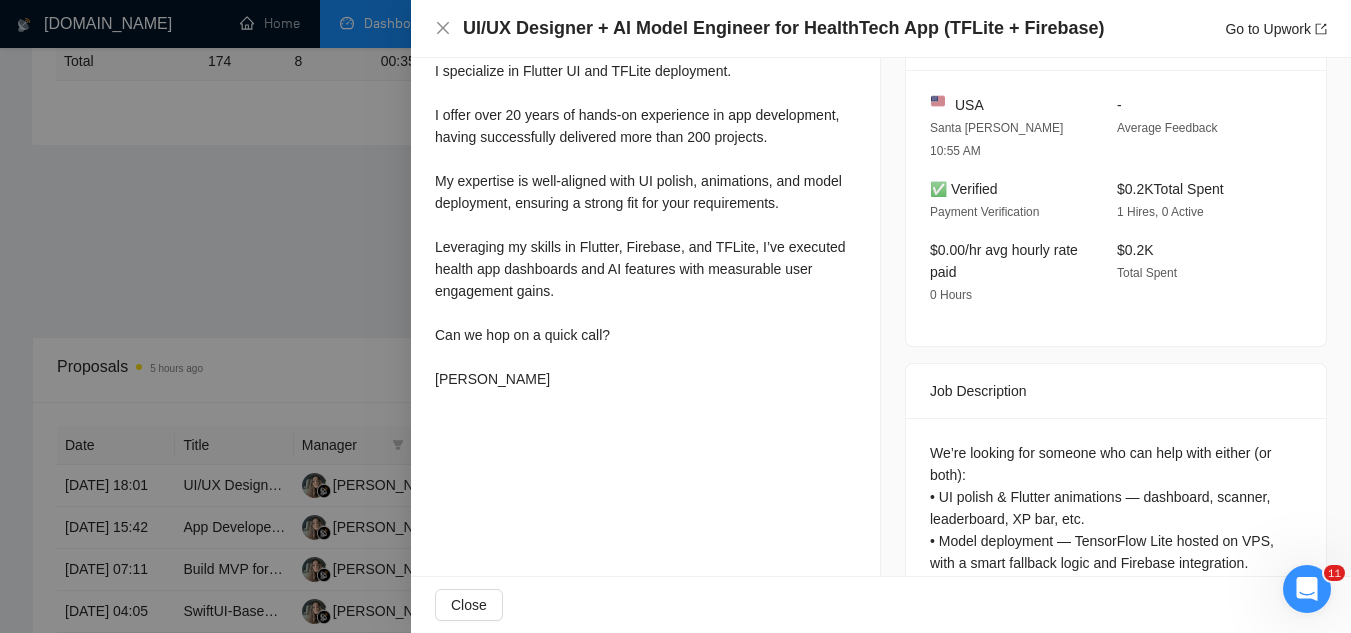 click on "Hey,
With a solid background as a UI/UX Designer & AI Model Engineer, I specialize in Flutter UI and TFLite deployment.
I offer over 20 years of hands-on experience in app development, having successfully delivered more than 200 projects.
My expertise is well-aligned with UI polish, animations, and model deployment, ensuring a strong fit for your requirements.
Leveraging my skills in Flutter, Firebase, and TFLite, I’ve executed health app dashboards and AI features with measurable user engagement gains.
Can we hop on a quick call?
[PERSON_NAME]" at bounding box center (645, 192) 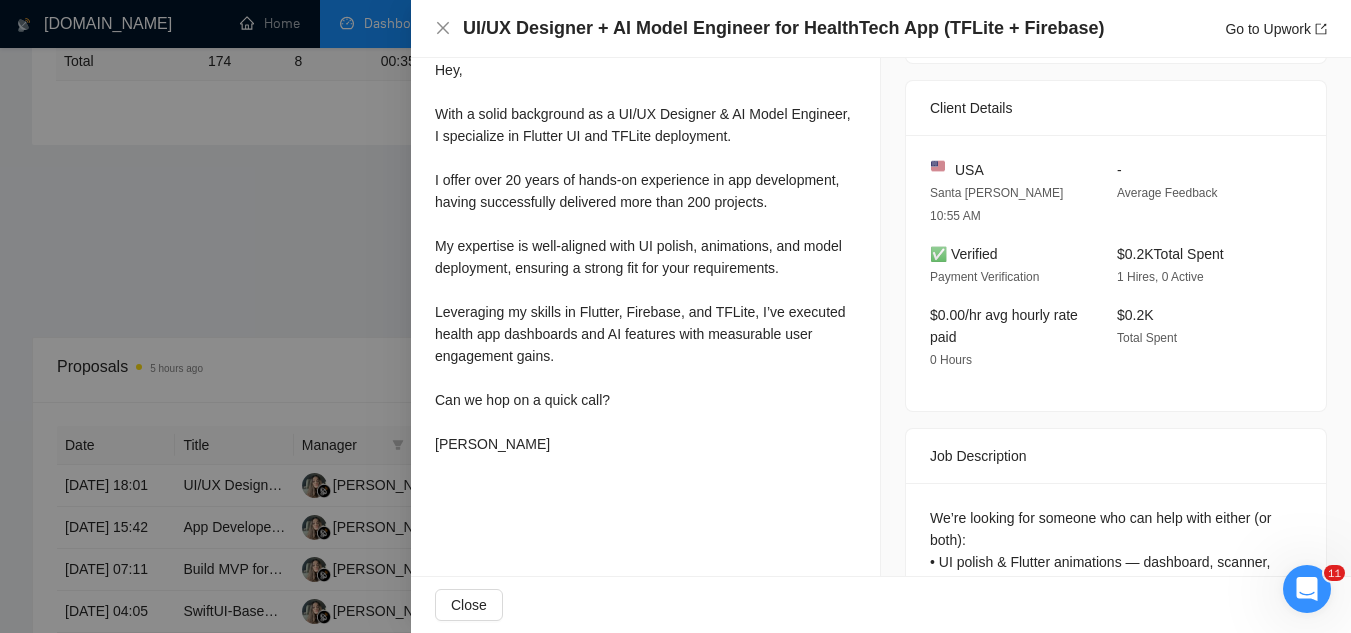 scroll, scrollTop: 538, scrollLeft: 0, axis: vertical 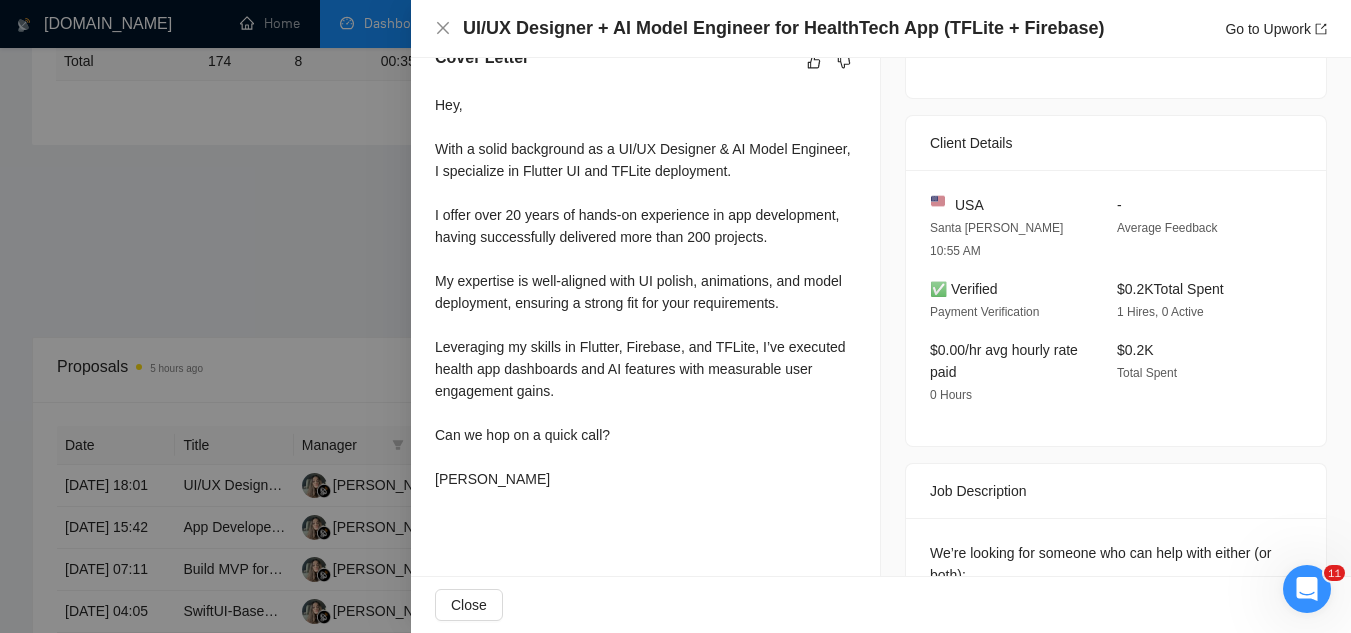 click at bounding box center (675, 316) 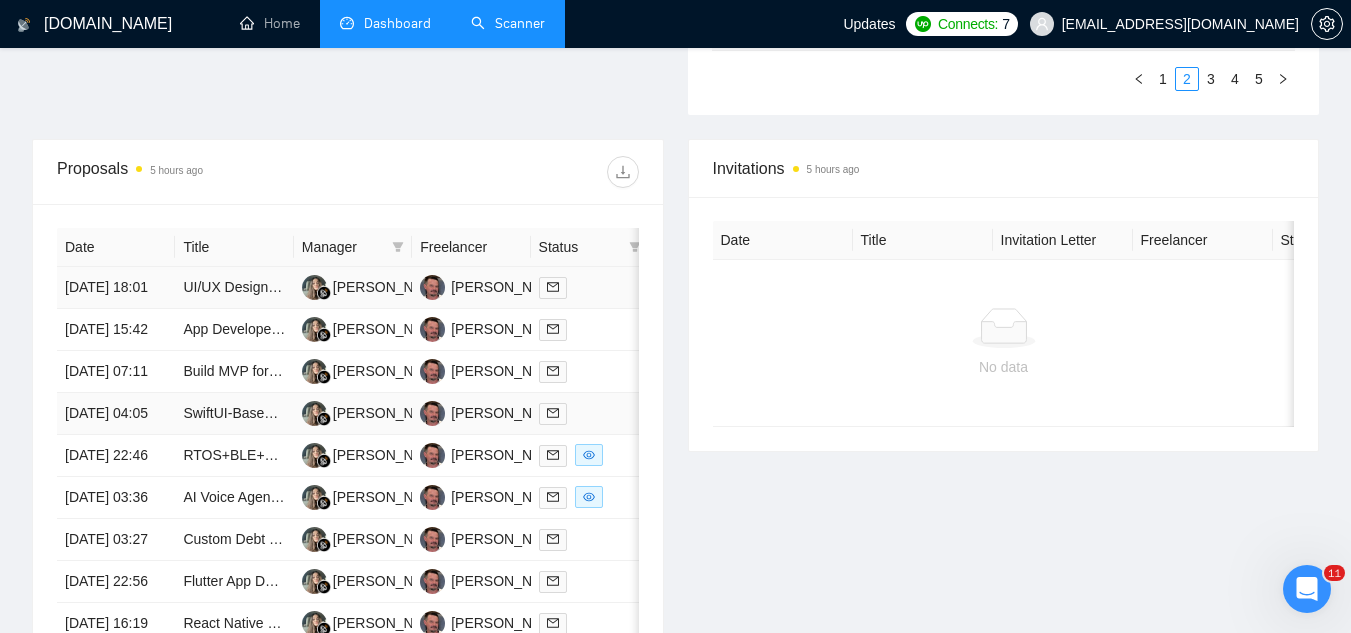 scroll, scrollTop: 679, scrollLeft: 0, axis: vertical 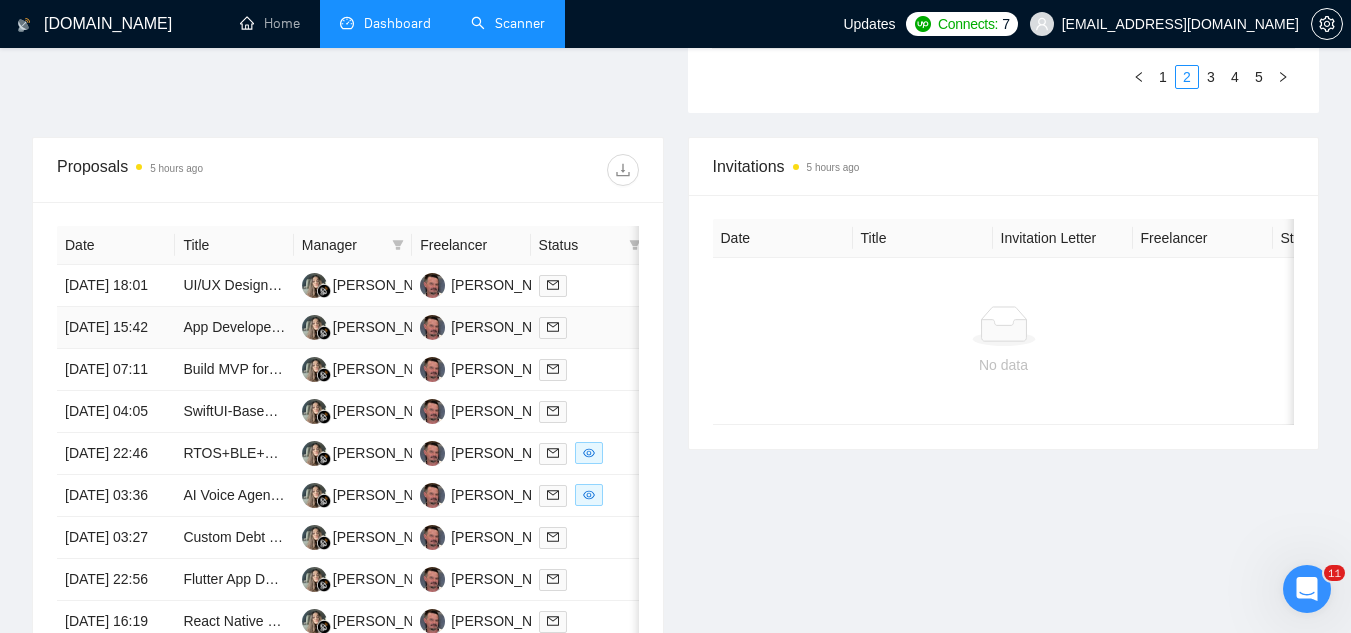 click on "App Developer Needed for a Mobile App" at bounding box center [234, 328] 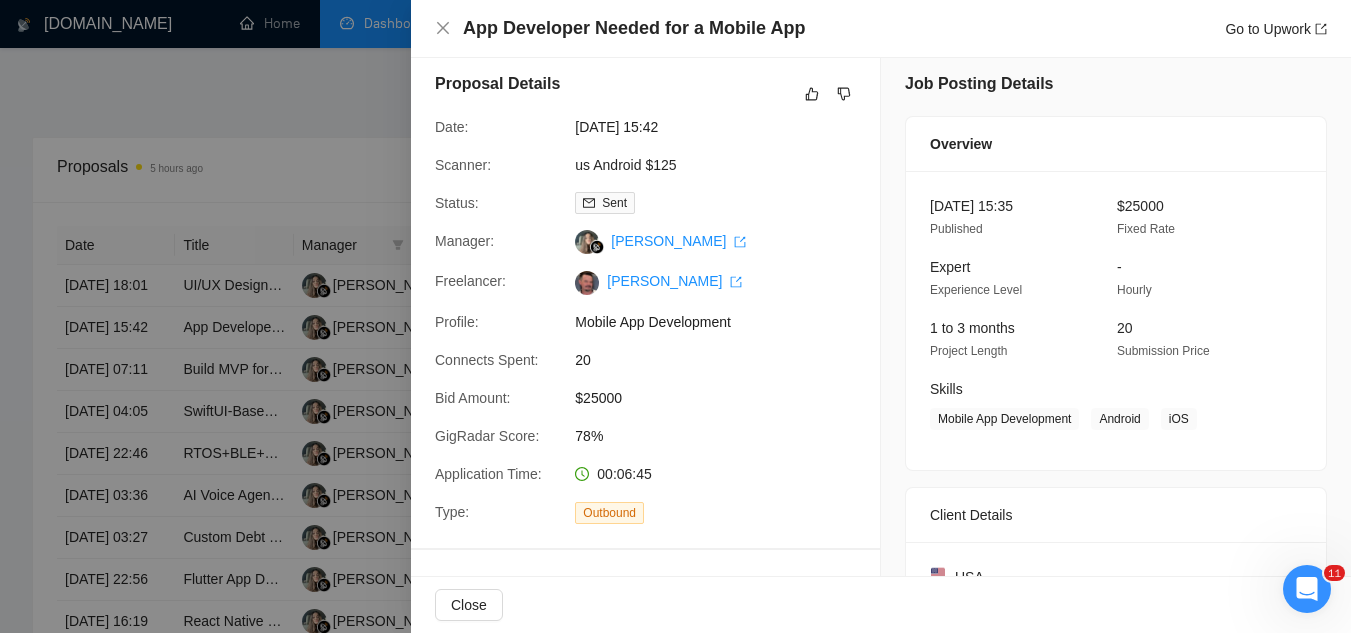 scroll, scrollTop: 0, scrollLeft: 0, axis: both 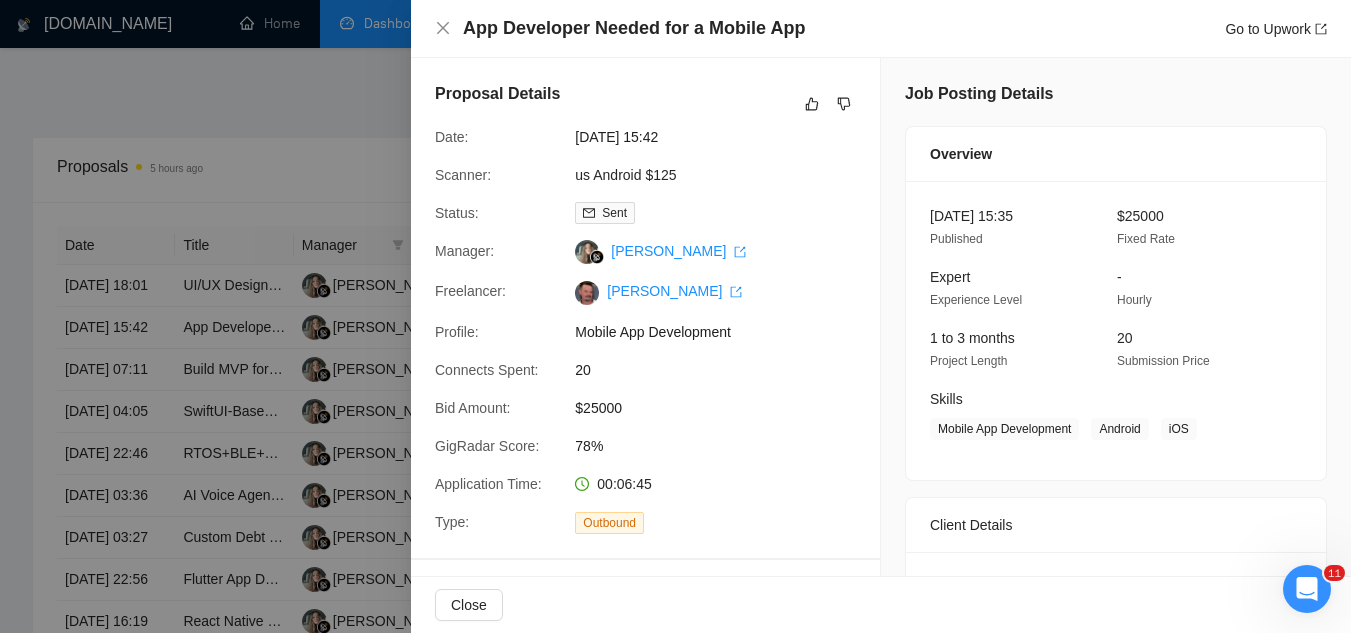 click at bounding box center [675, 316] 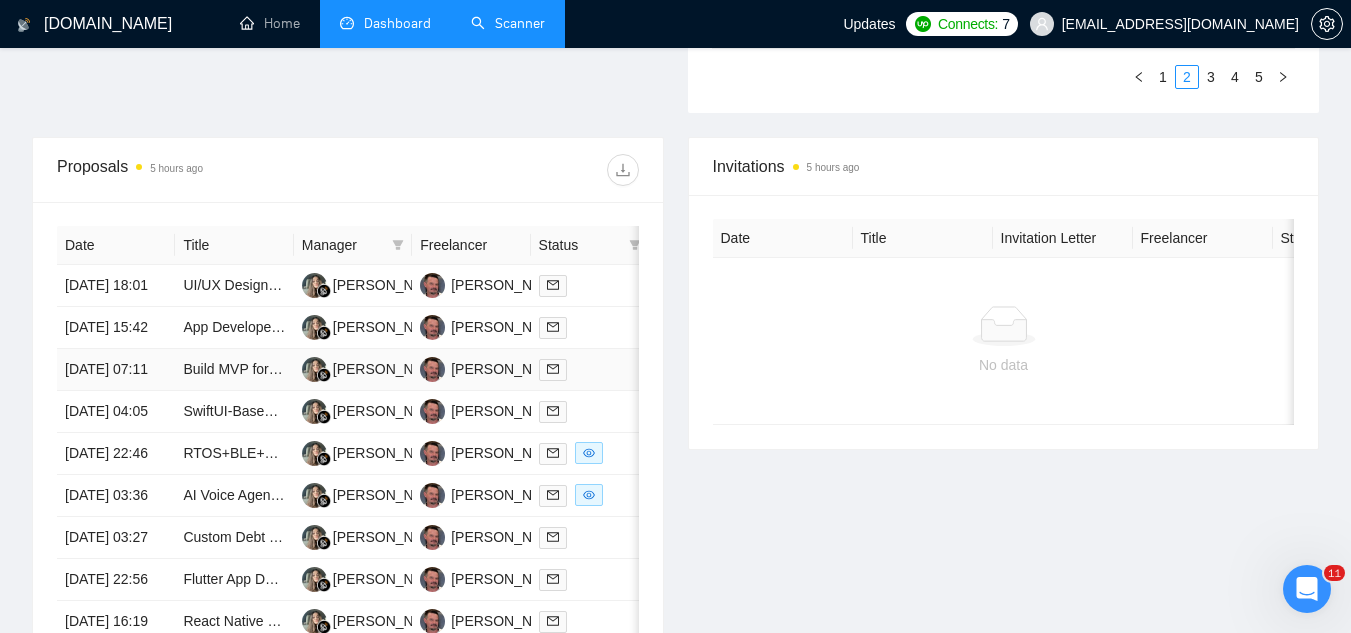 click on "Build MVP for Uber-Style Auto Parts Delivery App (React Native or Flutter)" at bounding box center [234, 370] 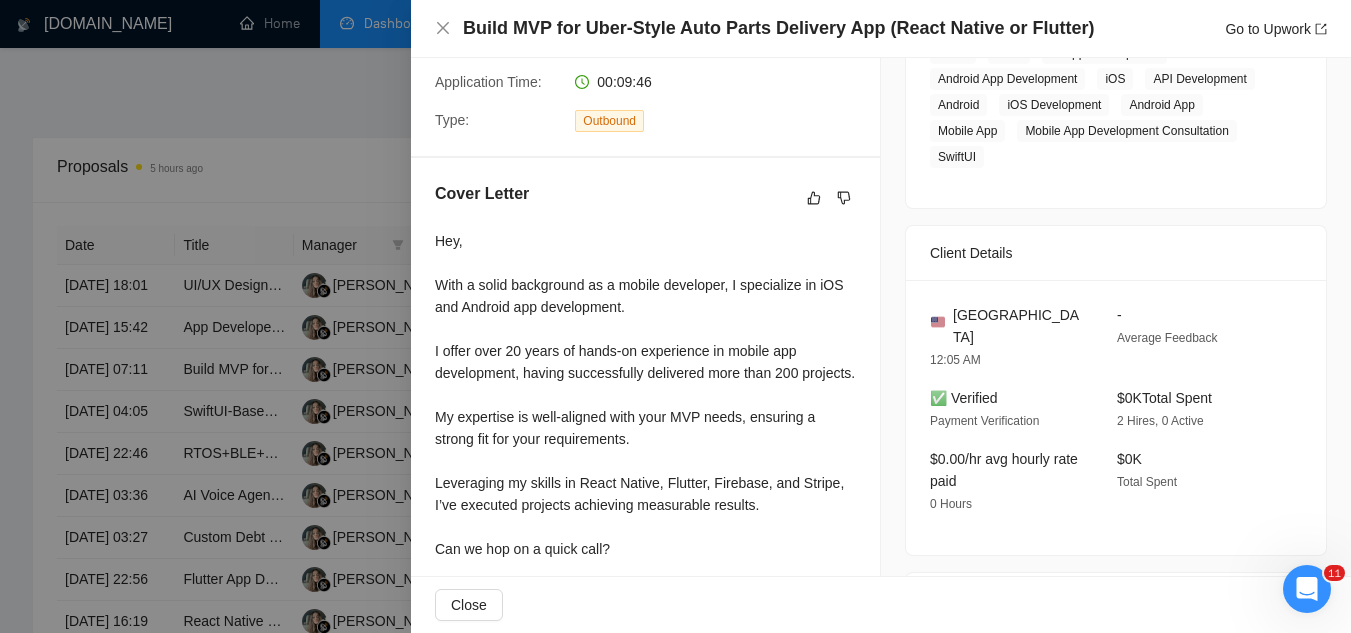 scroll, scrollTop: 400, scrollLeft: 0, axis: vertical 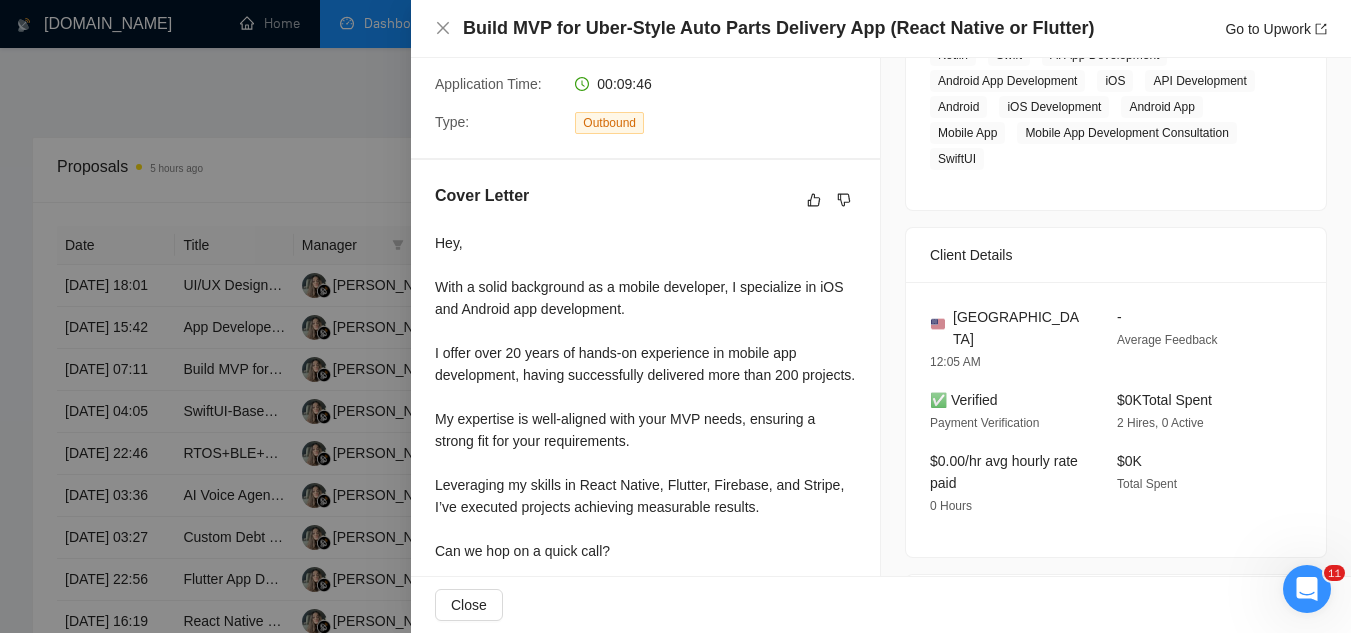 click at bounding box center [675, 316] 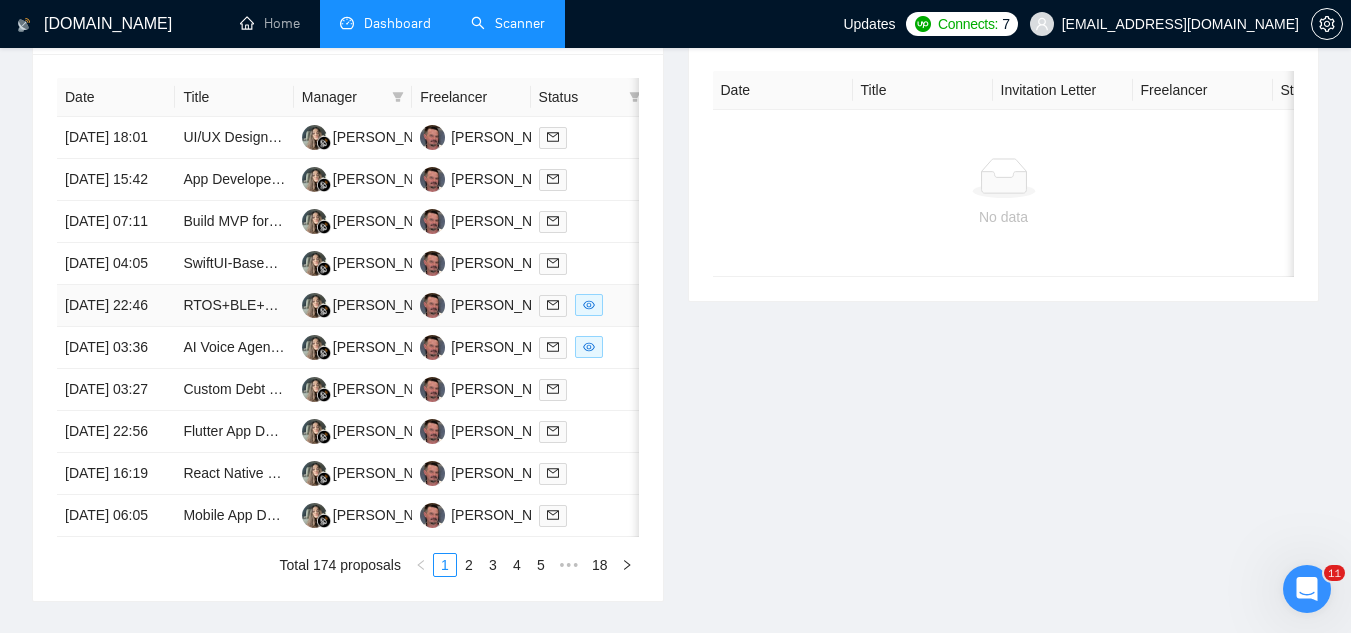 scroll, scrollTop: 879, scrollLeft: 0, axis: vertical 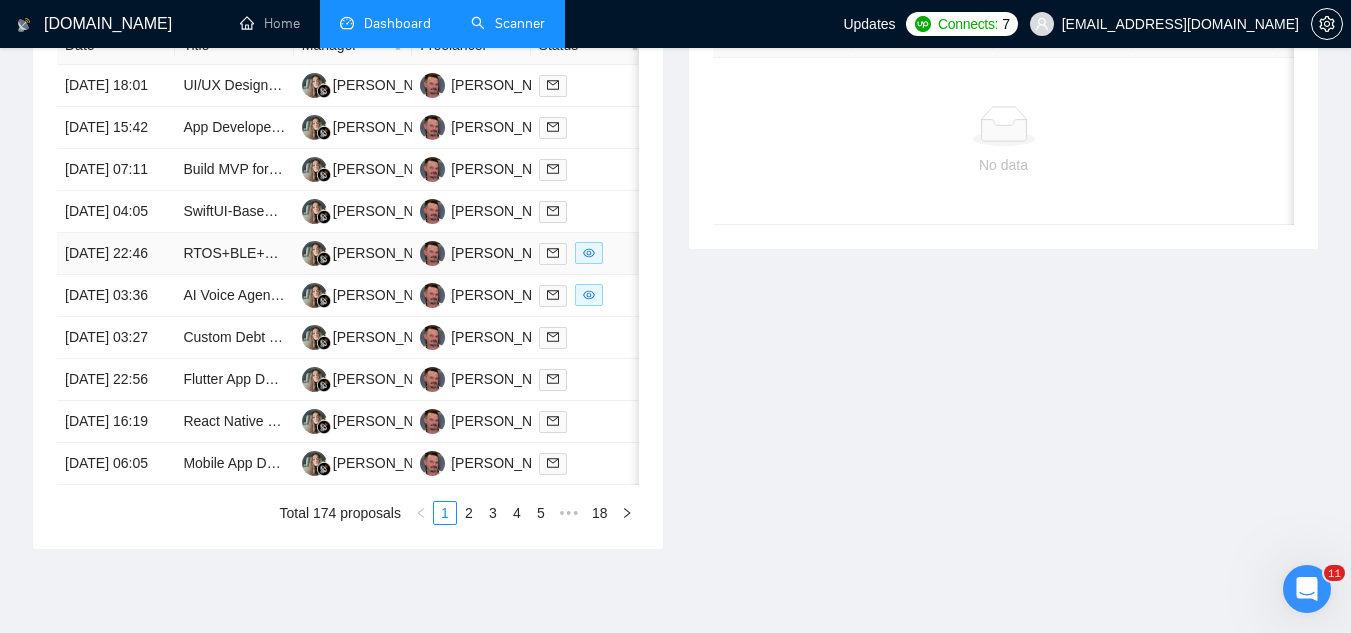 click on "RTOS+BLE+AMOLED+UART Embedded Collaborator" at bounding box center (234, 254) 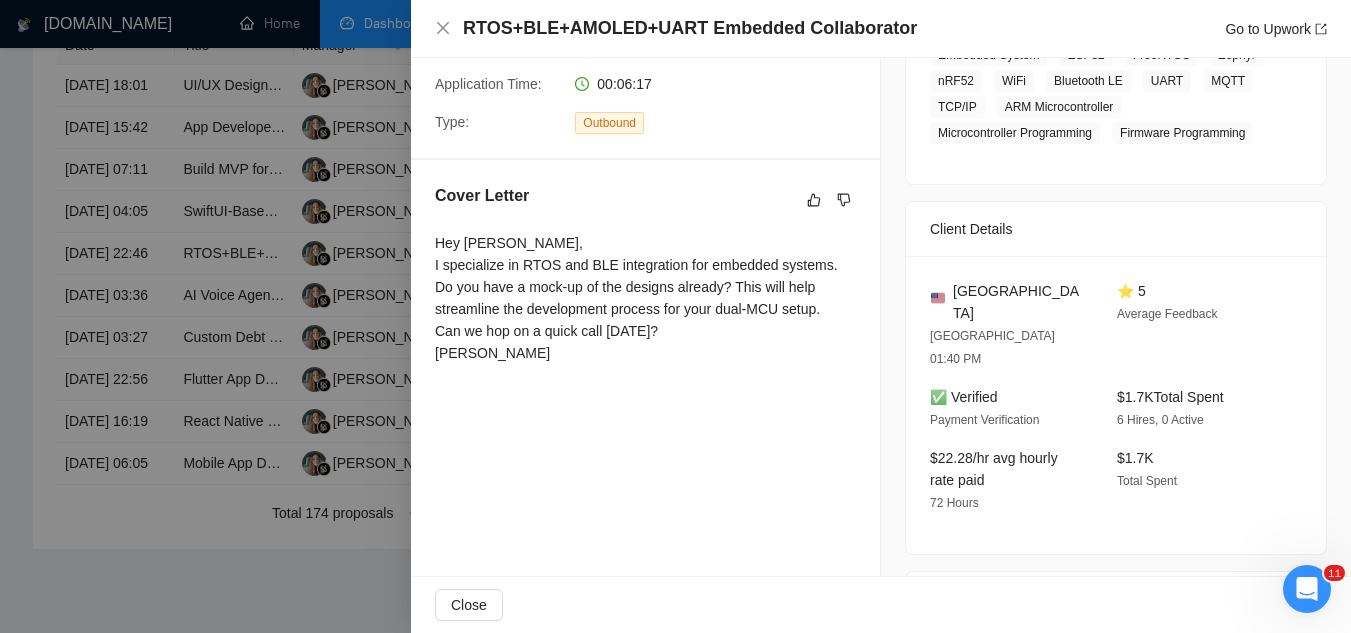click at bounding box center [675, 316] 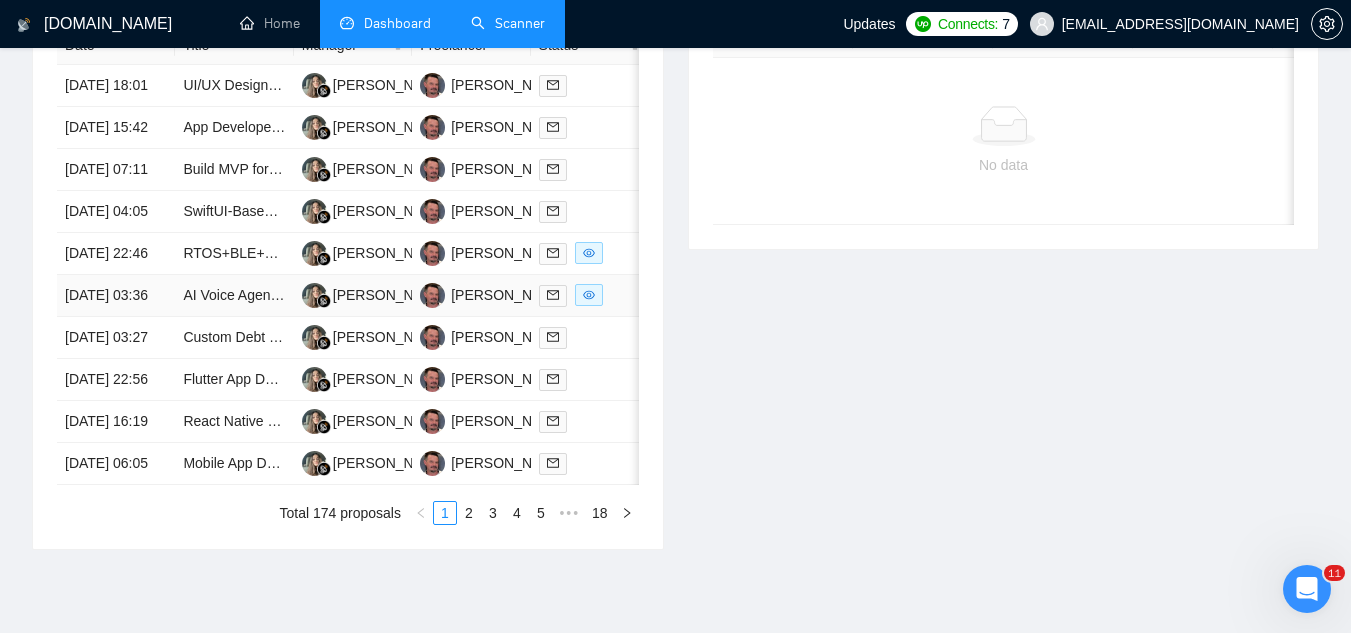 click on "AI Voice Agent Development: Duplicate Existing Agent" at bounding box center (234, 296) 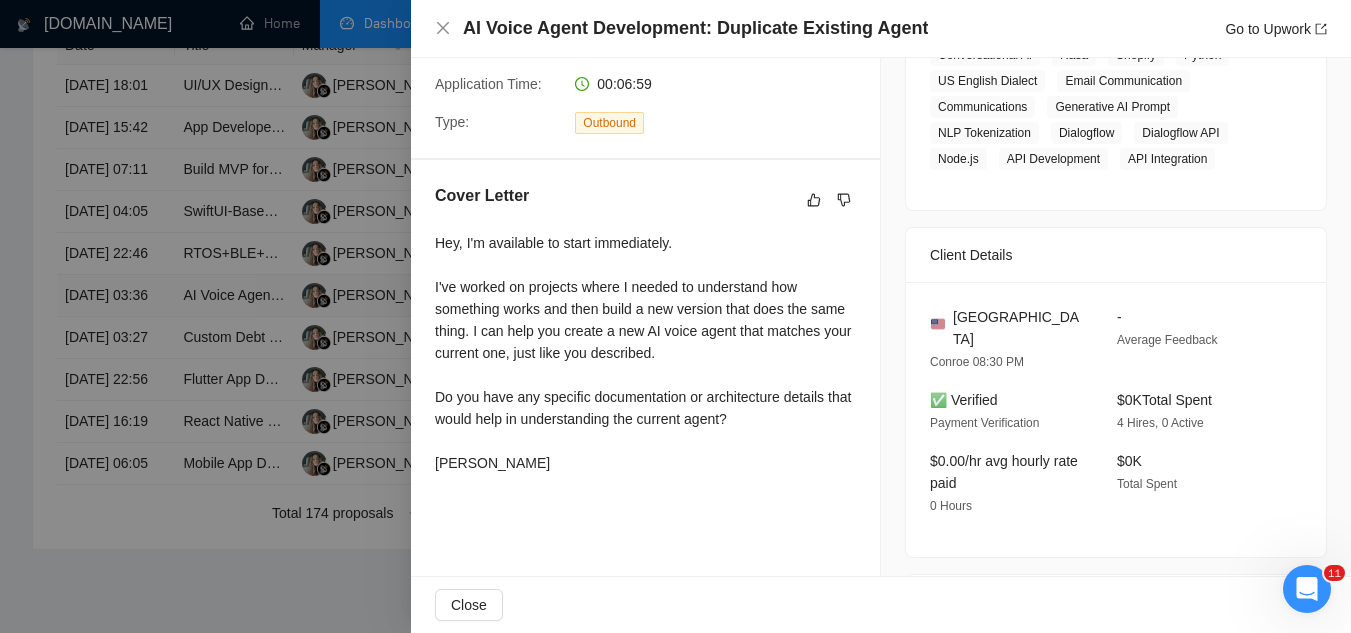 click at bounding box center [675, 316] 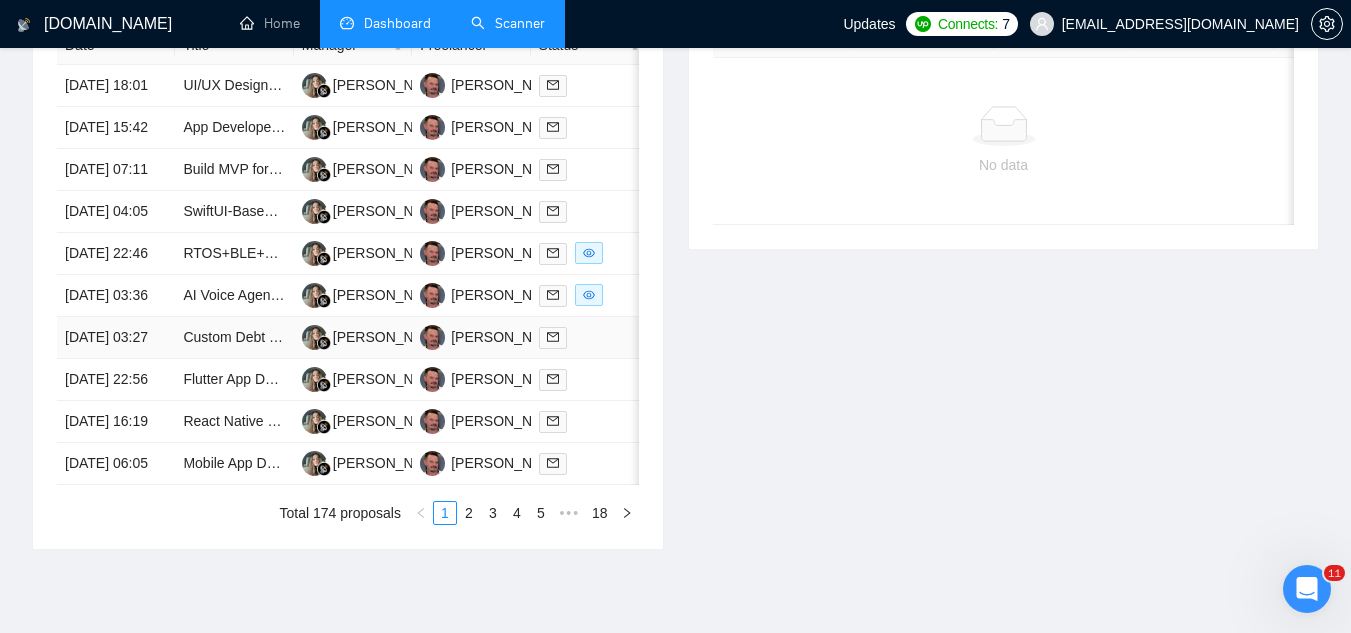 click on "Custom Debt Collection Software CRM Development with AI Integration" at bounding box center [234, 338] 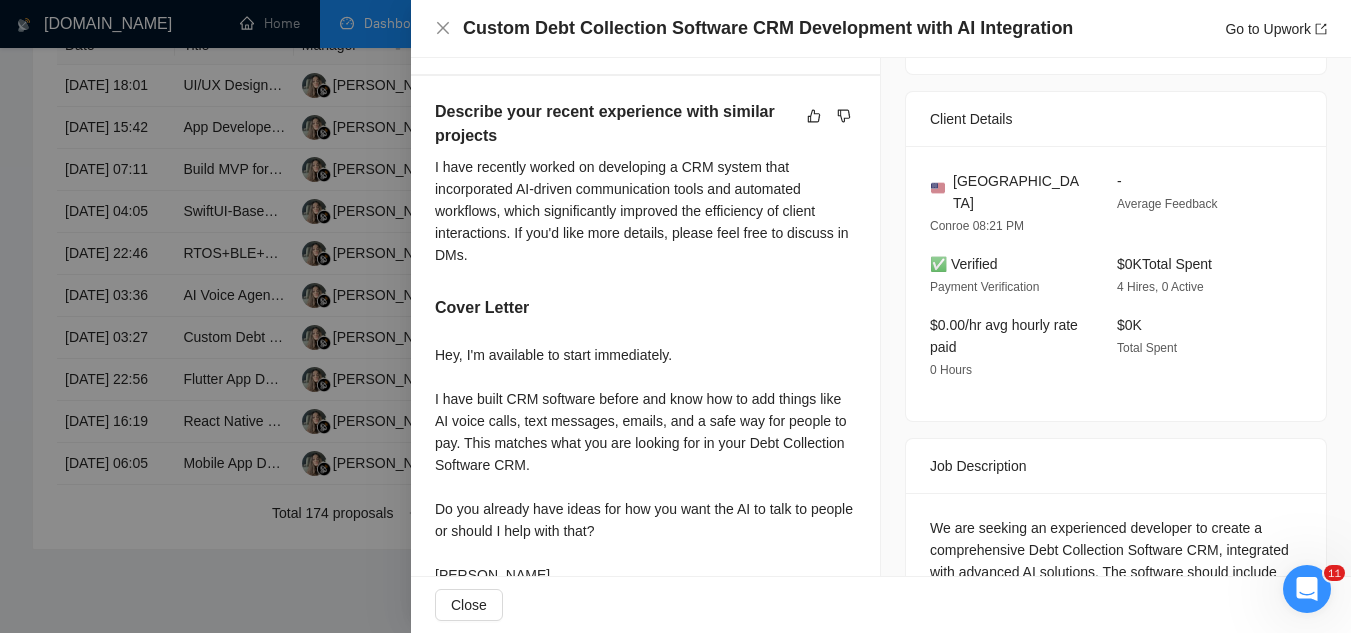 scroll, scrollTop: 600, scrollLeft: 0, axis: vertical 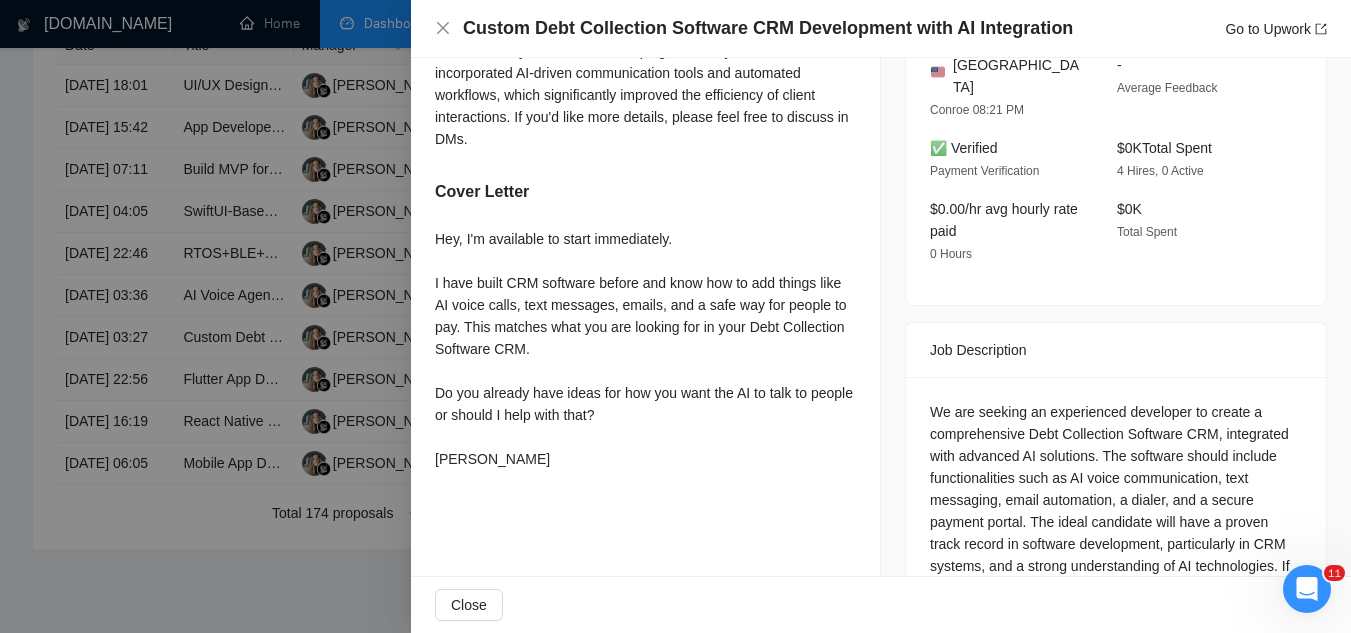click at bounding box center (675, 316) 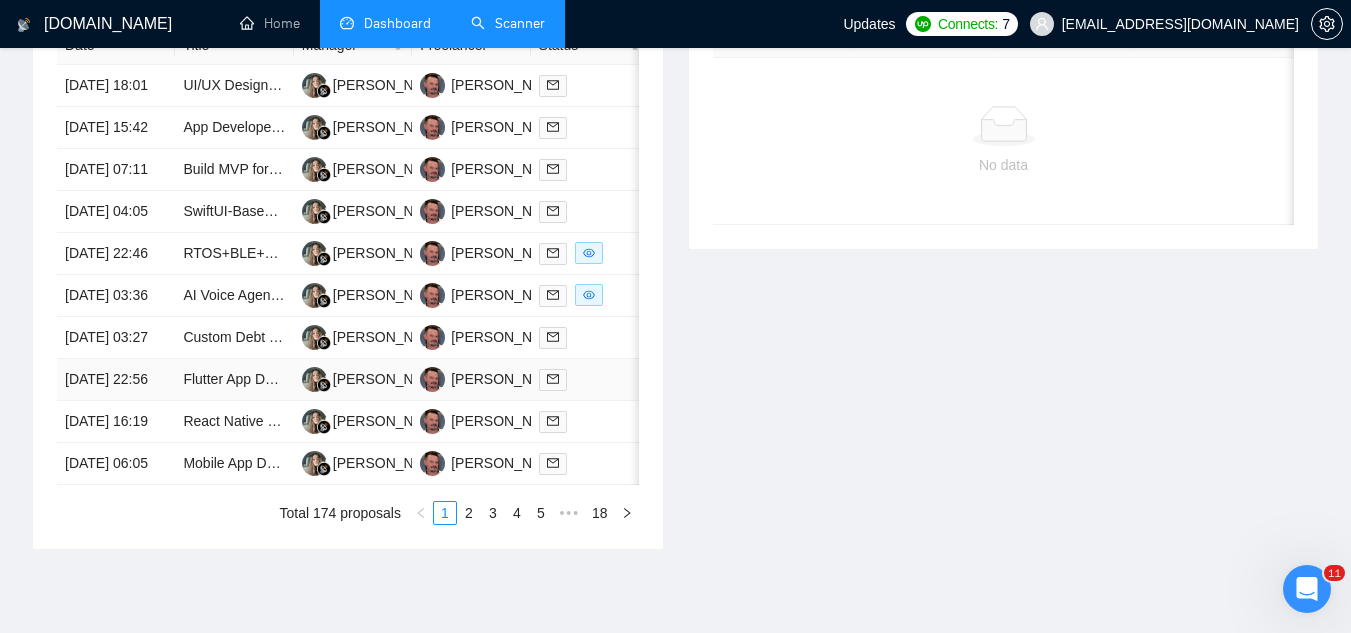 click on "Flutter App Development: Database Integration and Reporting" at bounding box center (234, 380) 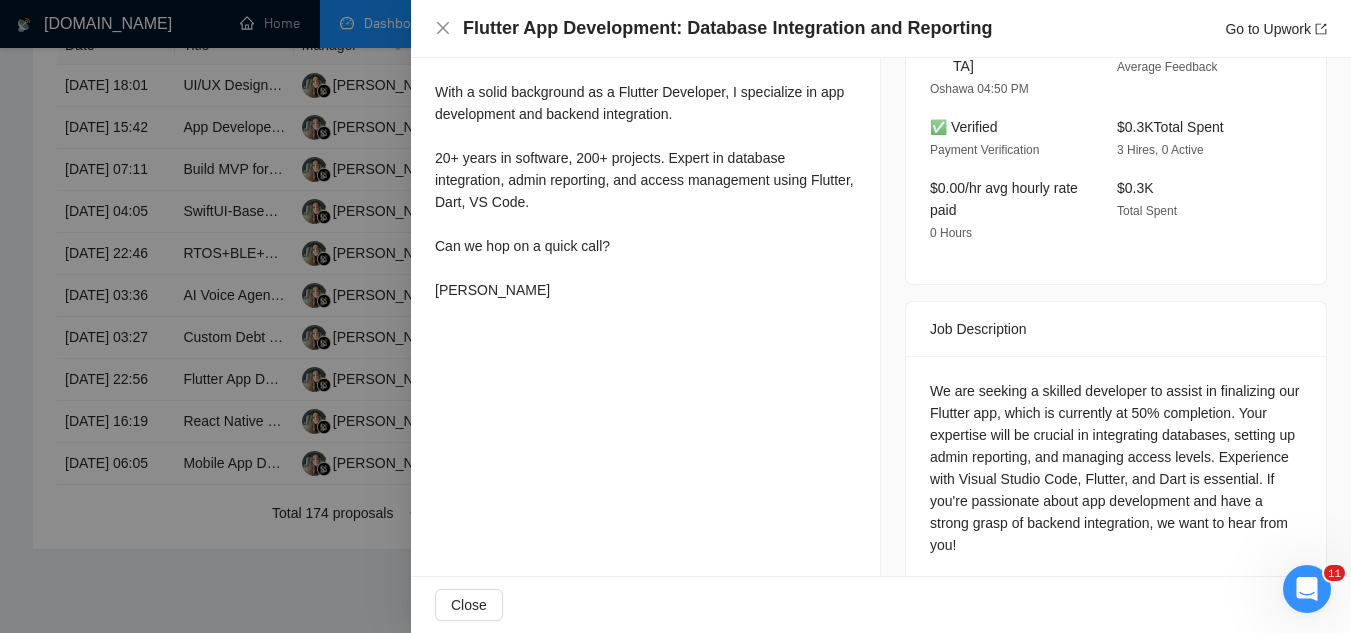 scroll, scrollTop: 604, scrollLeft: 0, axis: vertical 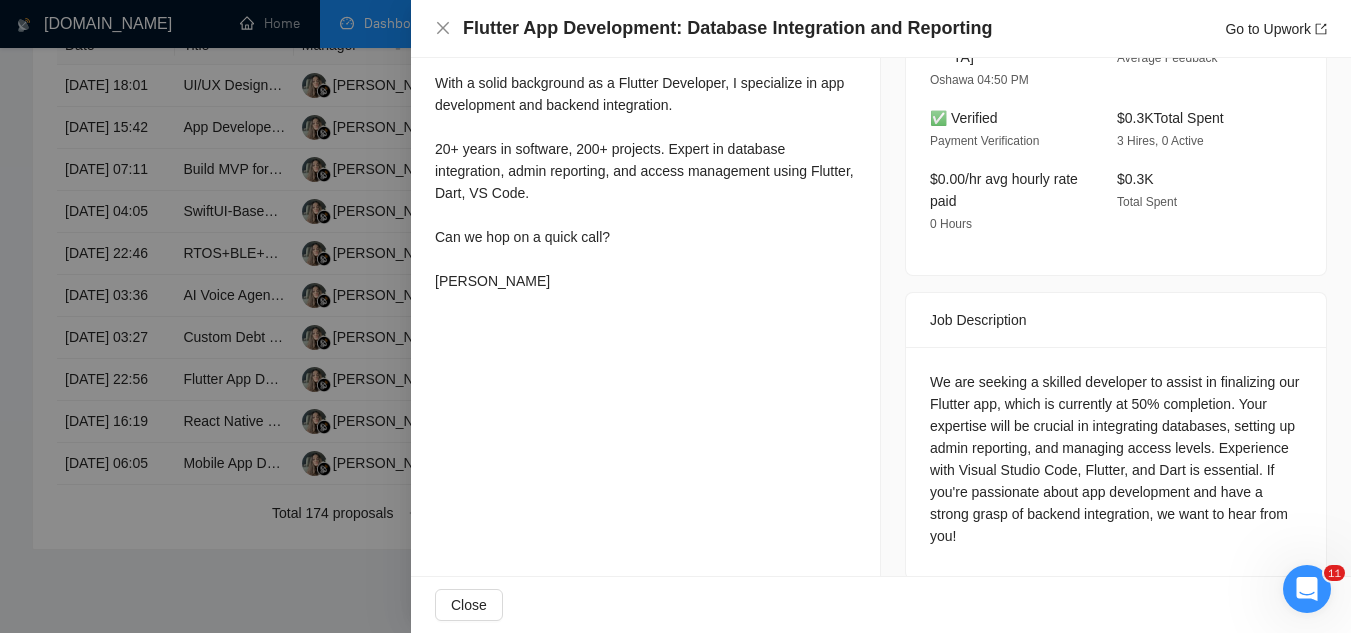 click at bounding box center (675, 316) 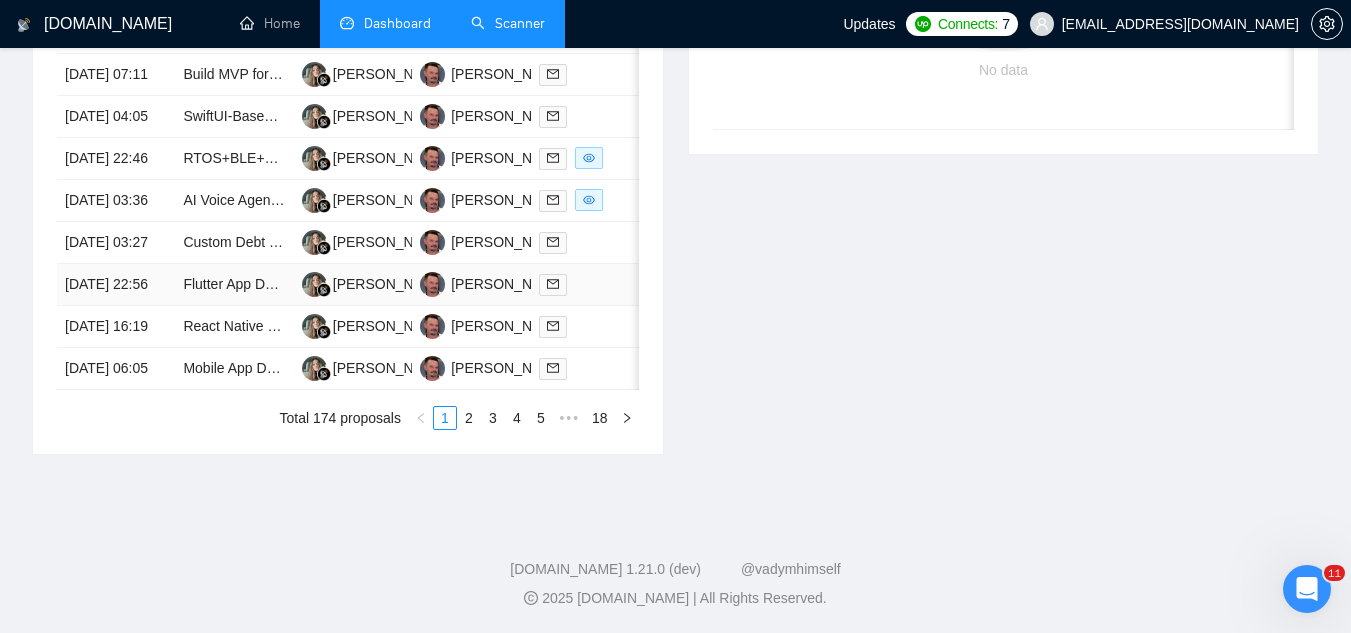 scroll, scrollTop: 1079, scrollLeft: 0, axis: vertical 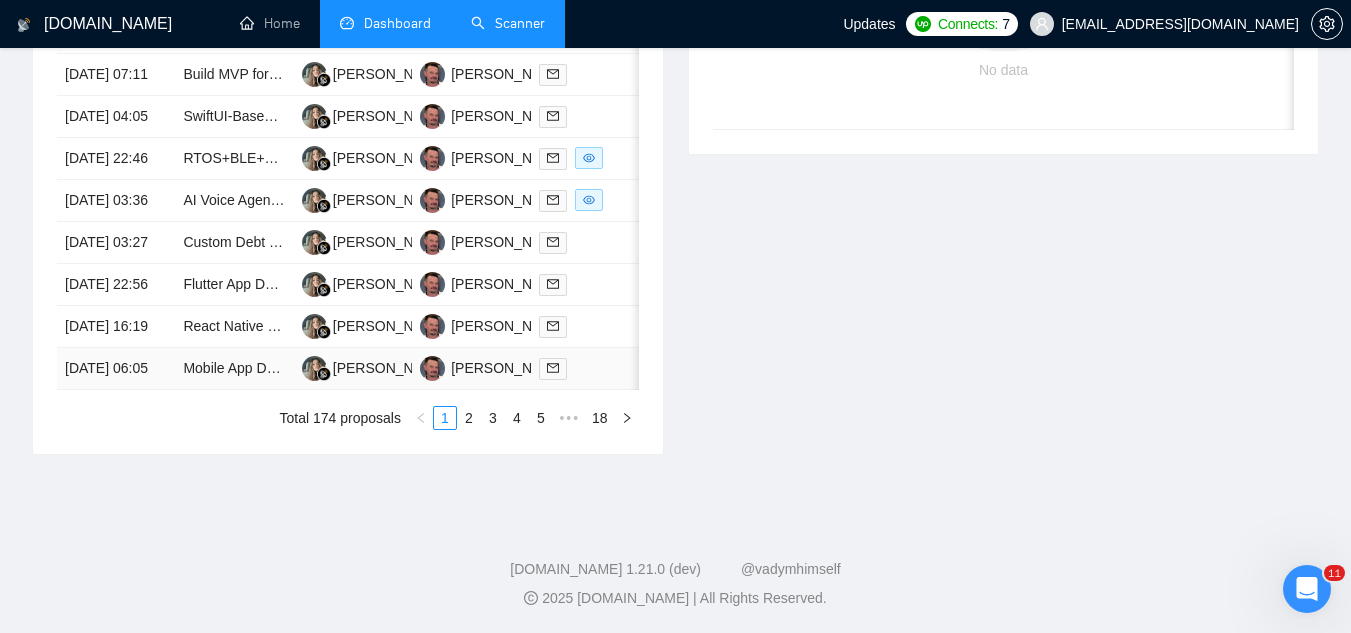 click on "Mobile App Developer Needed for Rugged Bluetooth Tool Tracker (iOS + Android)" at bounding box center (234, 369) 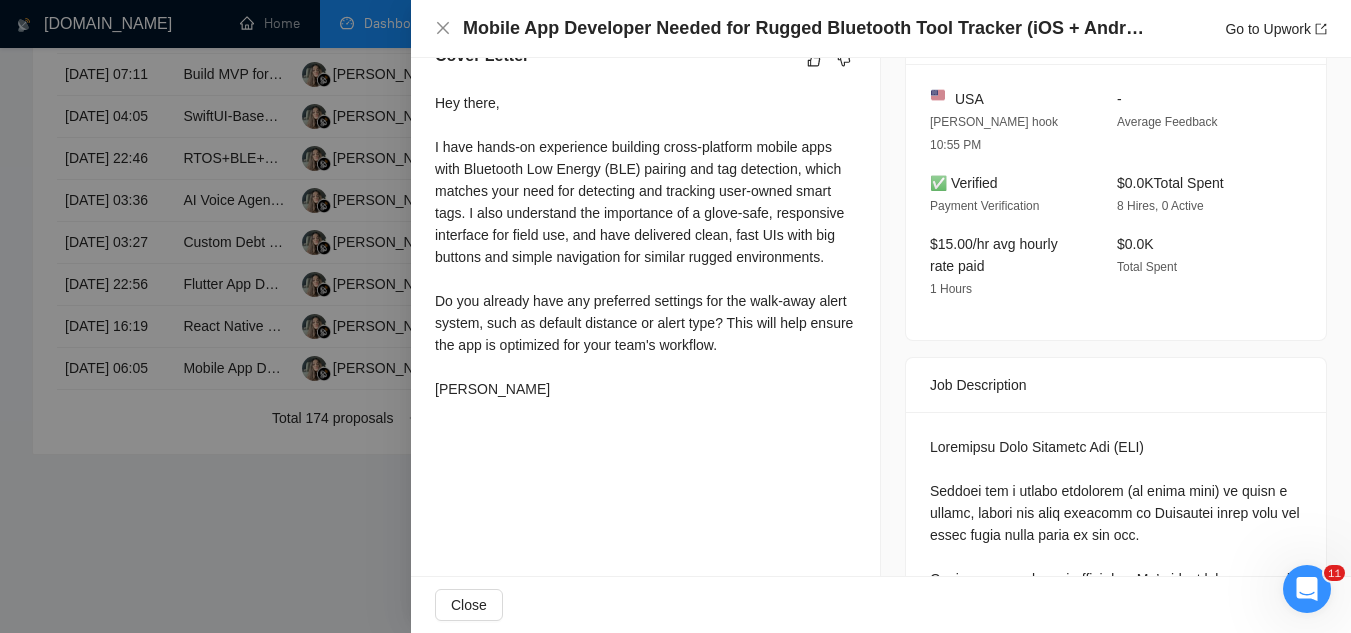 scroll, scrollTop: 404, scrollLeft: 0, axis: vertical 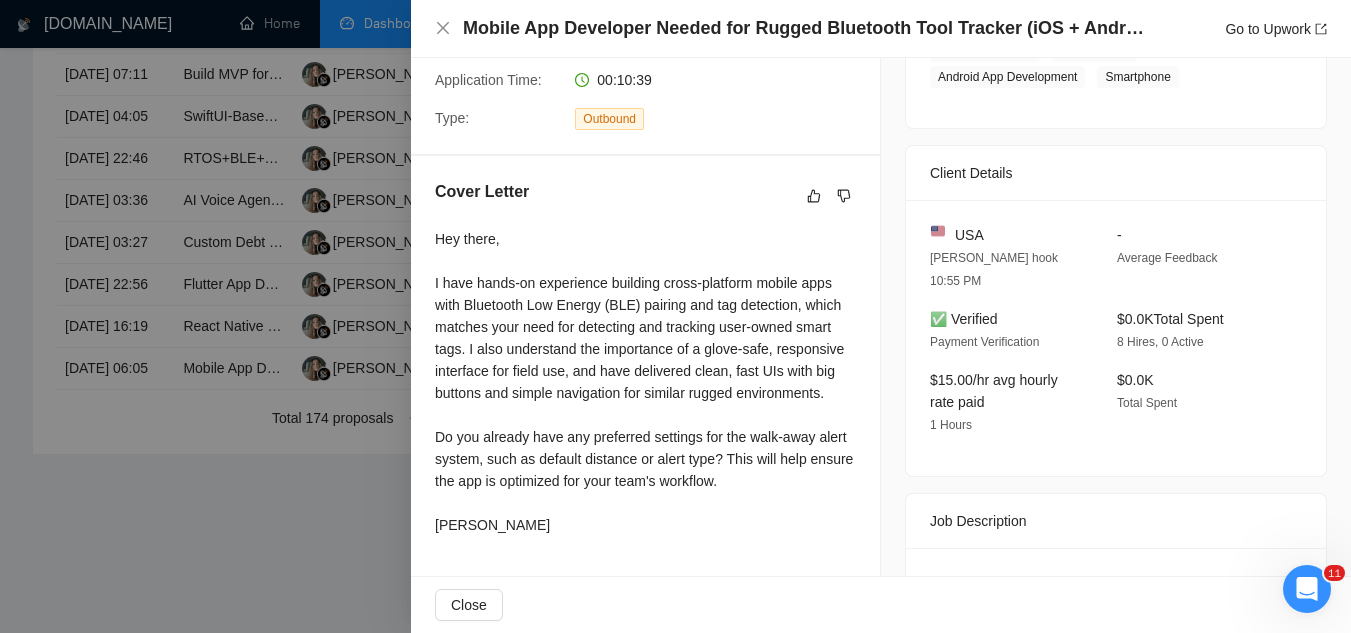 click at bounding box center [675, 316] 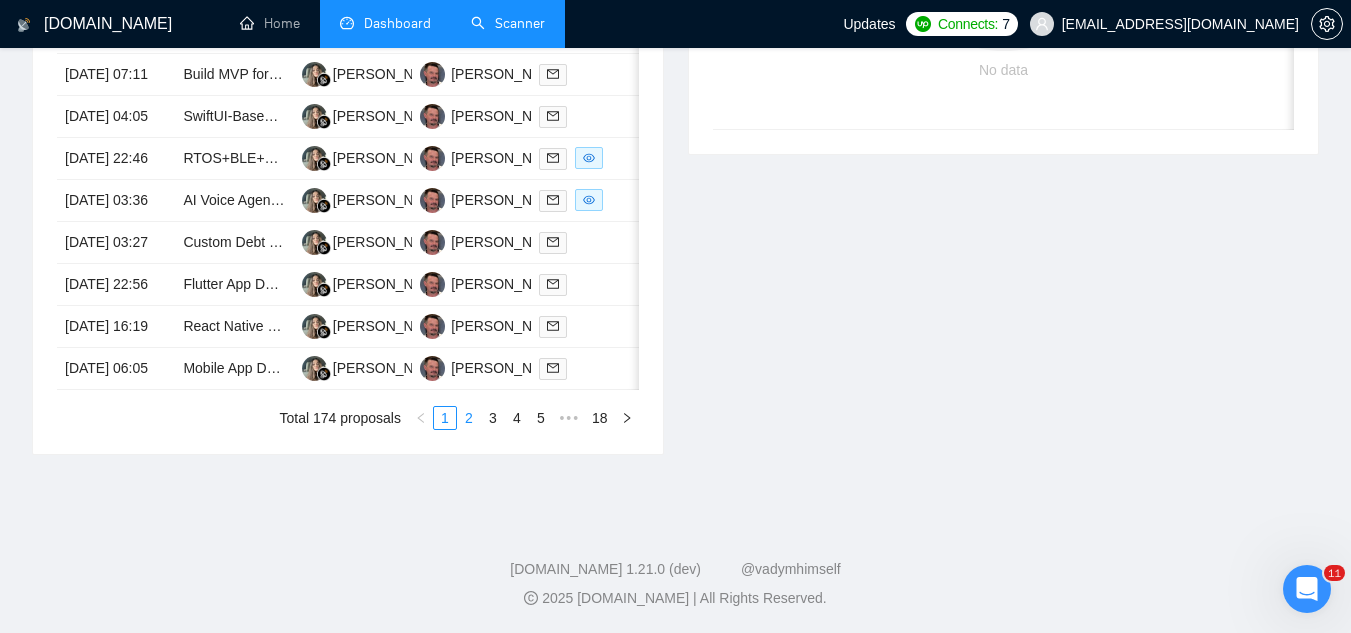 click on "2" at bounding box center [469, 418] 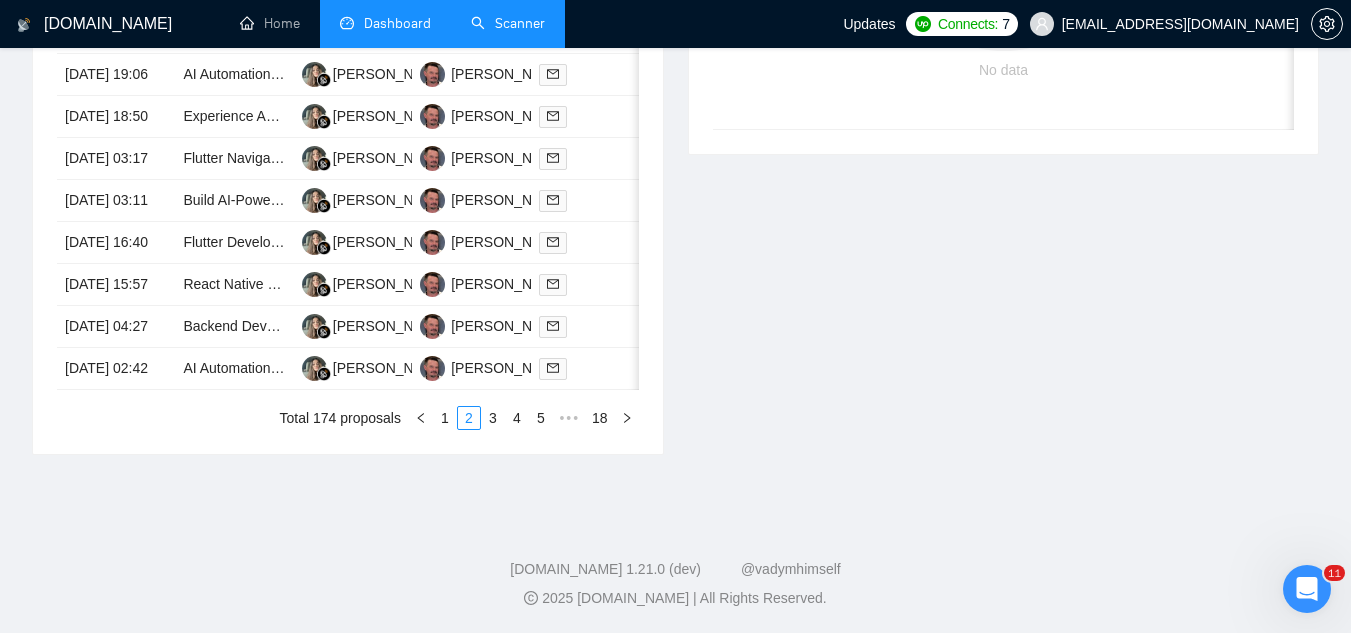 scroll, scrollTop: 779, scrollLeft: 0, axis: vertical 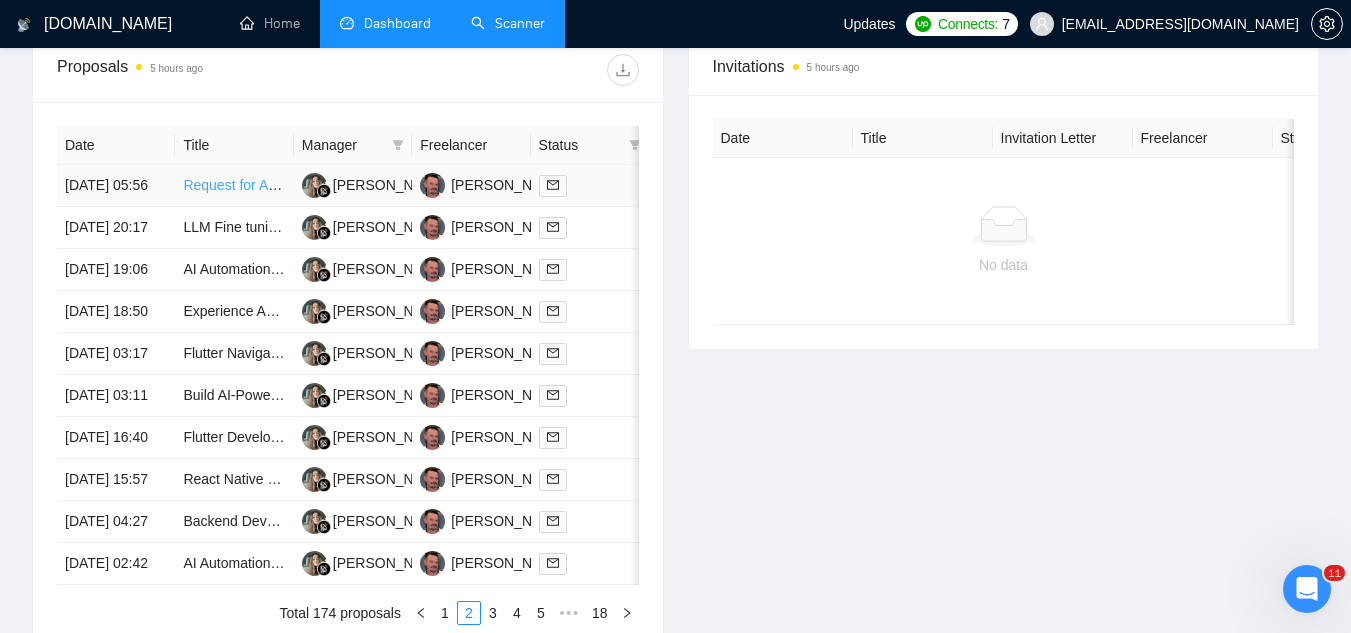 click on "Request for Assistance with StableDiffusion Project" at bounding box center [341, 185] 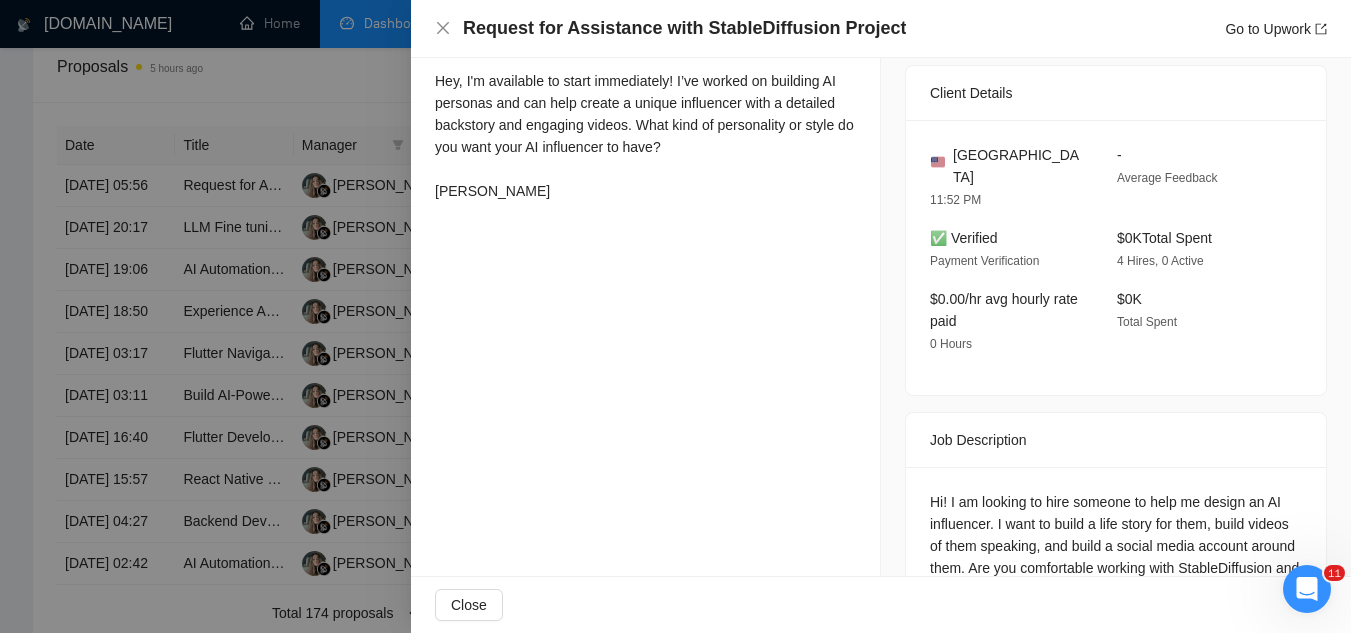 scroll, scrollTop: 616, scrollLeft: 0, axis: vertical 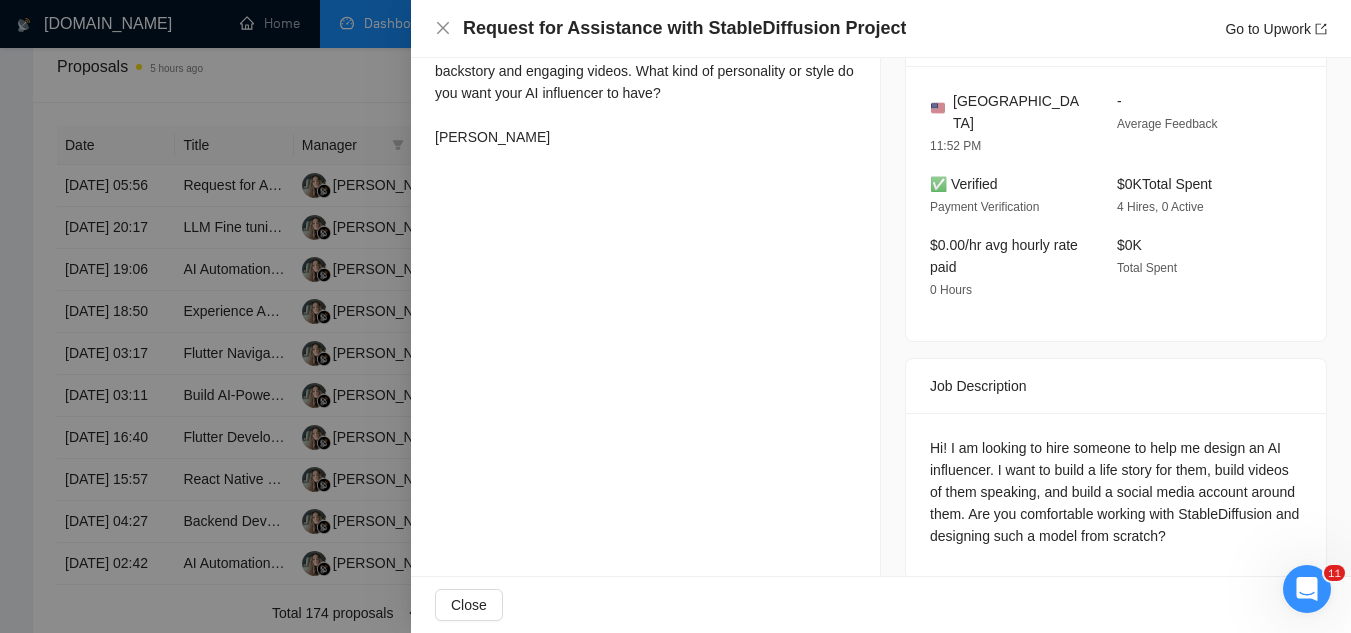 click at bounding box center (675, 316) 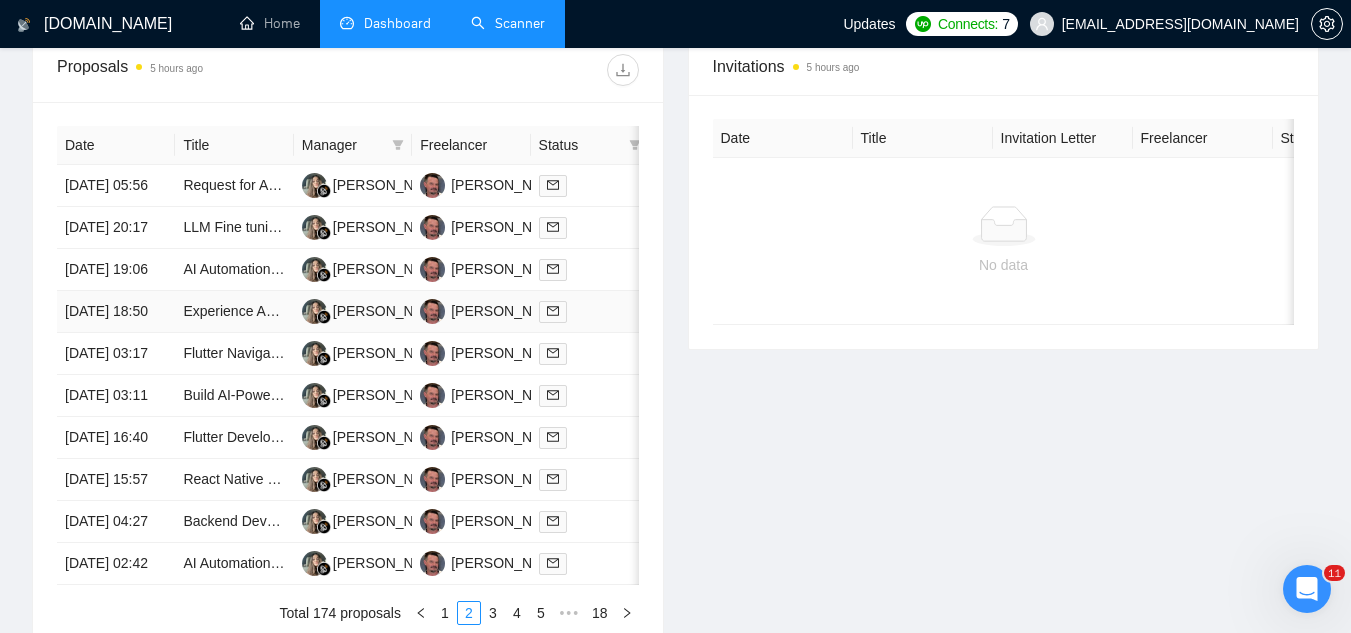 click on "Experience Automation & AI Developer" at bounding box center (234, 312) 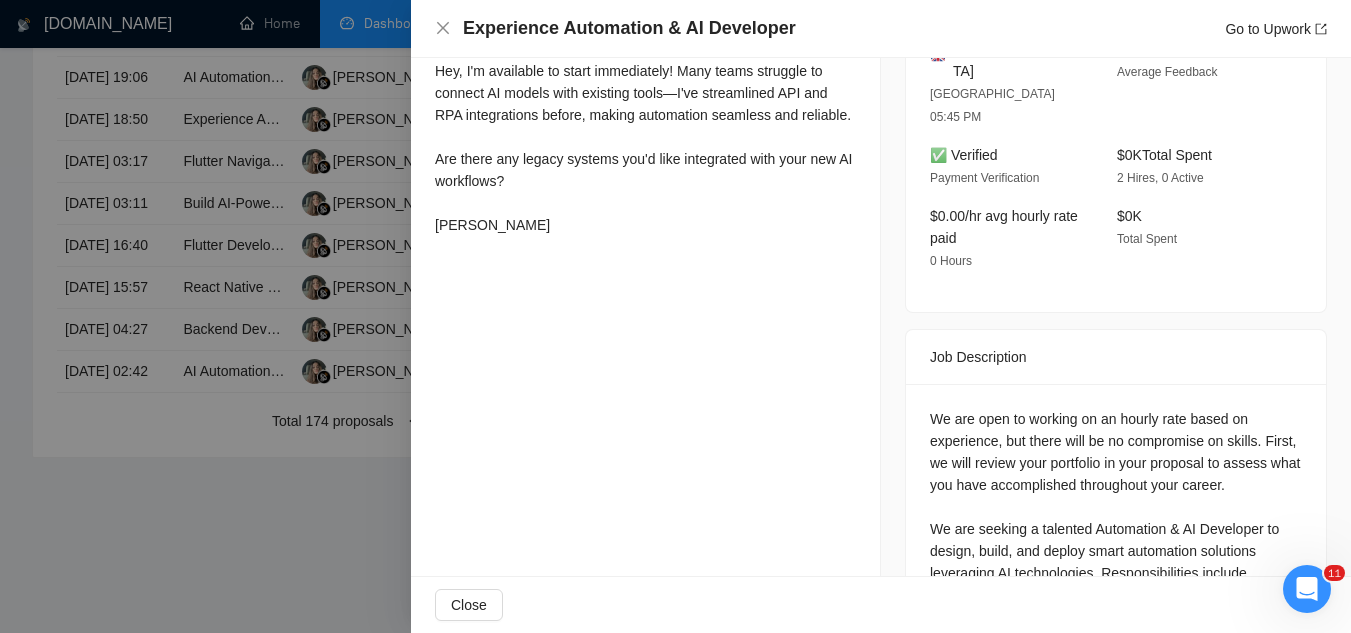 scroll, scrollTop: 979, scrollLeft: 0, axis: vertical 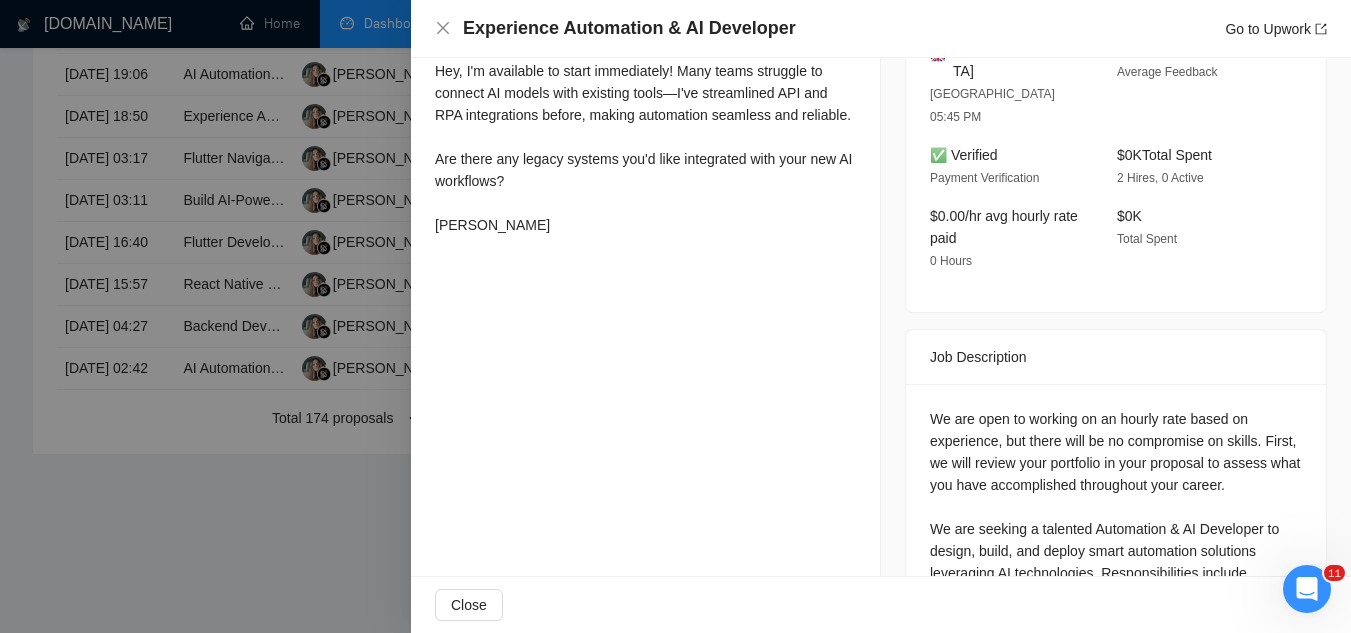 click at bounding box center (675, 316) 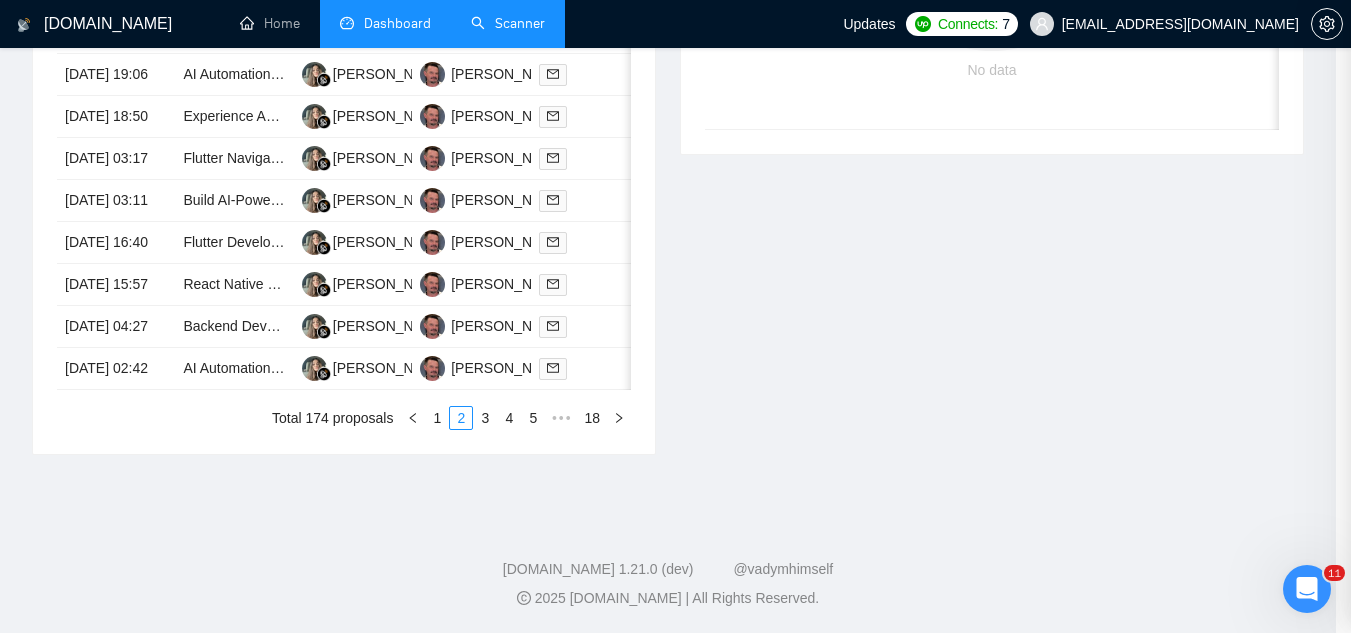 scroll, scrollTop: 1179, scrollLeft: 0, axis: vertical 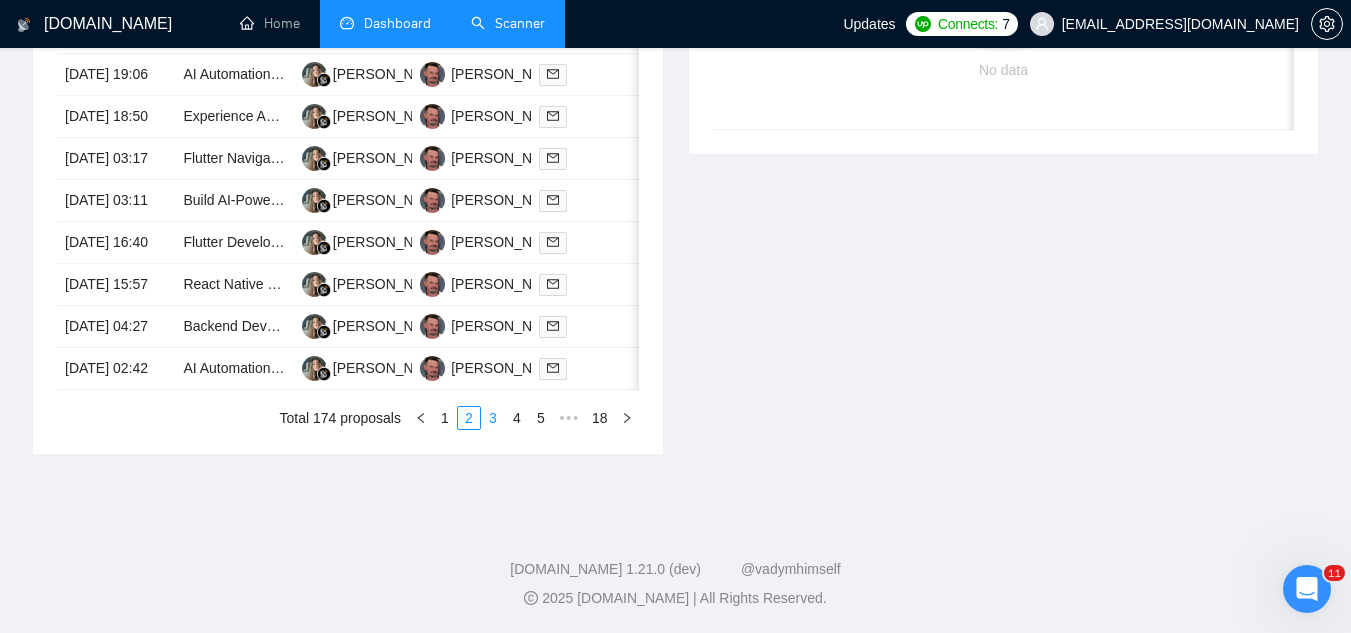 click on "3" at bounding box center (493, 418) 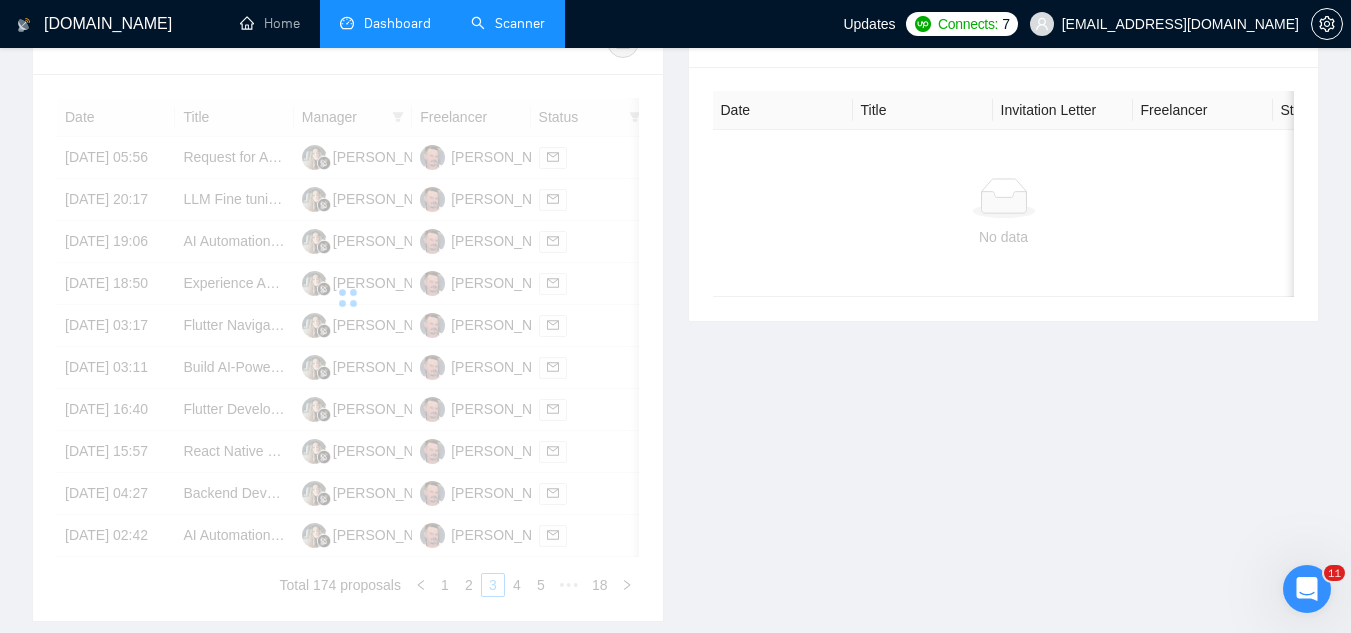 scroll, scrollTop: 779, scrollLeft: 0, axis: vertical 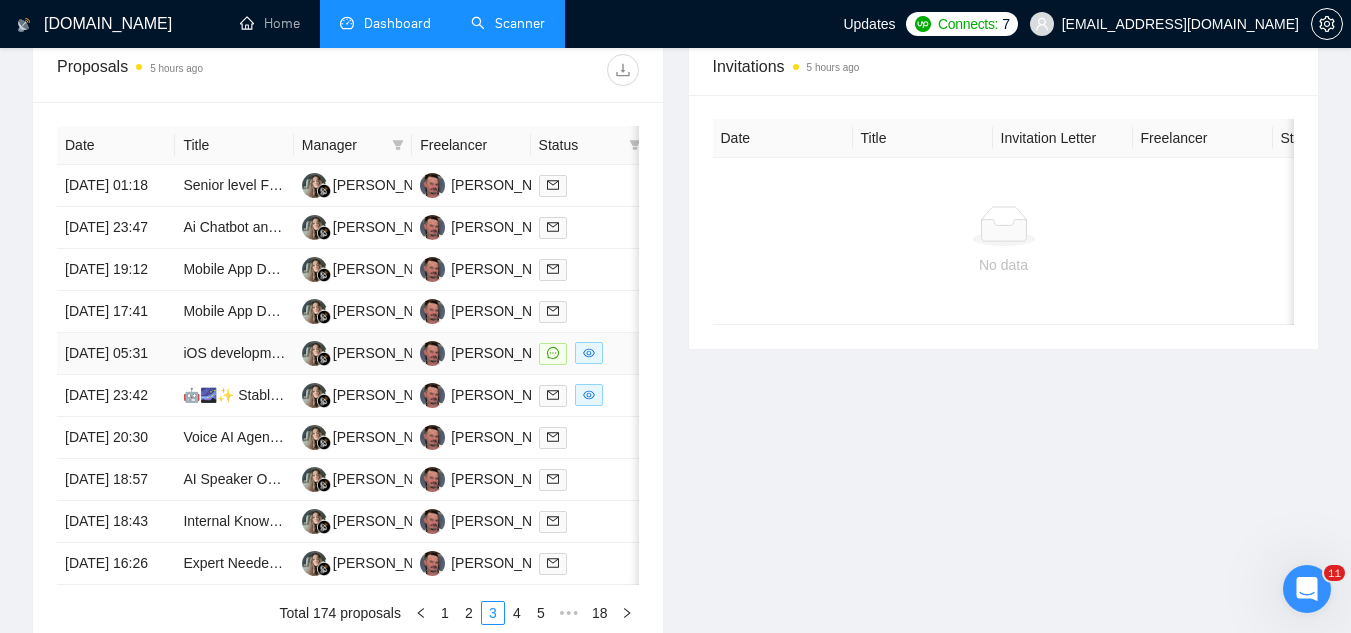 click on "iOS development -- 2 iterations per day based on user feedback" at bounding box center [234, 354] 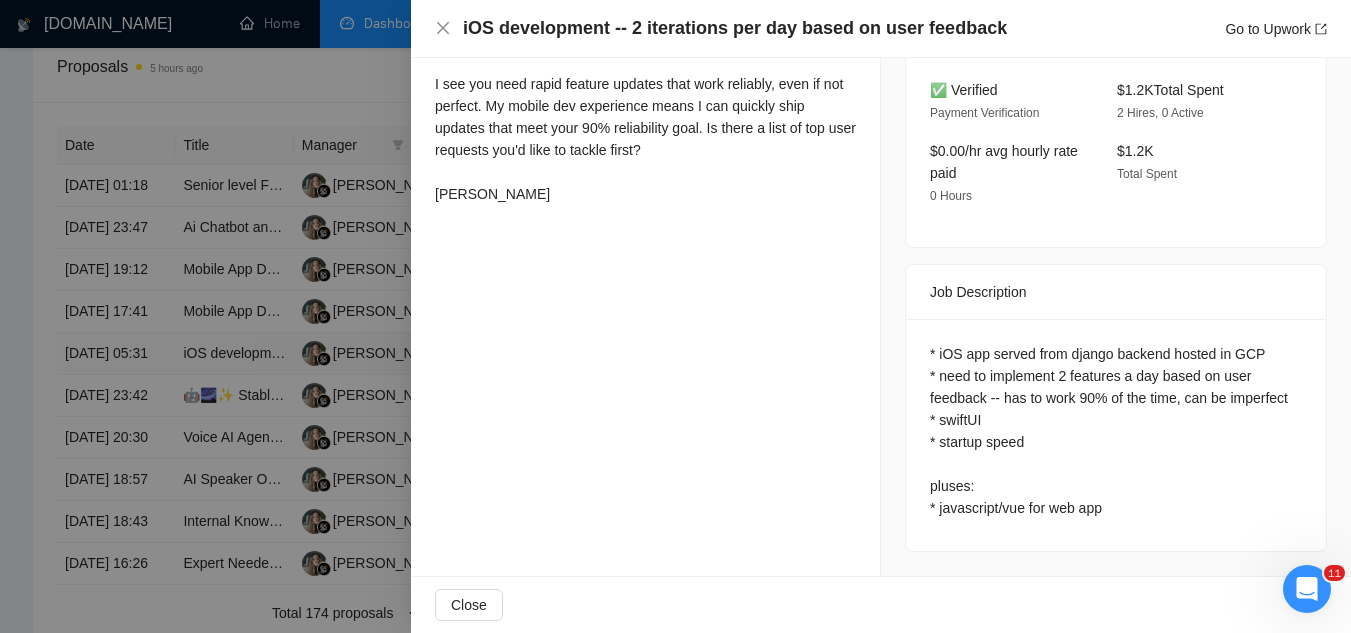 scroll, scrollTop: 552, scrollLeft: 0, axis: vertical 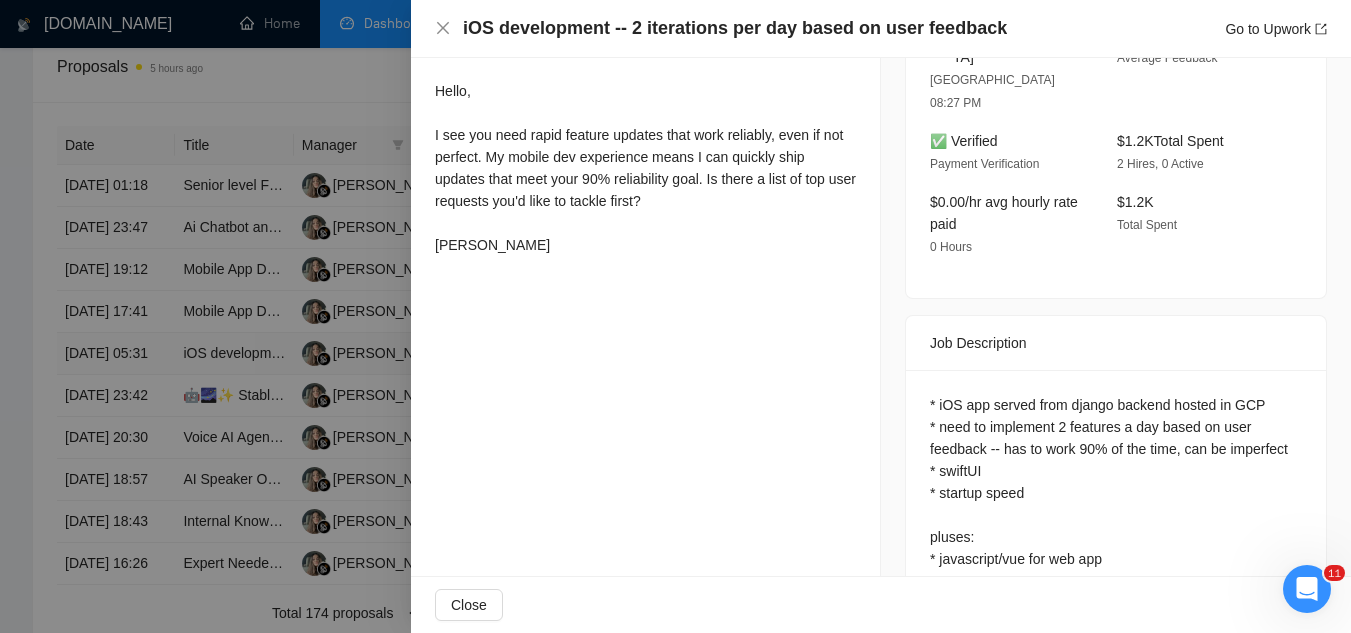 click at bounding box center [675, 316] 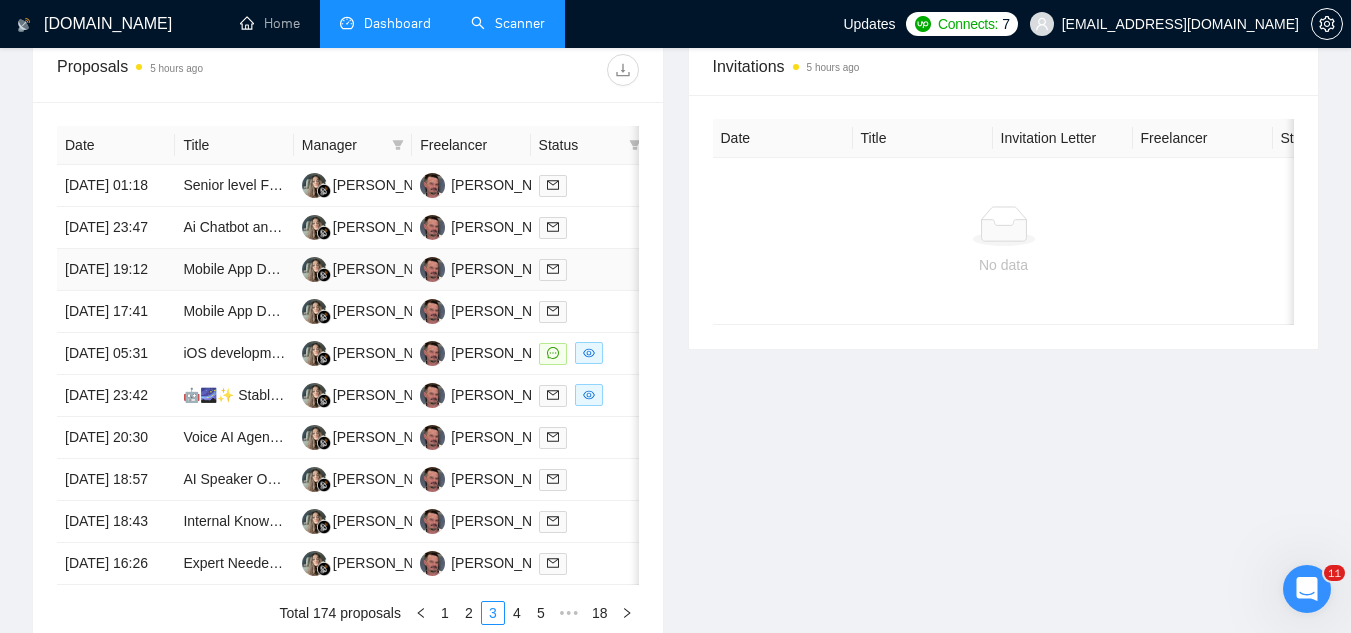 click on "Mobile App Developer in [GEOGRAPHIC_DATA], [GEOGRAPHIC_DATA] for iOS and Android" at bounding box center [234, 270] 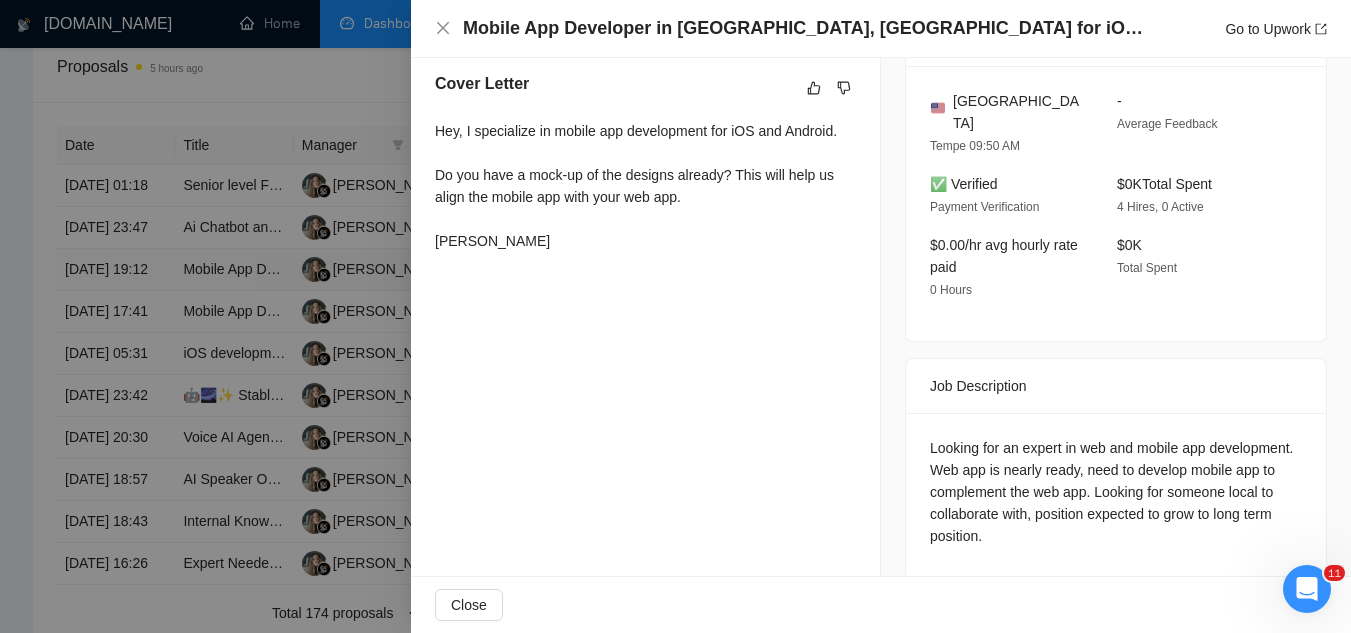 click at bounding box center [675, 316] 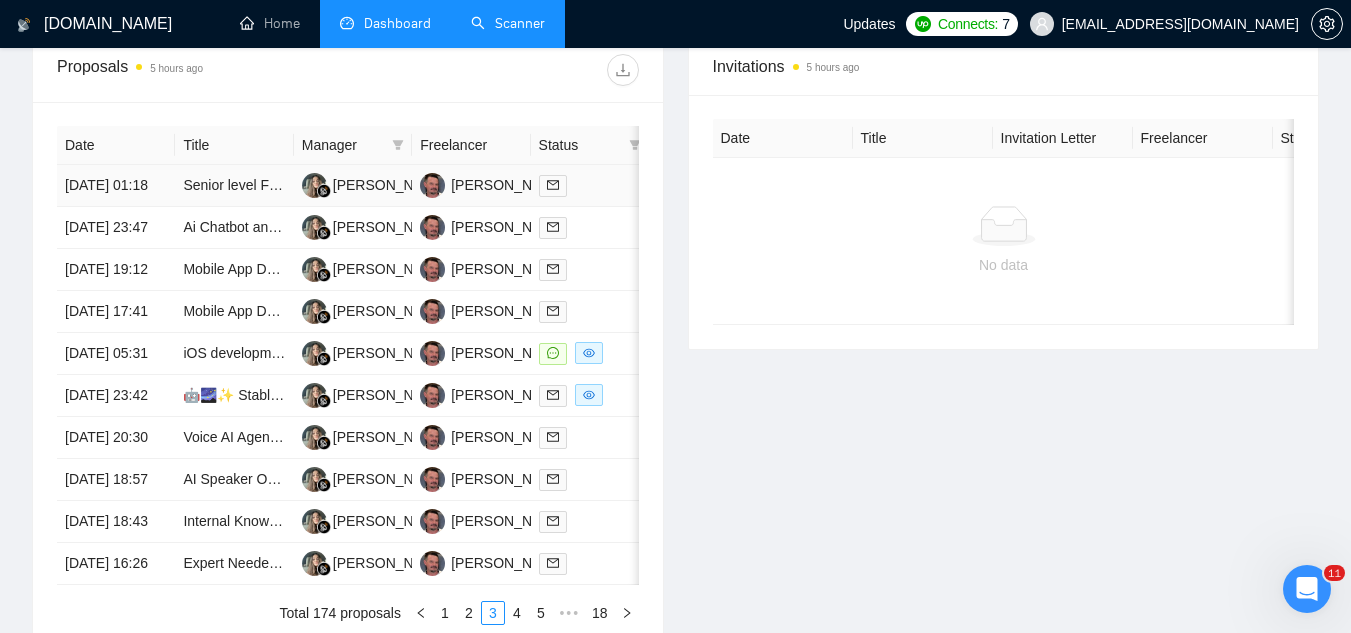 click on "Senior level Flutter developer for mobile application" at bounding box center [234, 186] 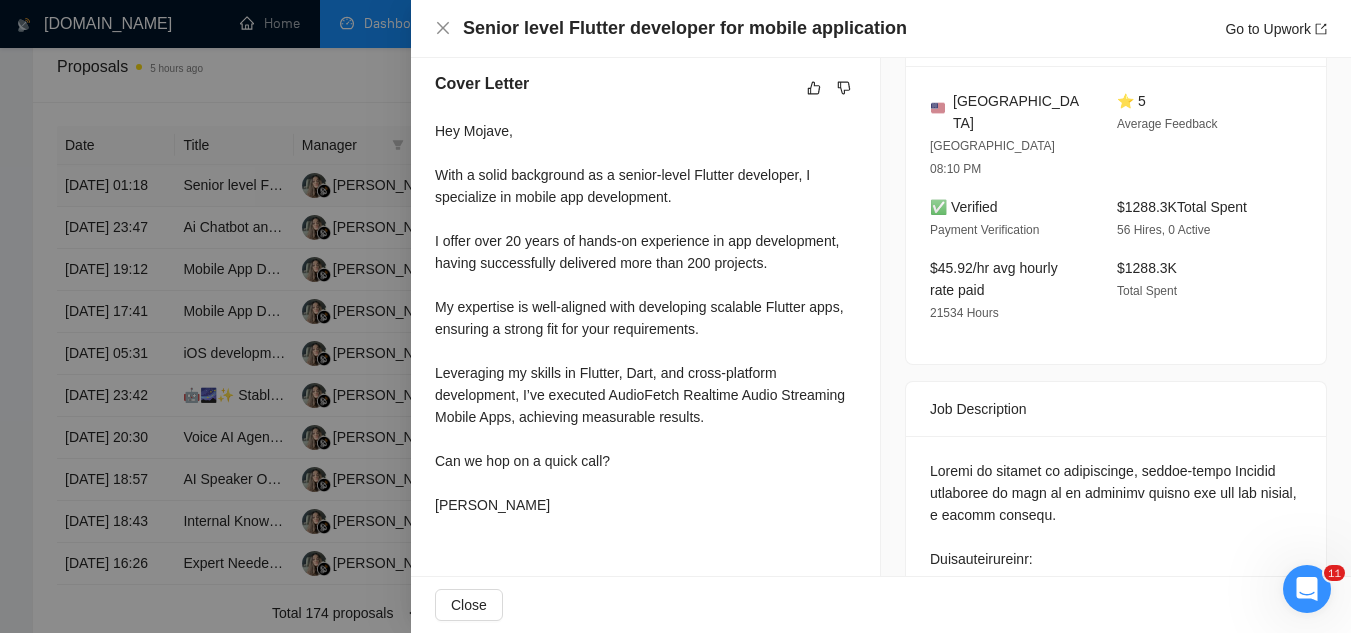 click at bounding box center [675, 316] 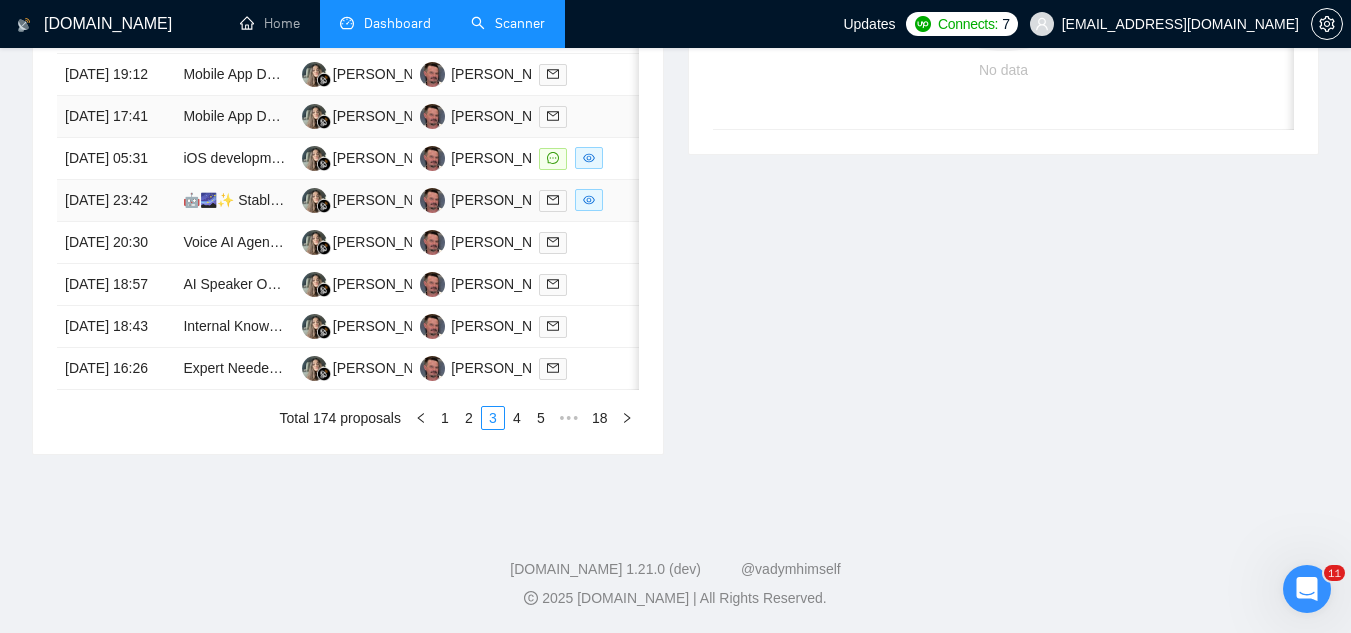 scroll, scrollTop: 1079, scrollLeft: 0, axis: vertical 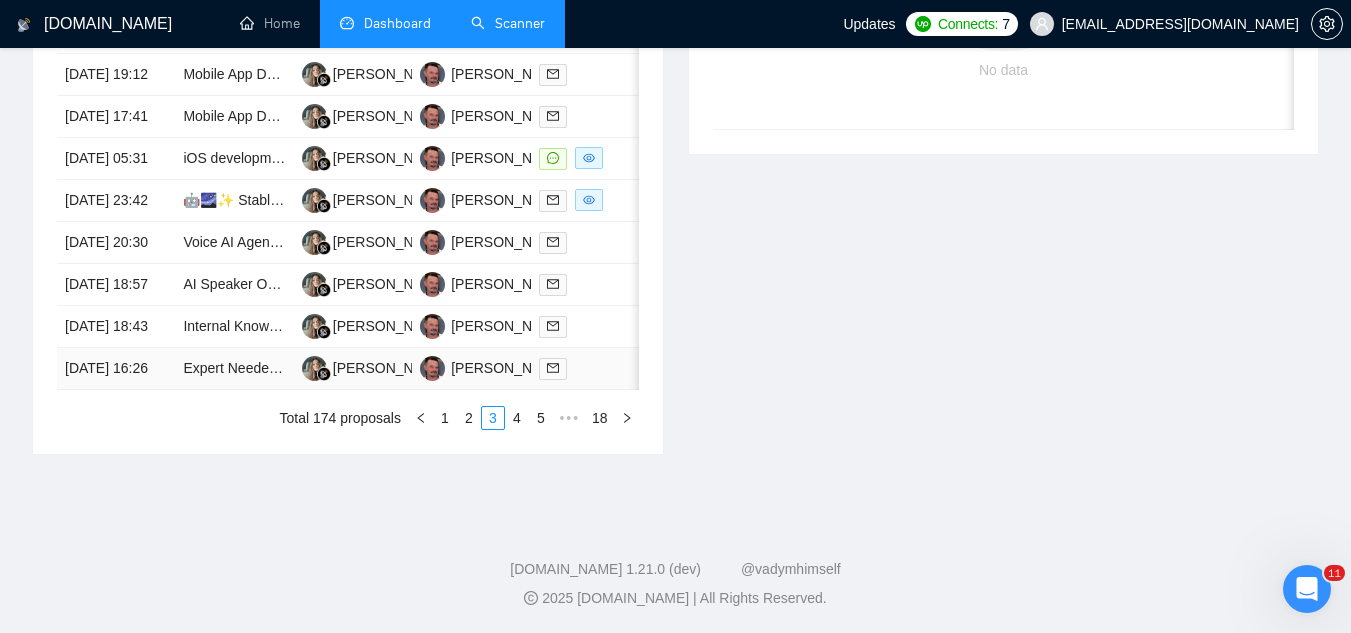 click on "Expert Needed for Running Nvidia's FP4 Quantized DeepSeek-R1-0528" at bounding box center (234, 369) 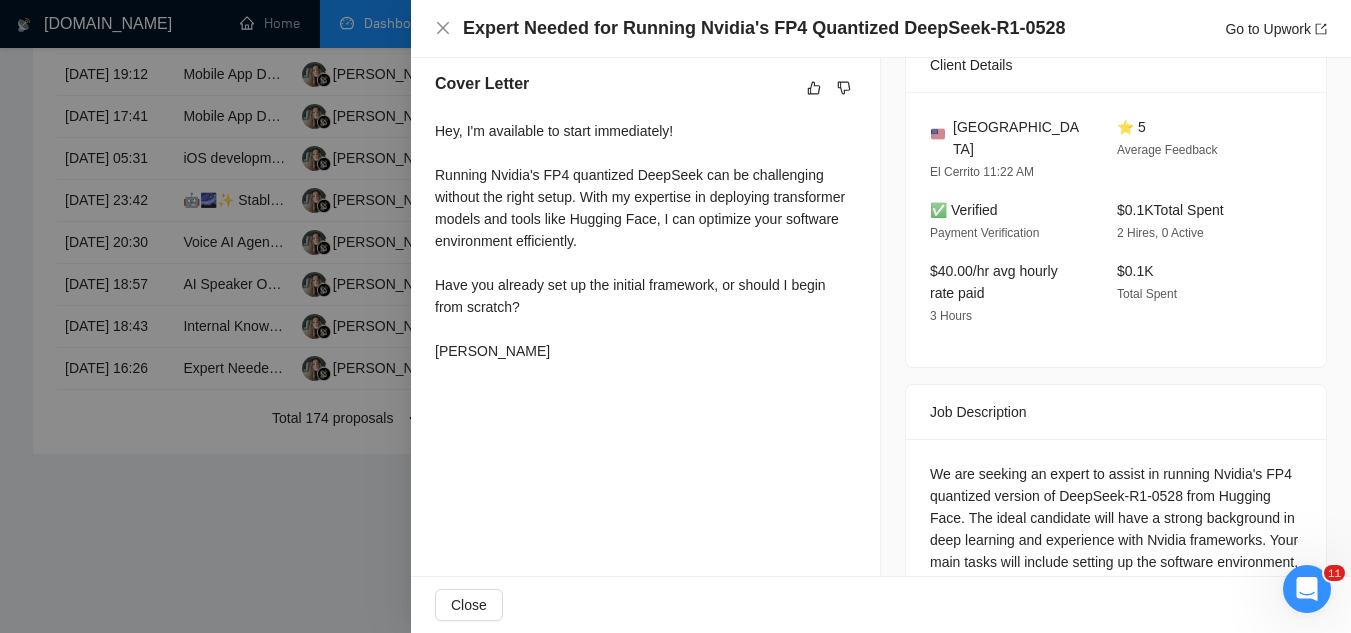 click at bounding box center (675, 316) 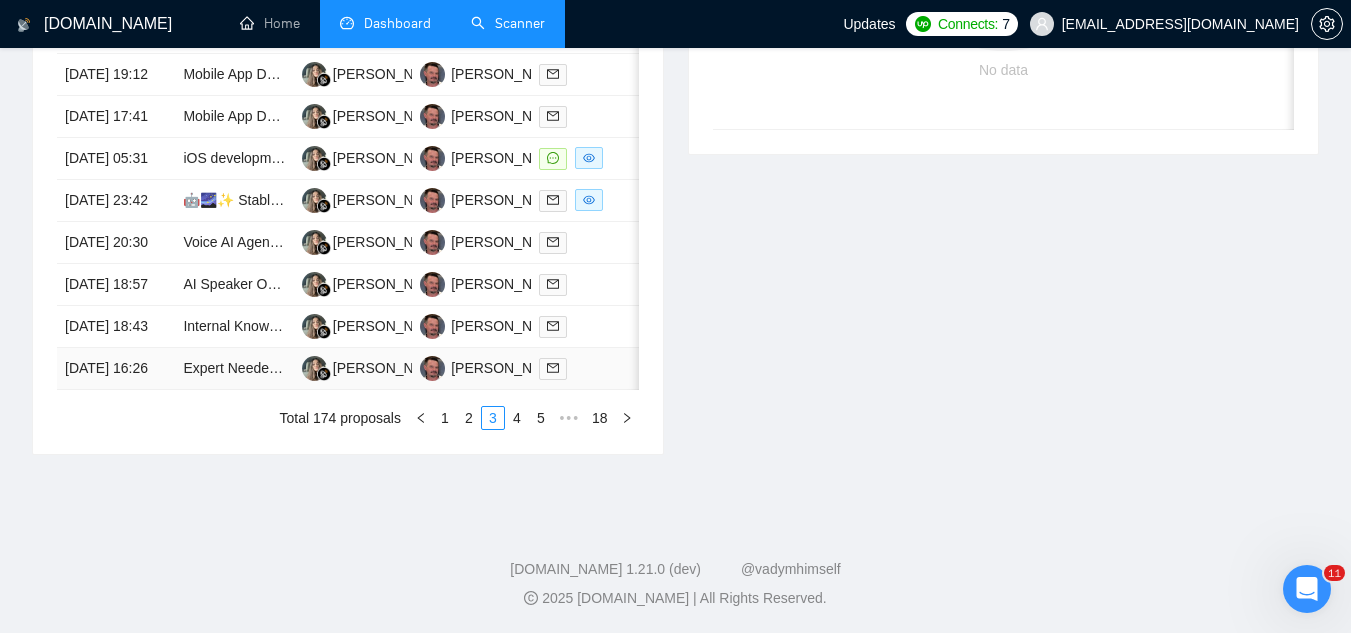 click on "Expert Needed for Running Nvidia's FP4 Quantized DeepSeek-R1-0528" at bounding box center [234, 369] 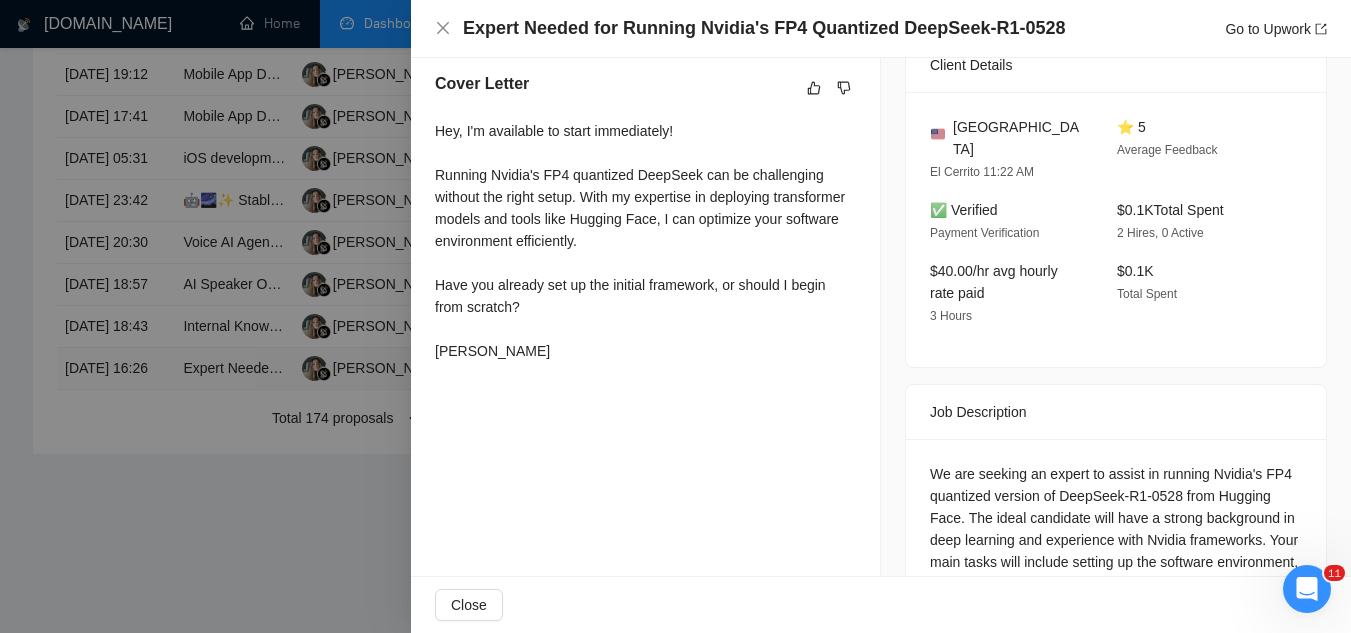 click at bounding box center [675, 316] 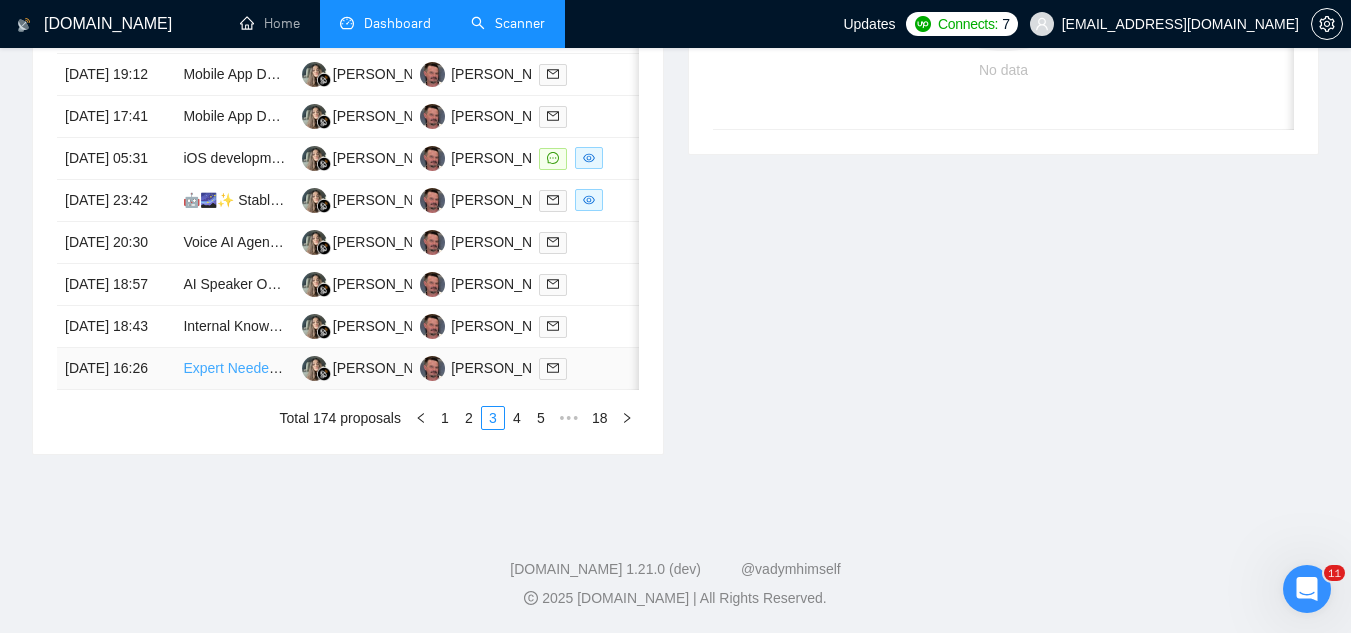 click on "Expert Needed for Running Nvidia's FP4 Quantized DeepSeek-R1-0528" at bounding box center (406, 368) 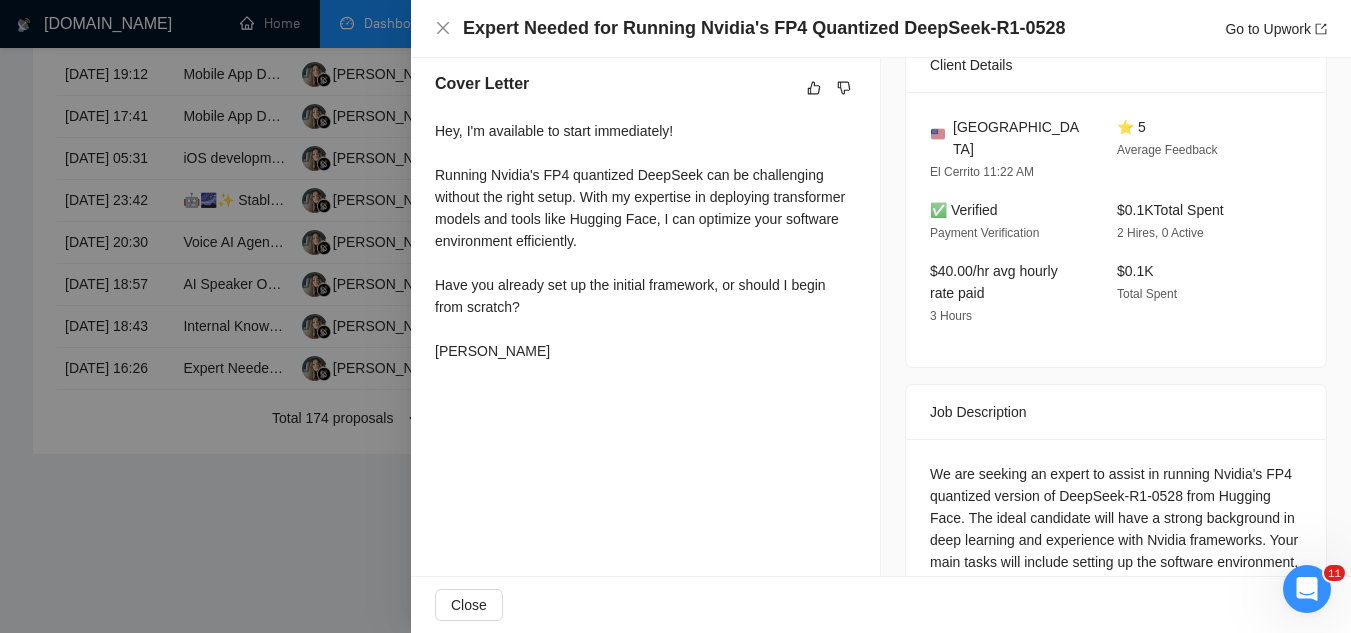 click at bounding box center [675, 316] 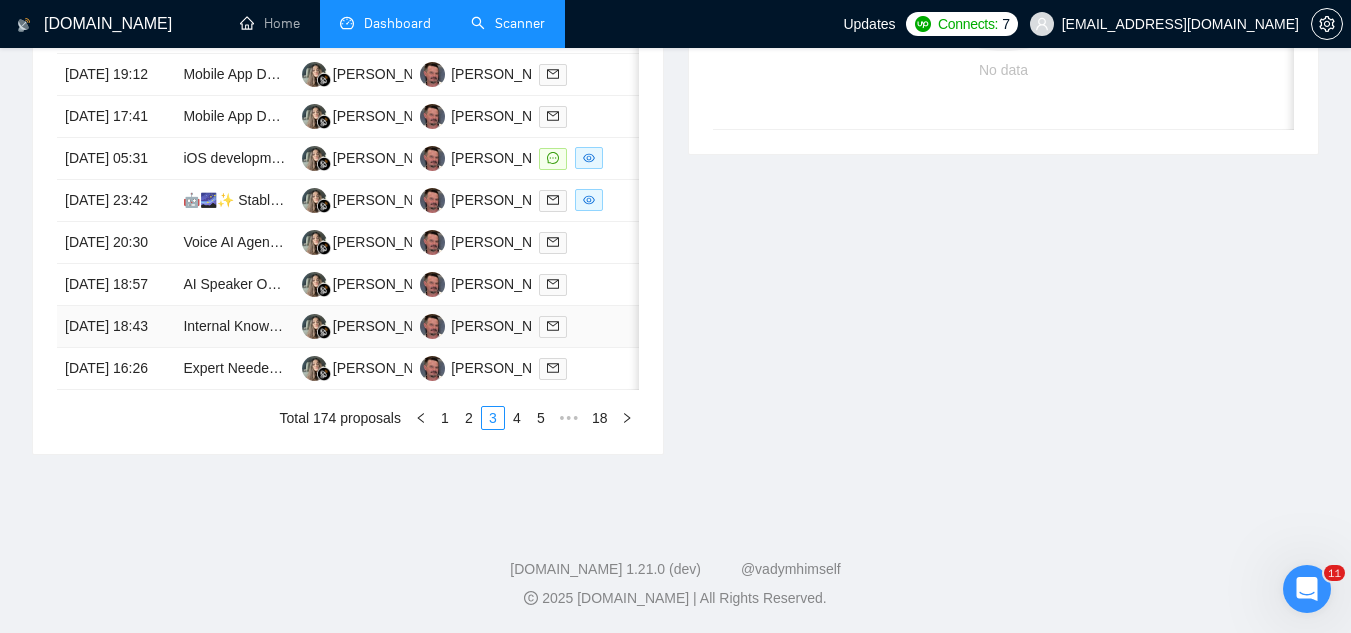 click on "Internal Knowledge Chatbot Using RAG in n8n (OneDrive + Scalable Architecture)" at bounding box center (234, 327) 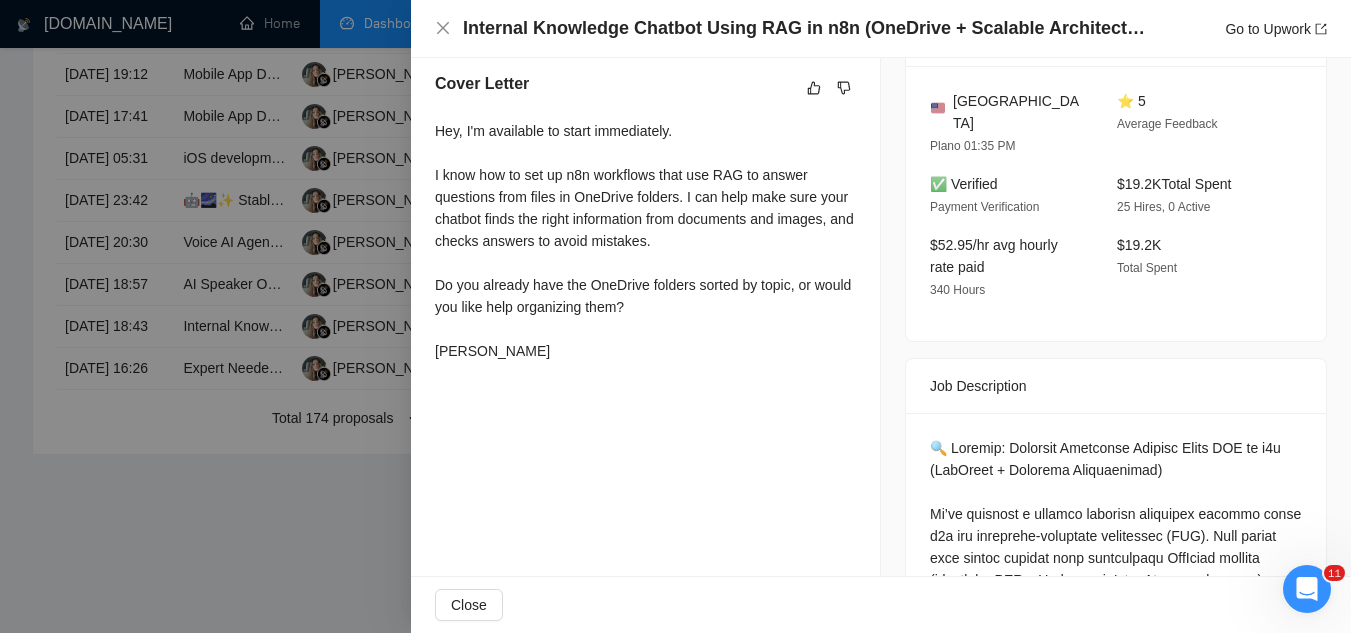 scroll, scrollTop: 612, scrollLeft: 0, axis: vertical 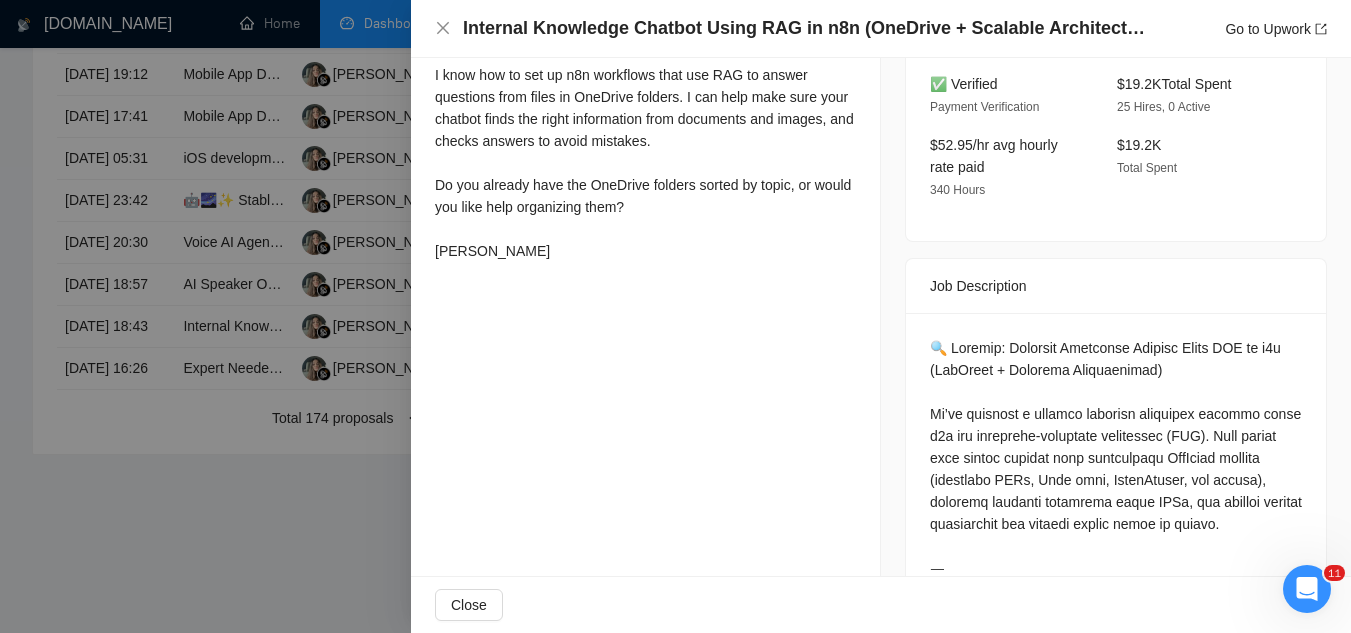 click at bounding box center [675, 316] 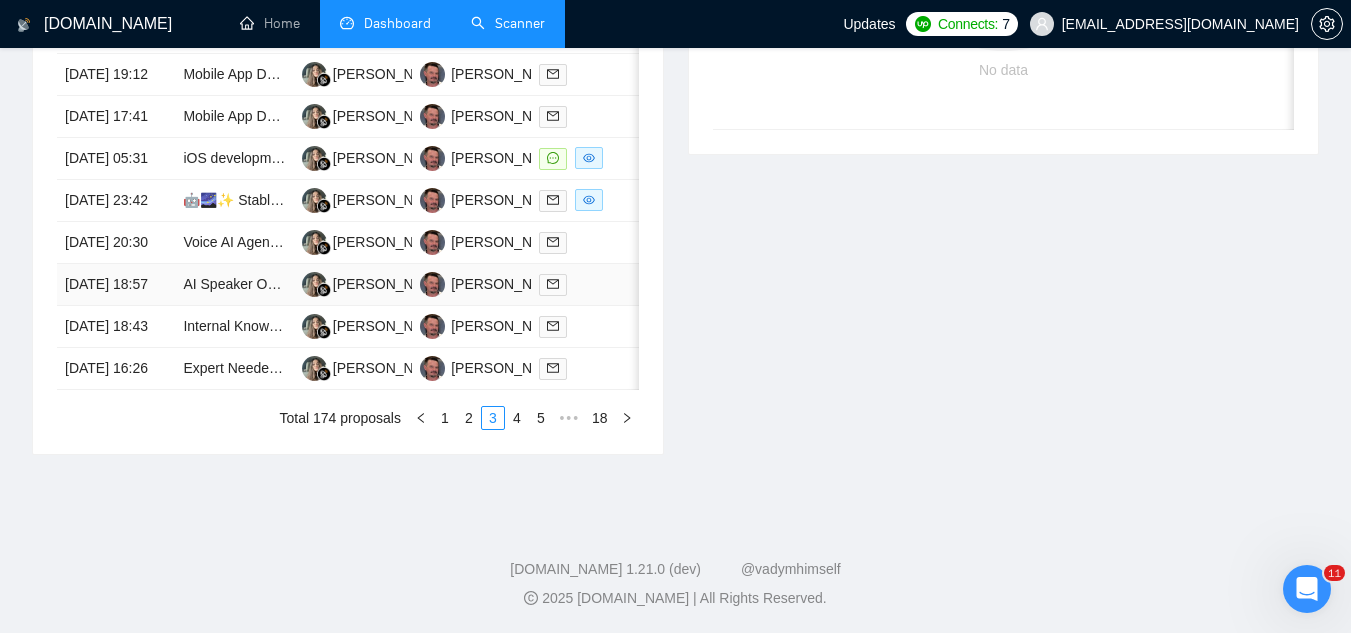 click on "AI Speaker Opportunity – One-Day Thought Leadership Event" at bounding box center (234, 285) 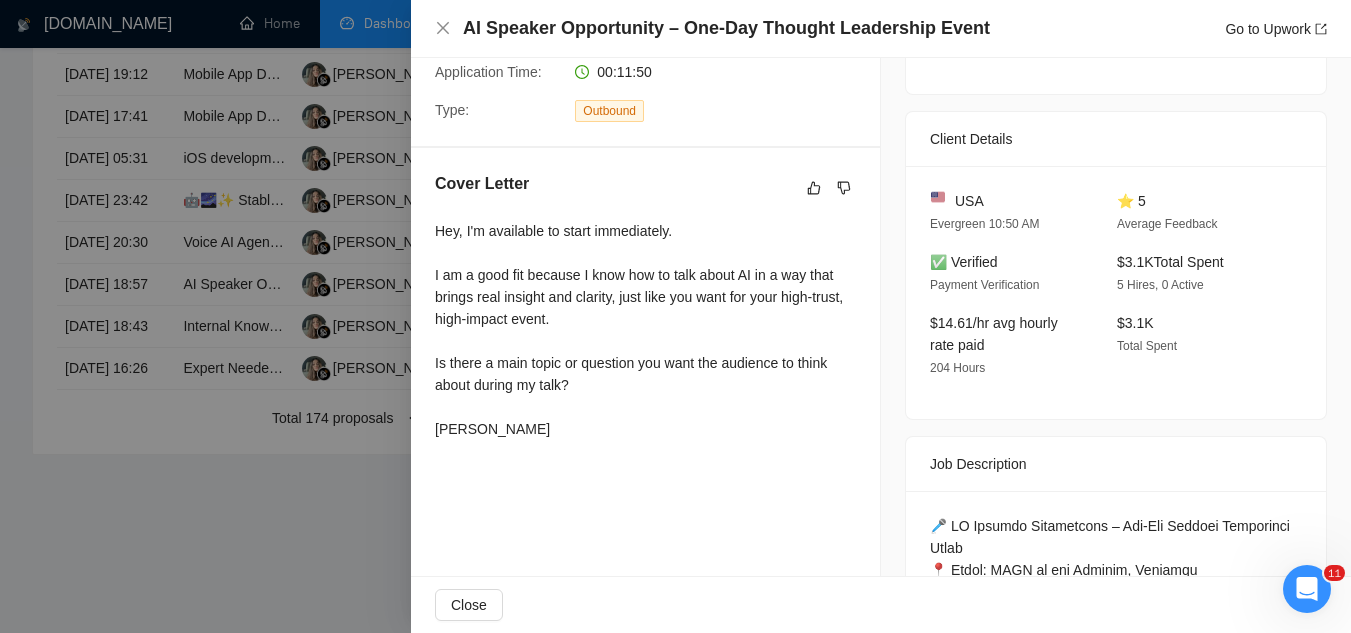 scroll, scrollTop: 12, scrollLeft: 0, axis: vertical 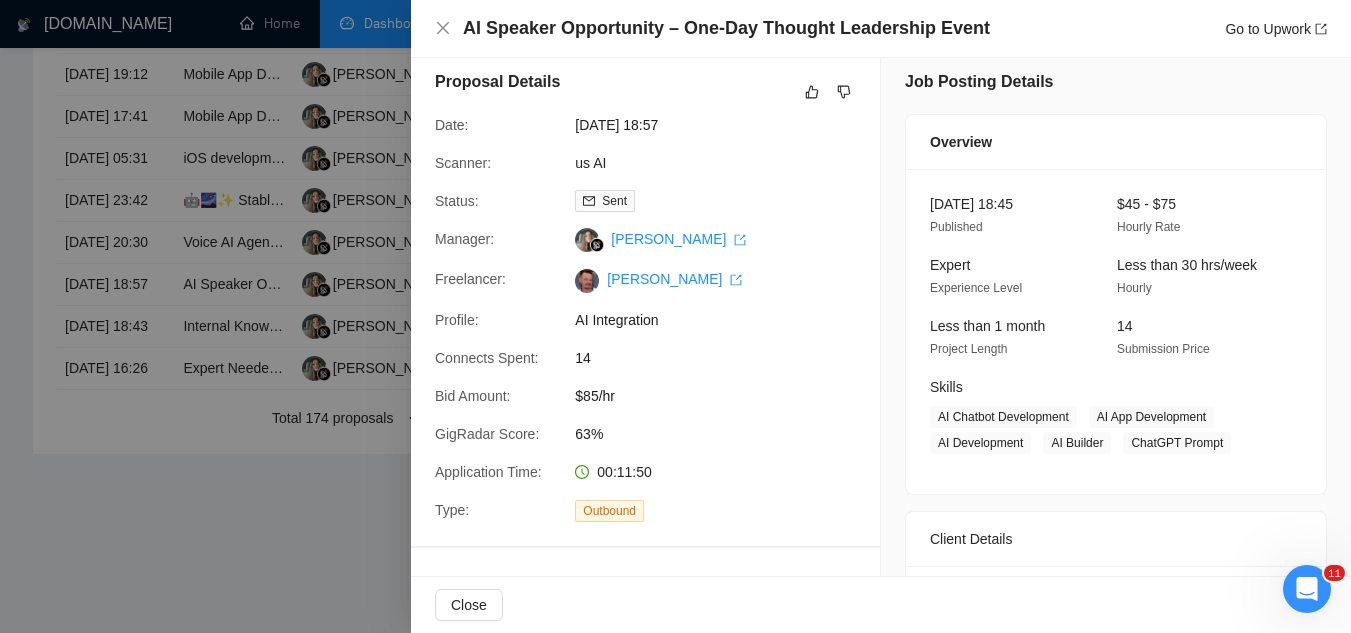 click at bounding box center [675, 316] 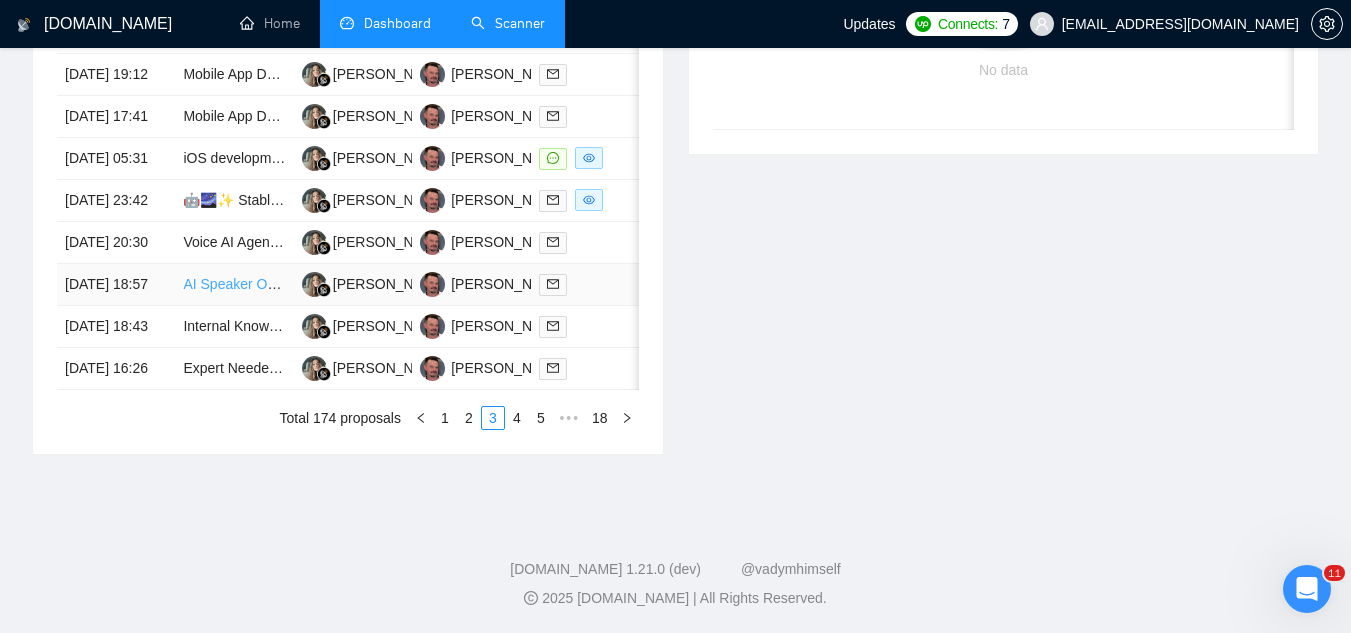 click on "AI Speaker Opportunity – One-Day Thought Leadership Event" at bounding box center (375, 284) 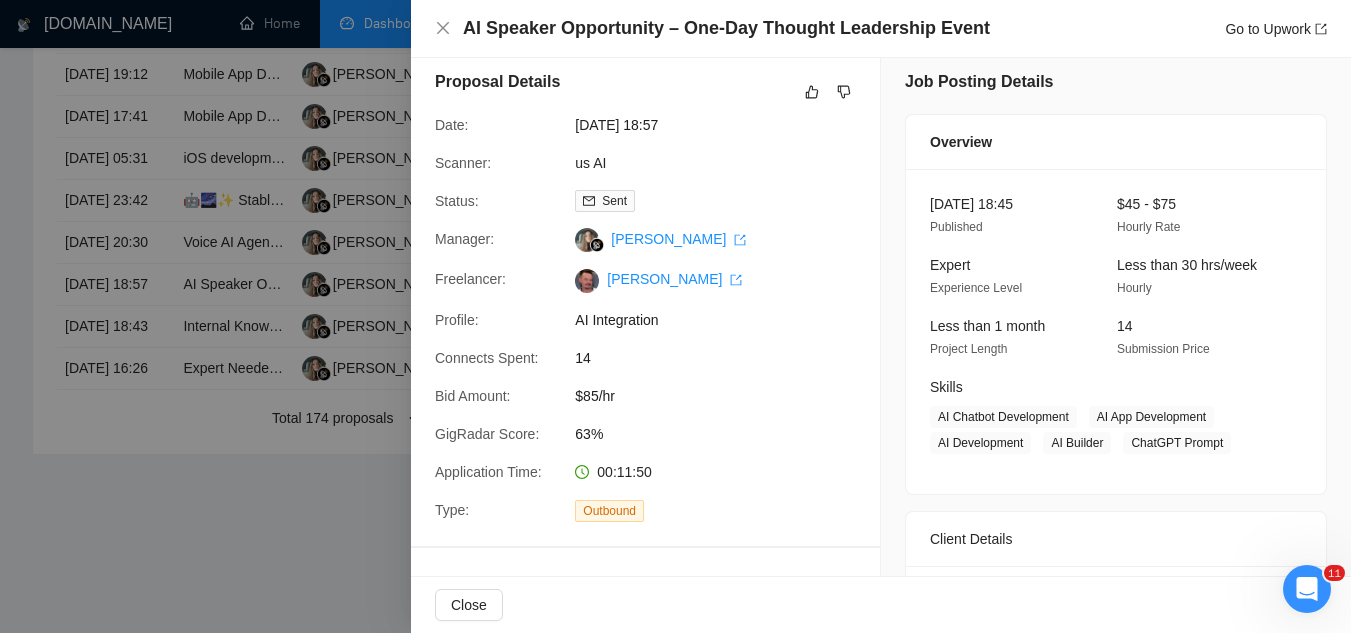 click at bounding box center [675, 316] 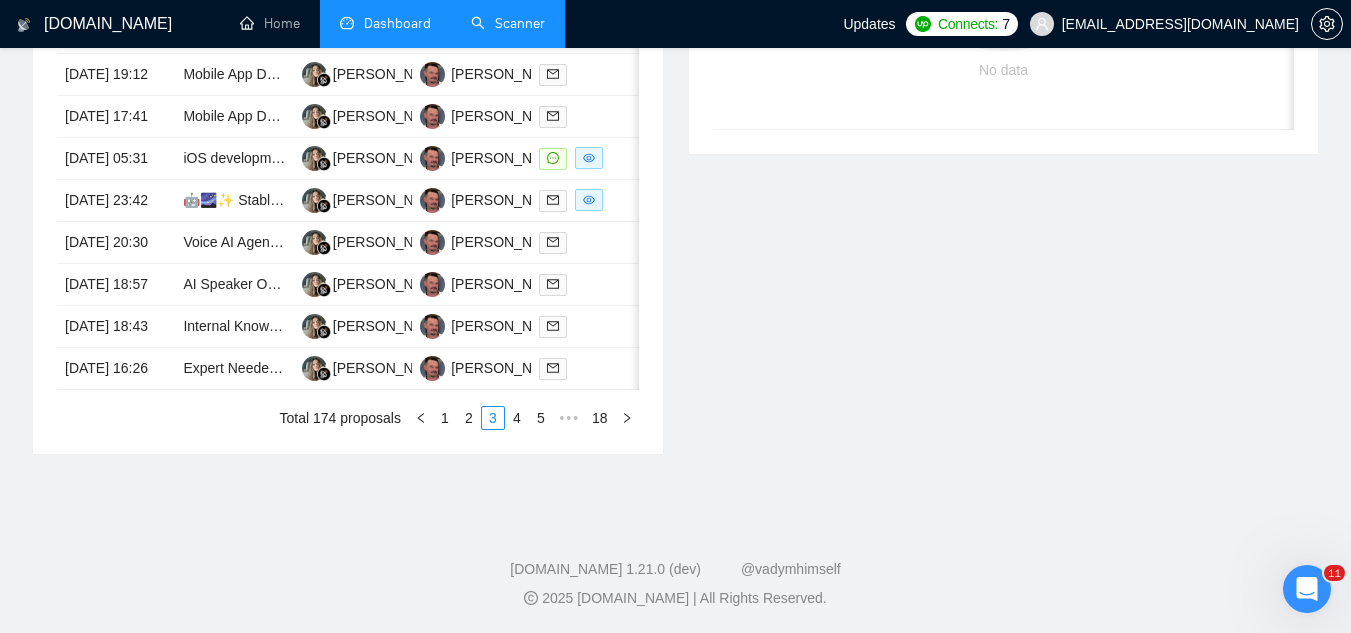 scroll, scrollTop: 979, scrollLeft: 0, axis: vertical 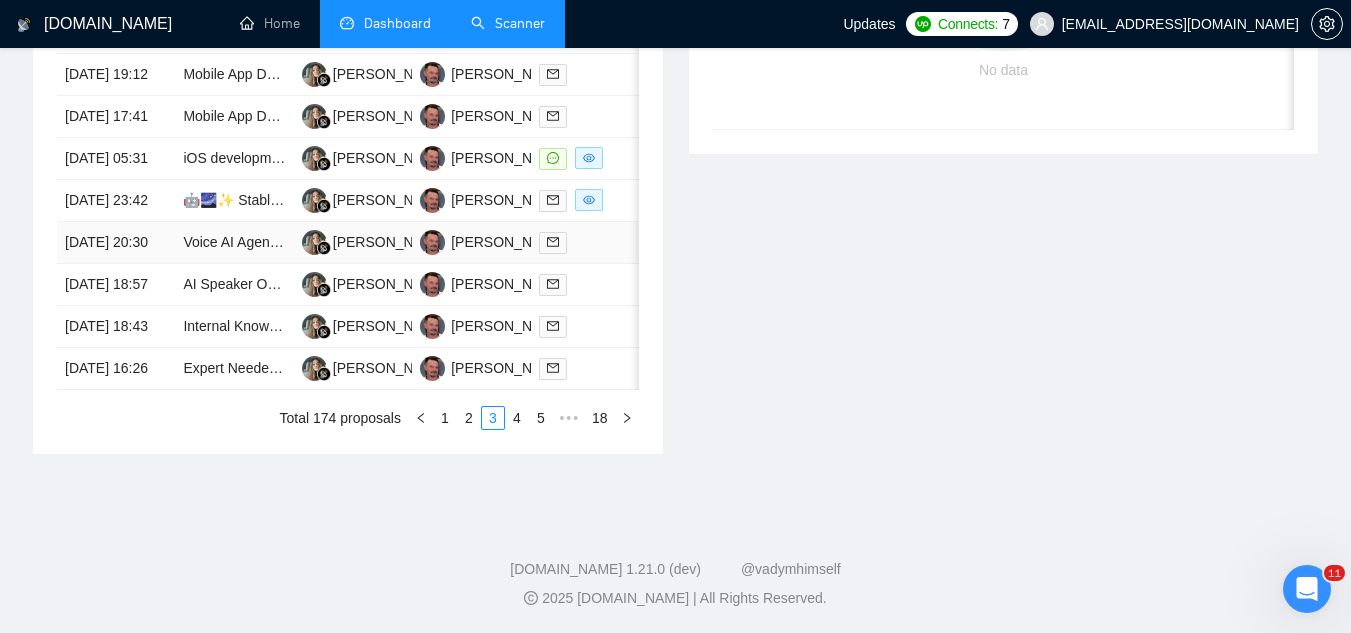 click on "Voice AI Agent Developer for Drive-Thru Systems" at bounding box center (234, 243) 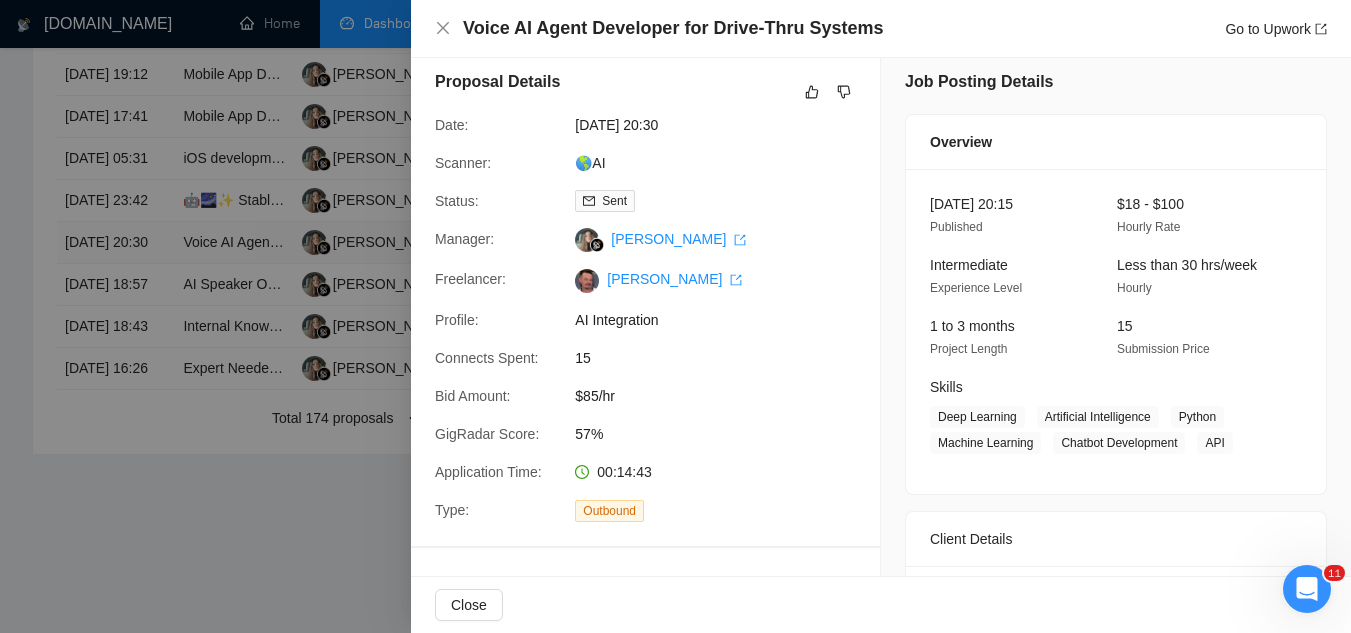 click at bounding box center [675, 316] 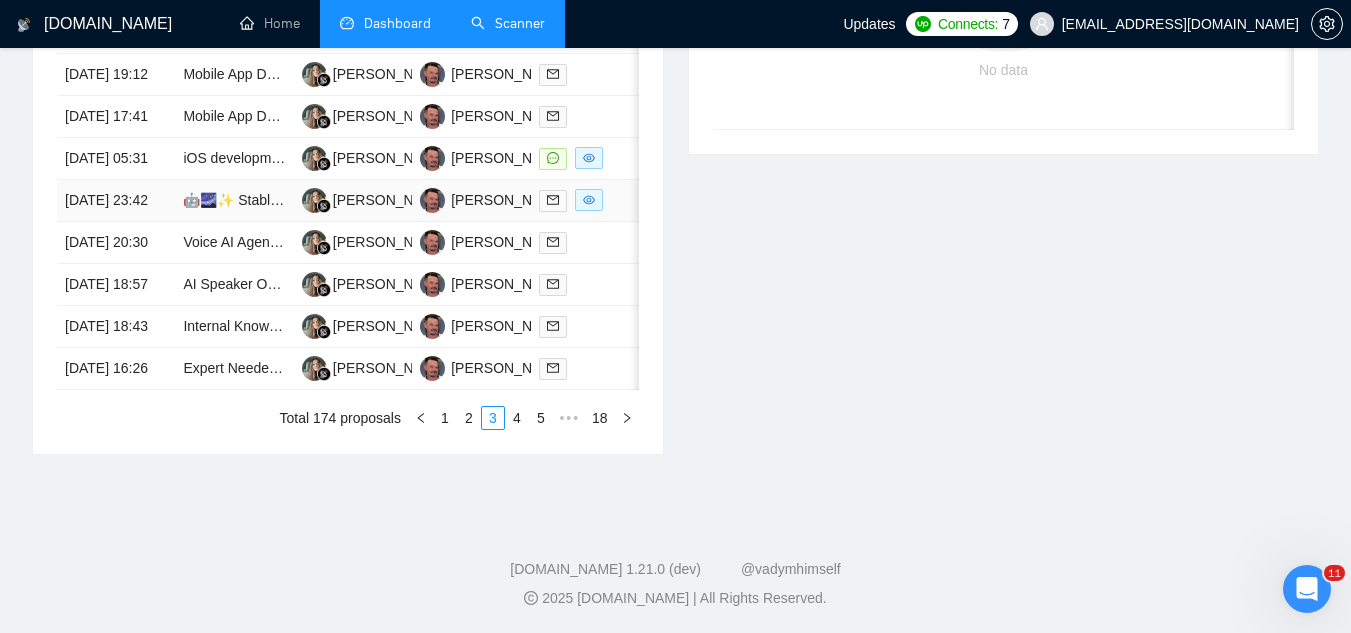 click on "🤖🌌✨ Stable Diffusion AI Engineer for Fashion Textile Startup" at bounding box center (234, 201) 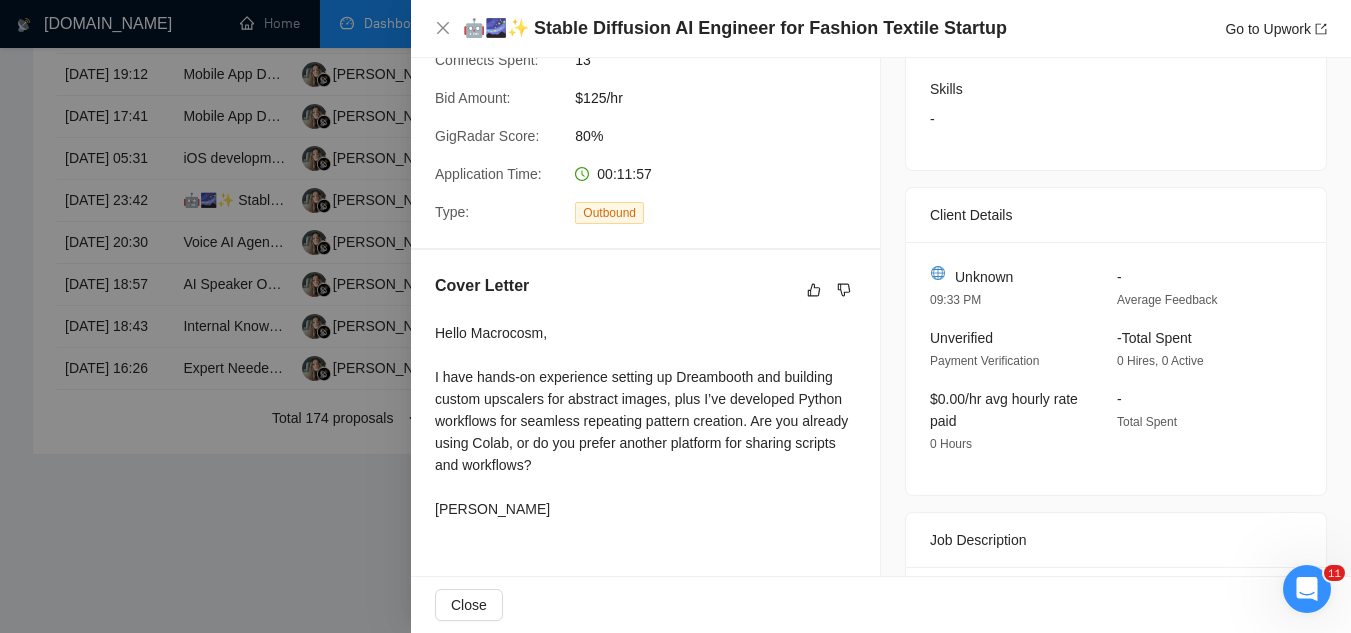 scroll, scrollTop: 312, scrollLeft: 0, axis: vertical 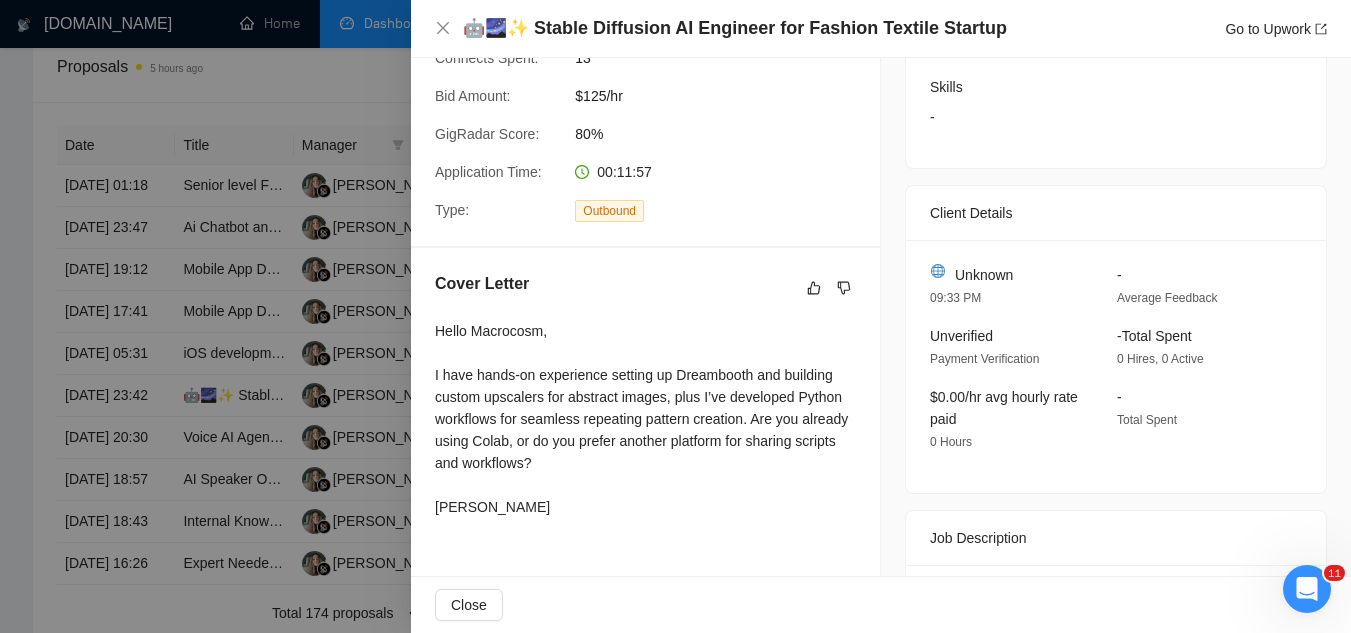 click at bounding box center [675, 316] 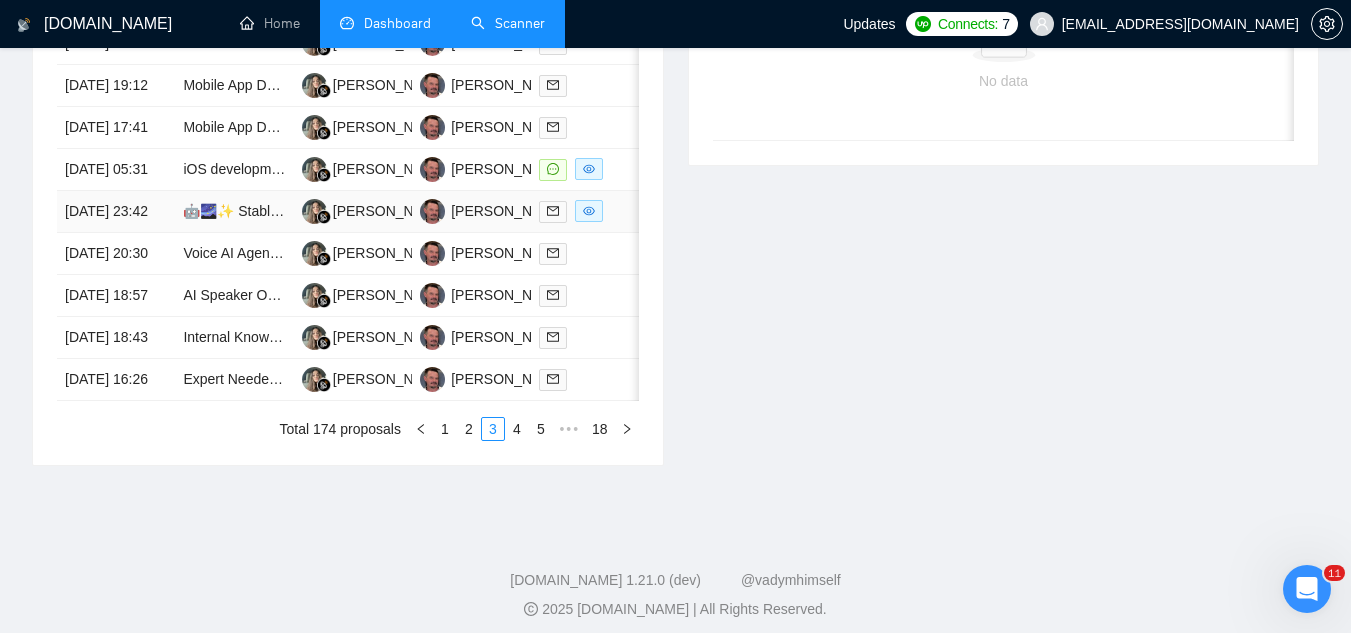 scroll, scrollTop: 1179, scrollLeft: 0, axis: vertical 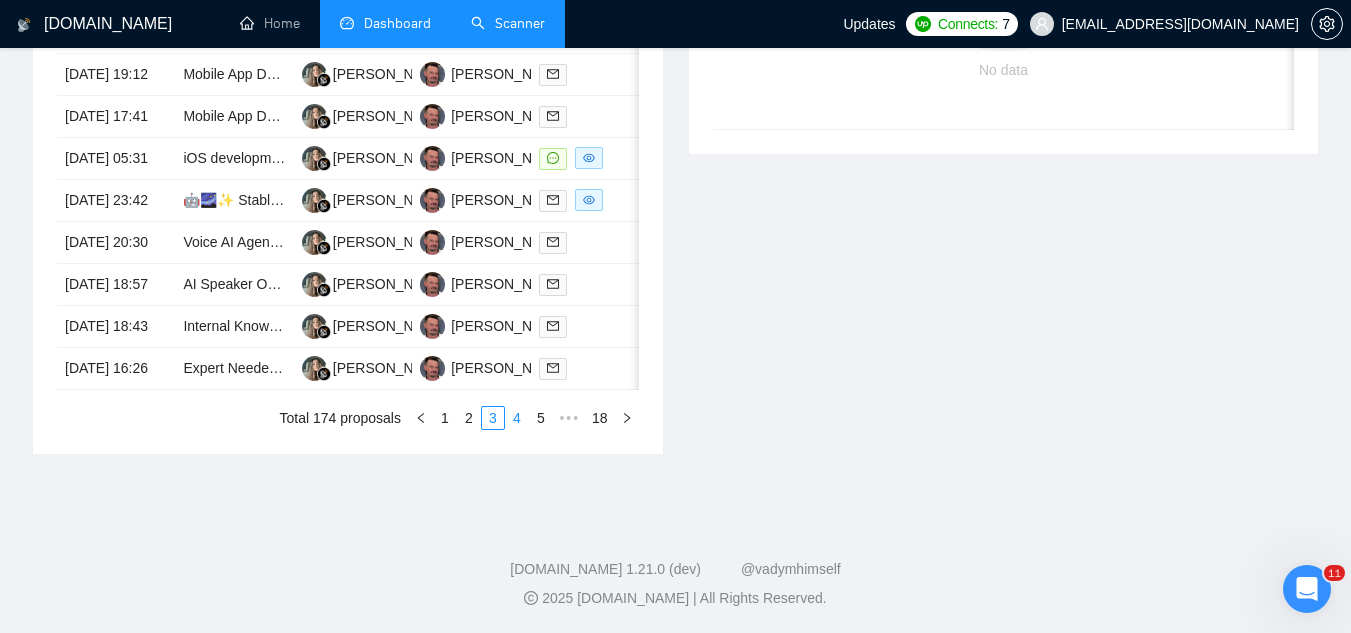click on "4" at bounding box center [517, 418] 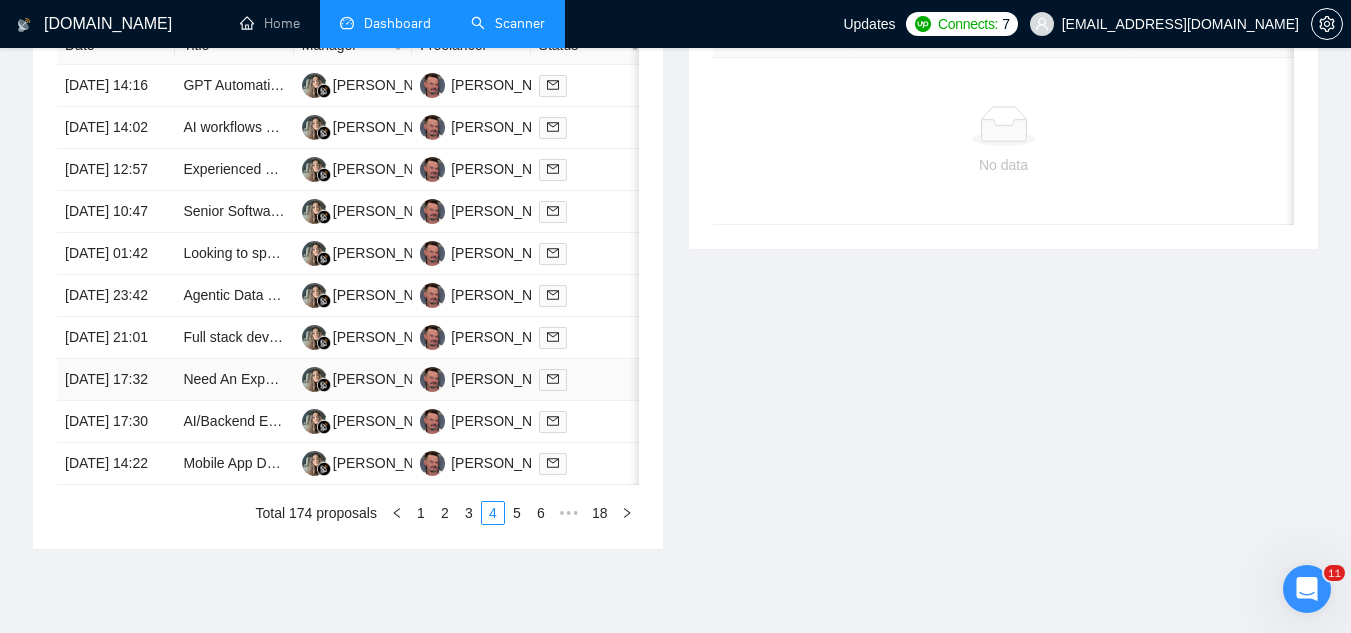 scroll, scrollTop: 779, scrollLeft: 0, axis: vertical 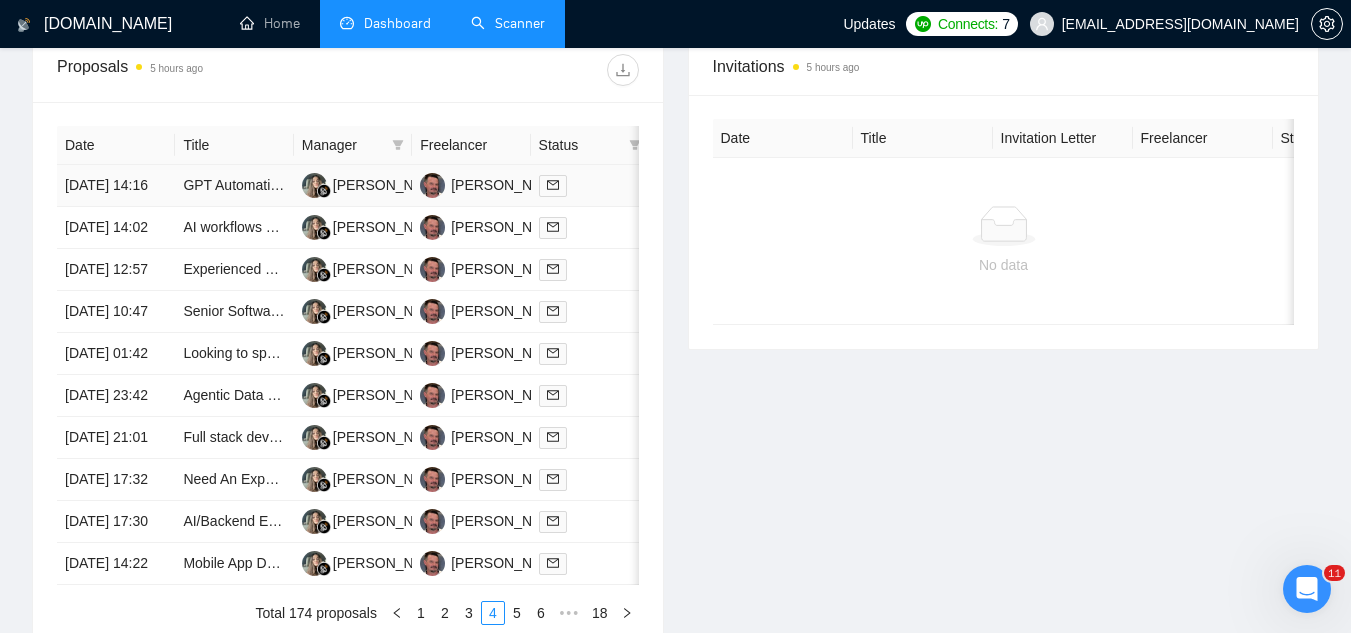 click on "GPT Automation Engineer – n8n Workflows + AI Integrations" at bounding box center [234, 186] 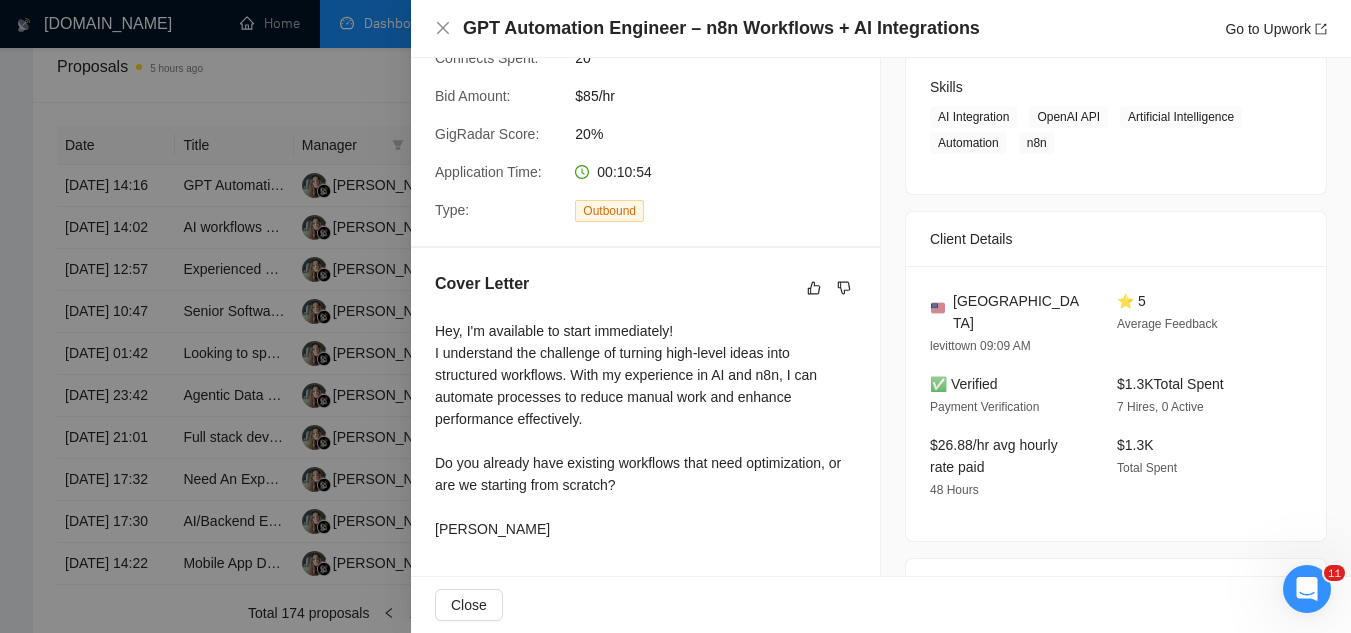 click at bounding box center [675, 316] 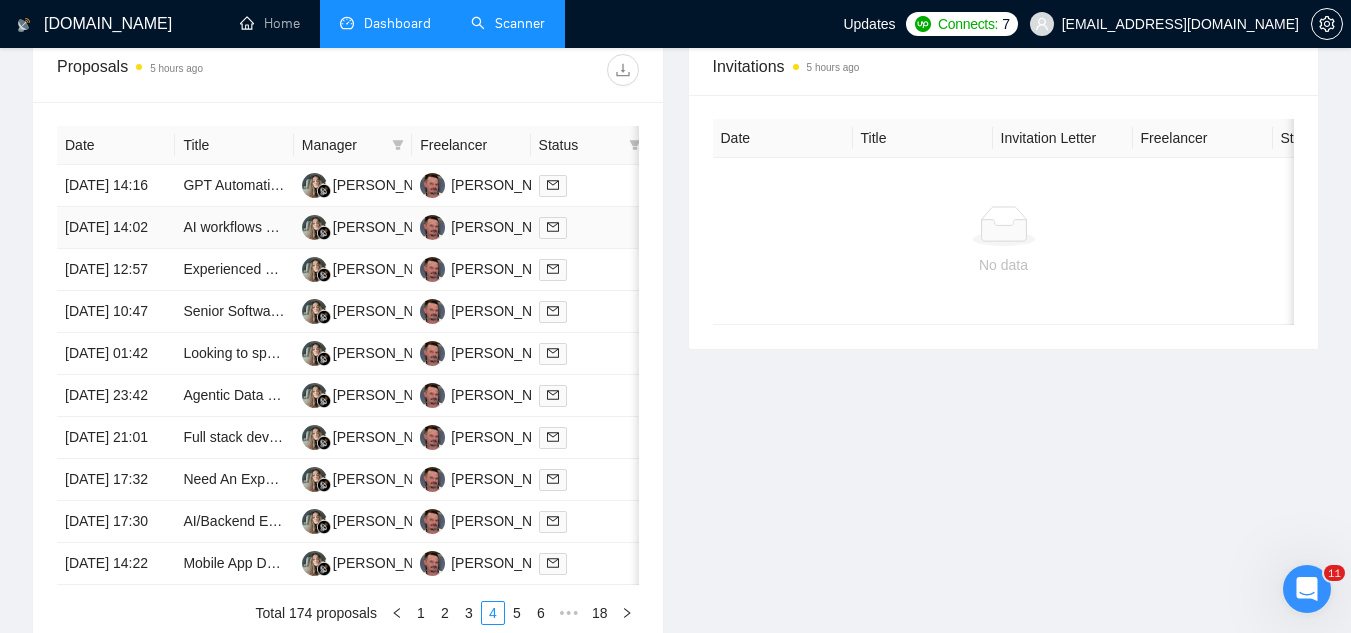 click on "AI workflows engineer" at bounding box center [234, 228] 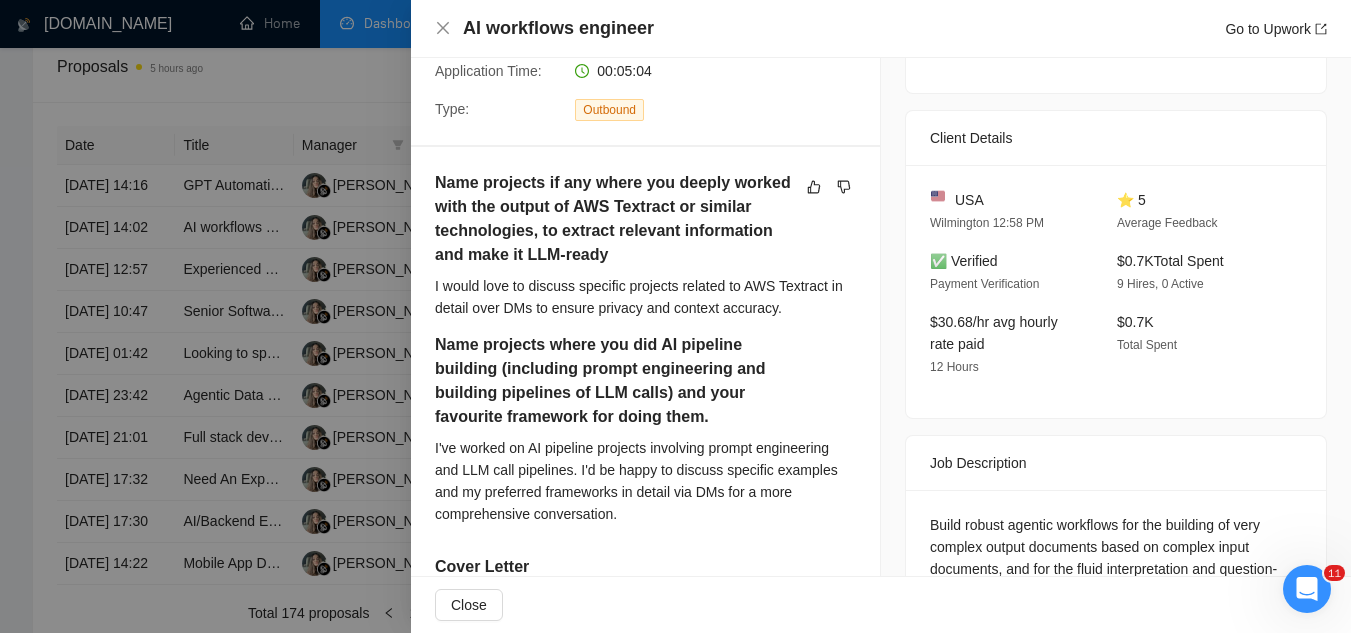 scroll, scrollTop: 213, scrollLeft: 0, axis: vertical 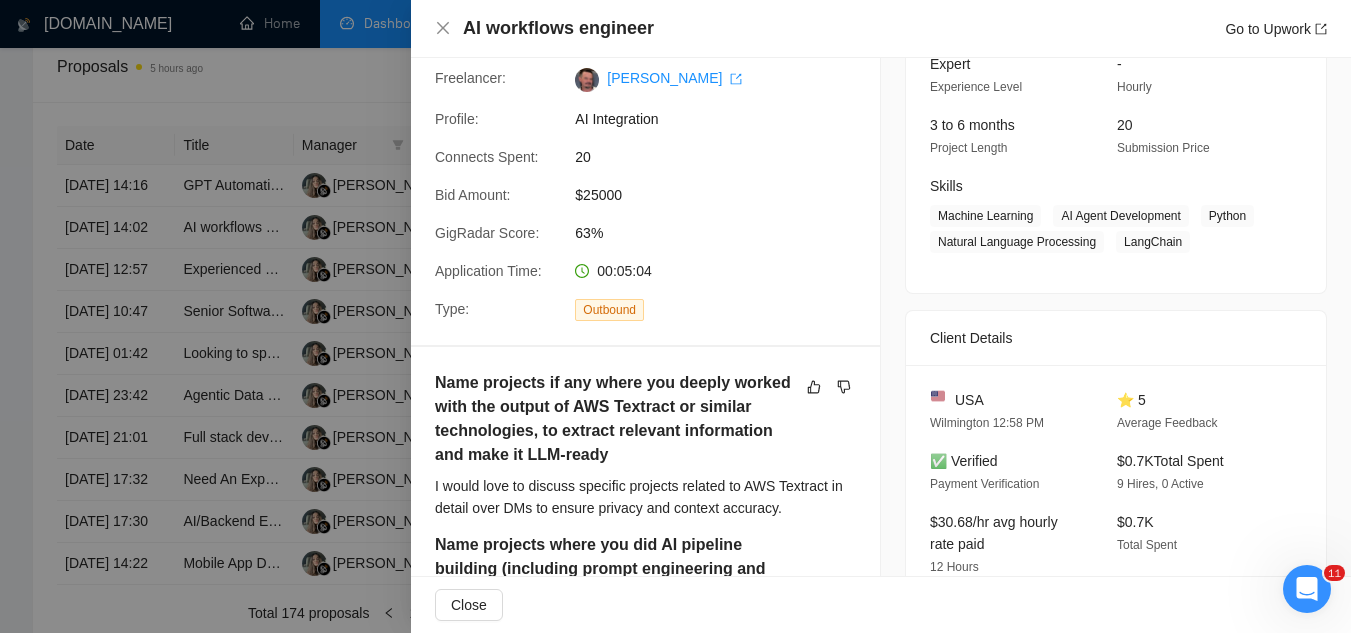 click at bounding box center (675, 316) 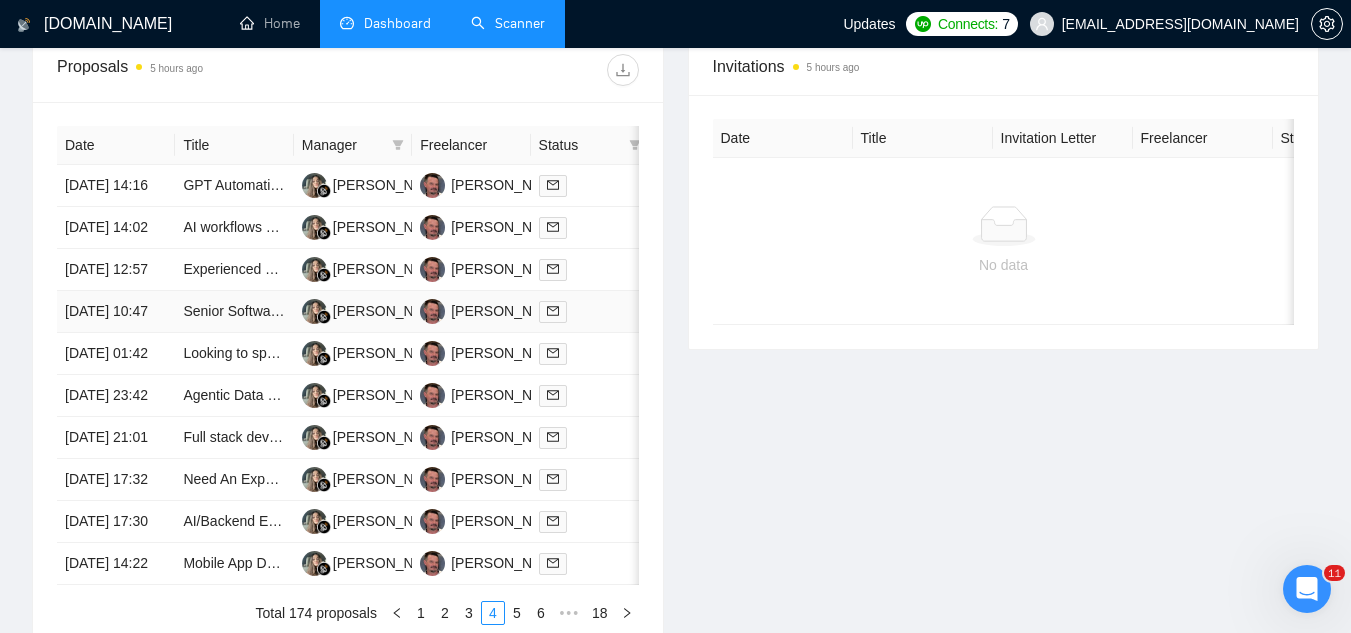 click on "Senior Software Engineer (Remote – U.S. Based Projects)" at bounding box center [234, 312] 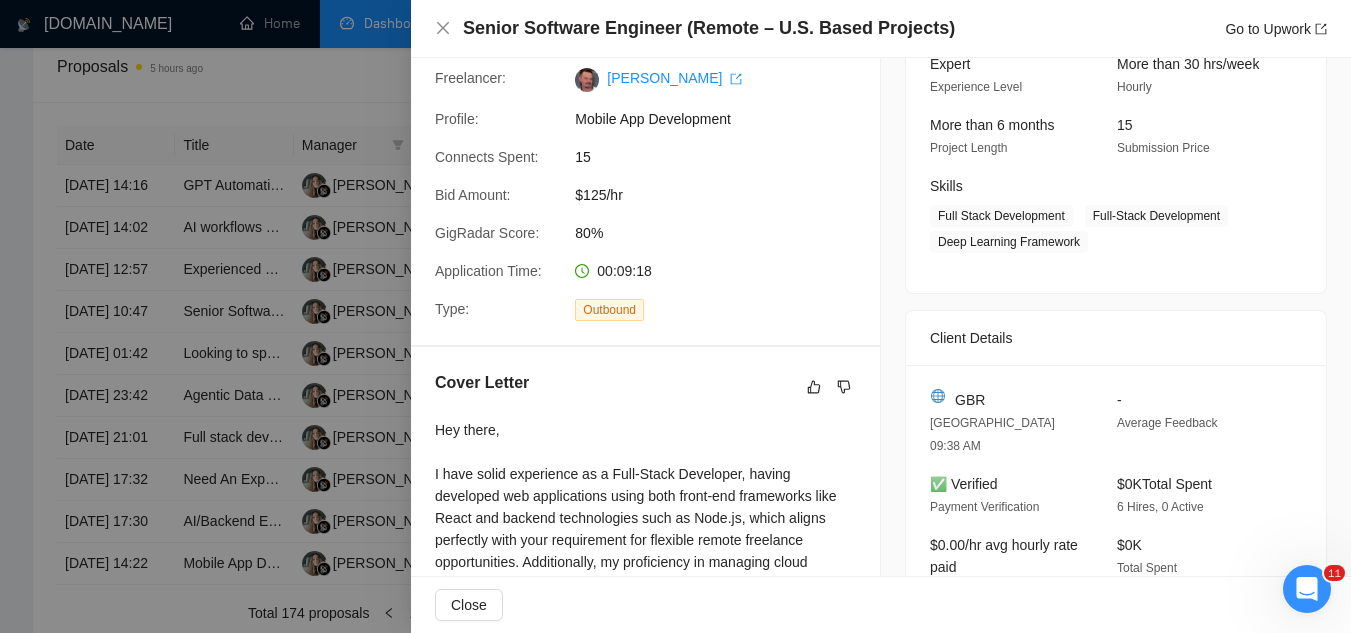 click at bounding box center (675, 316) 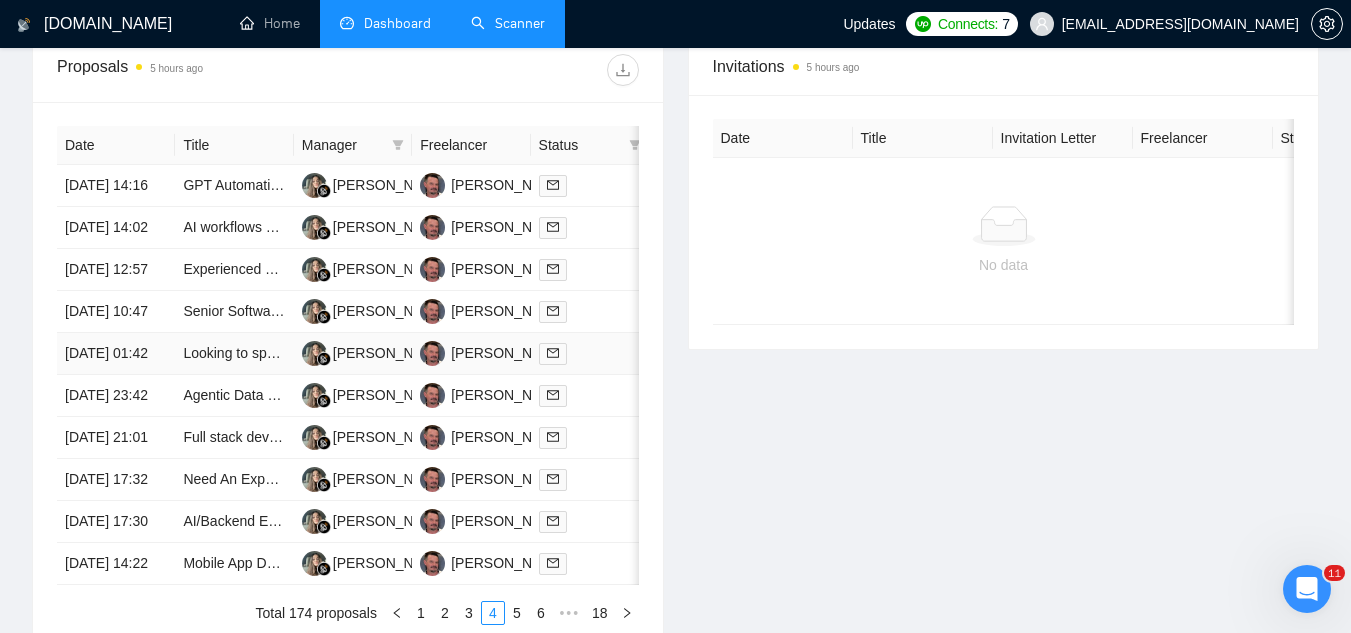 click on "Looking to speak with voice AI experts" at bounding box center [234, 354] 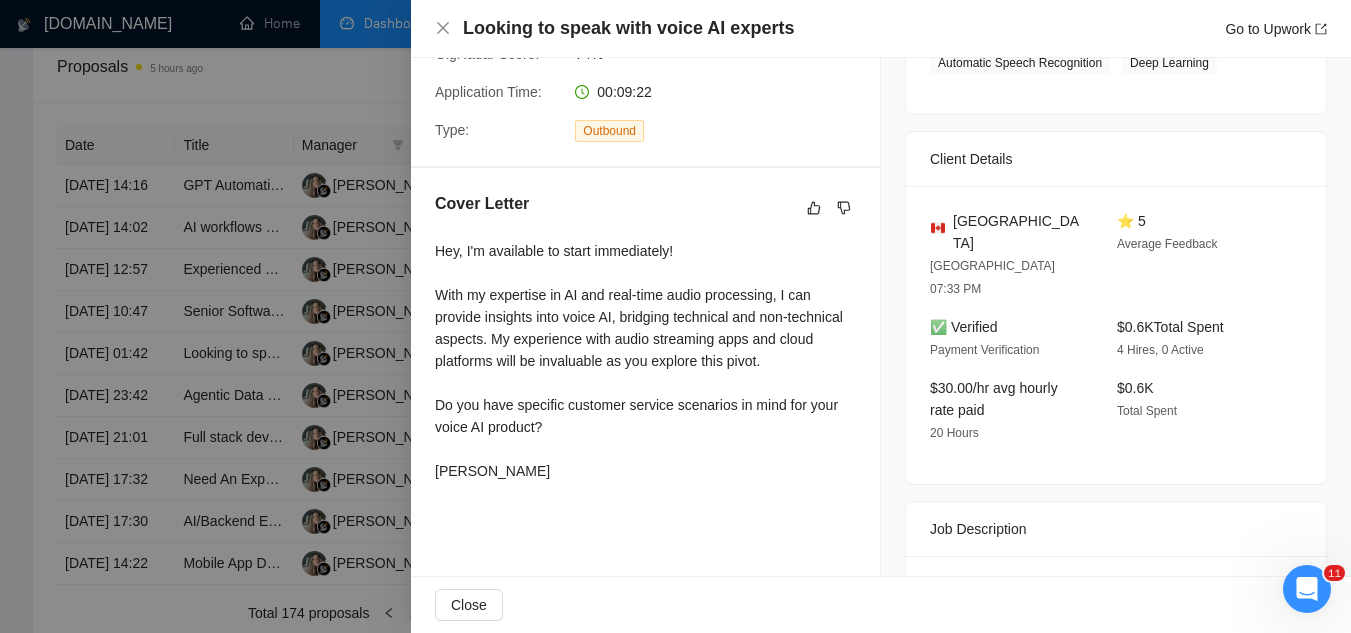 scroll, scrollTop: 378, scrollLeft: 0, axis: vertical 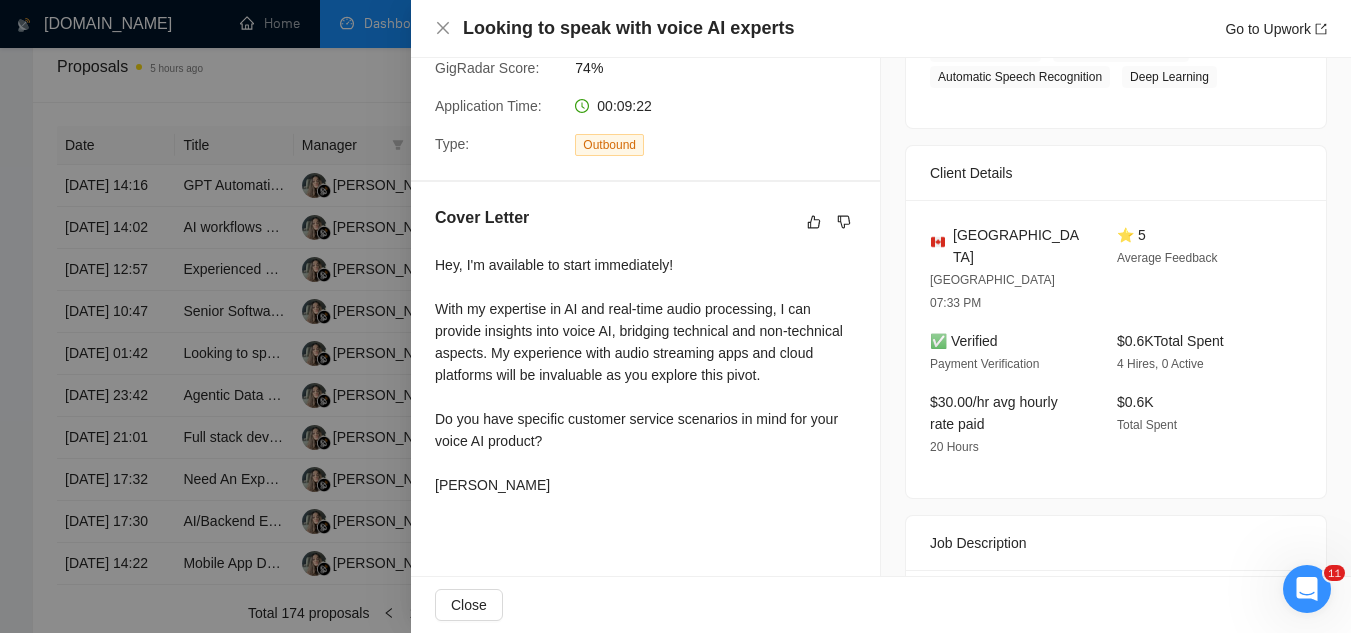 click at bounding box center [675, 316] 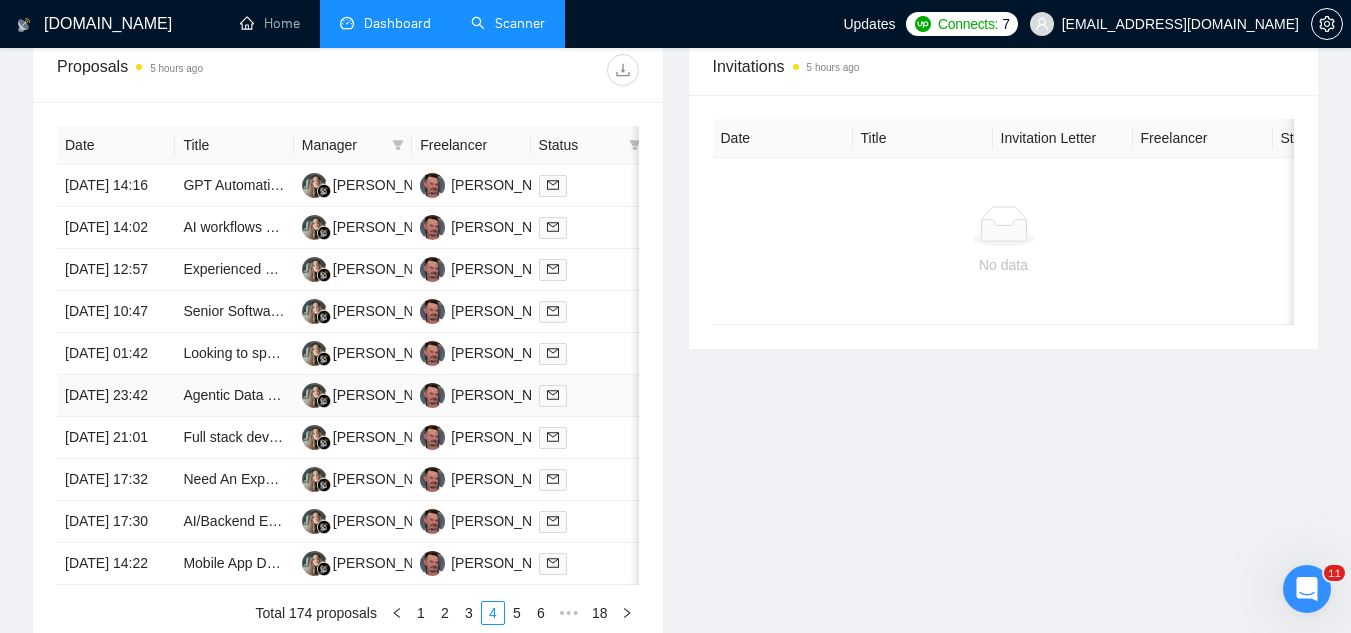 click on "Agentic Data Scraping for Municipal Waste Contracts" at bounding box center [234, 396] 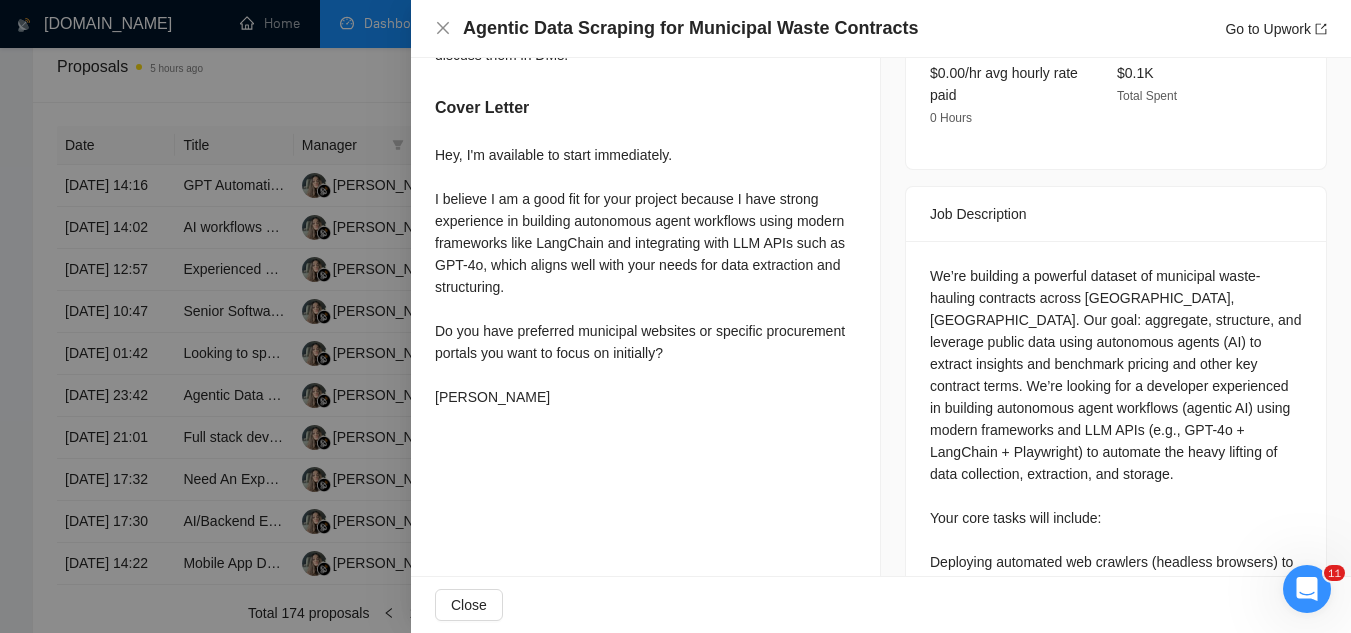 scroll, scrollTop: 678, scrollLeft: 0, axis: vertical 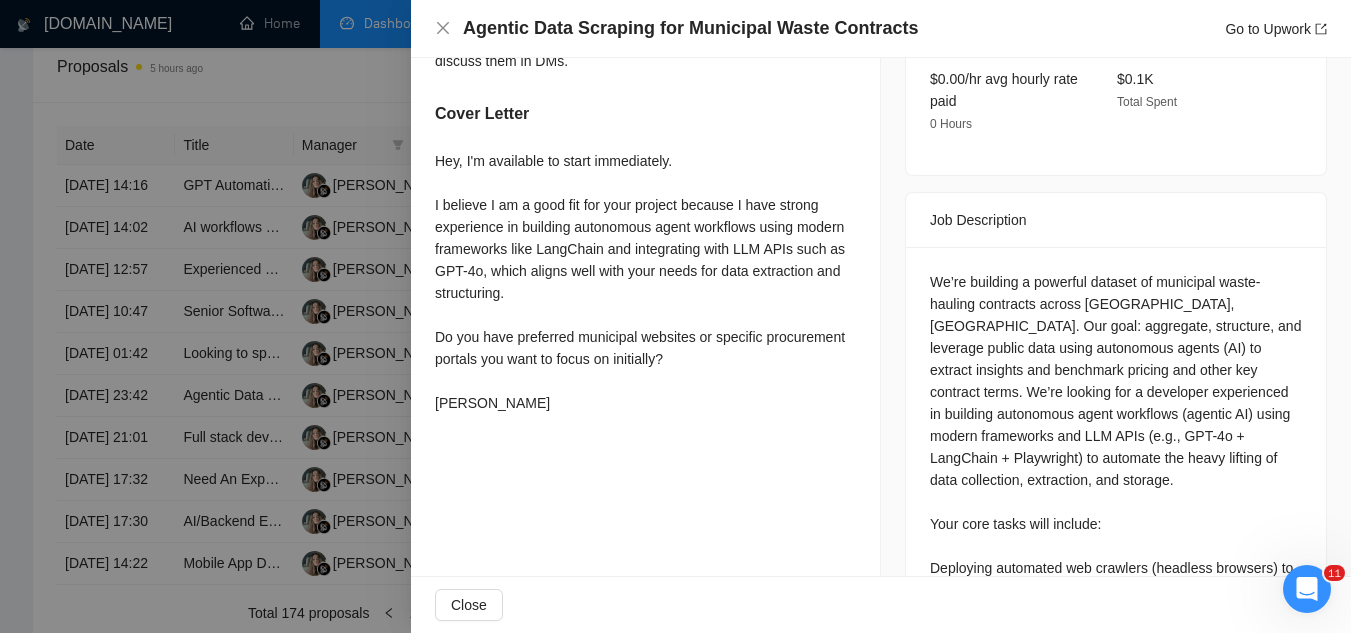 click at bounding box center [675, 316] 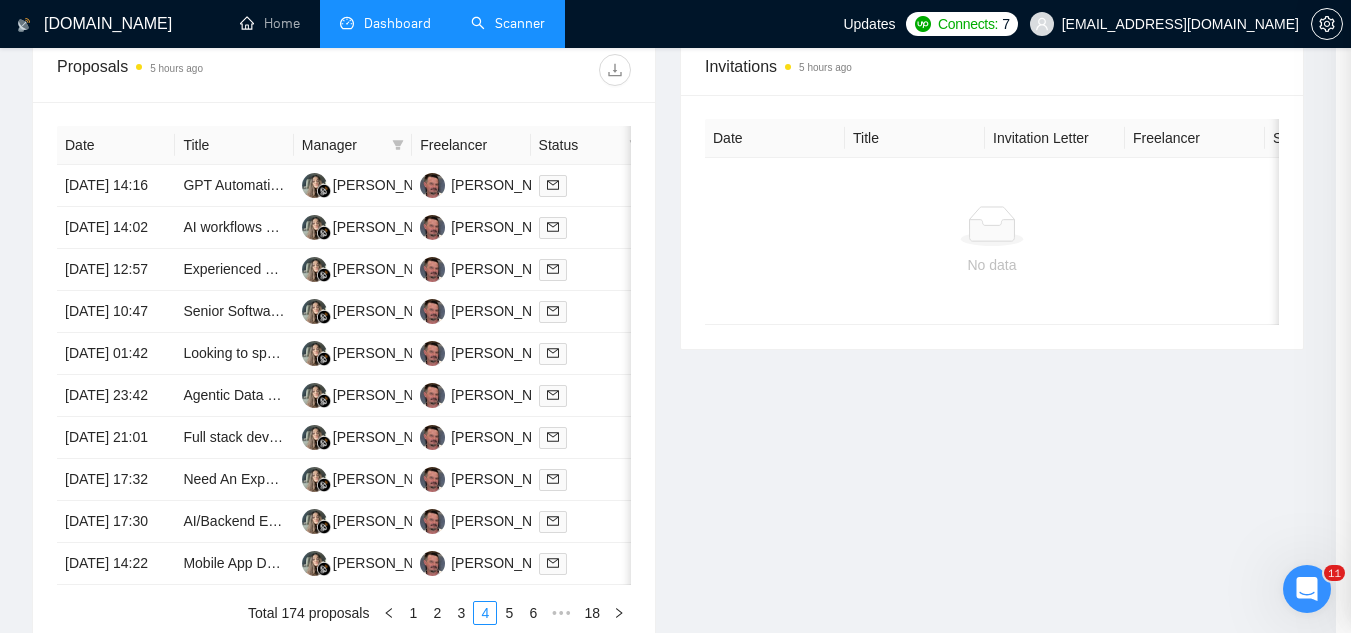 click at bounding box center (675, 316) 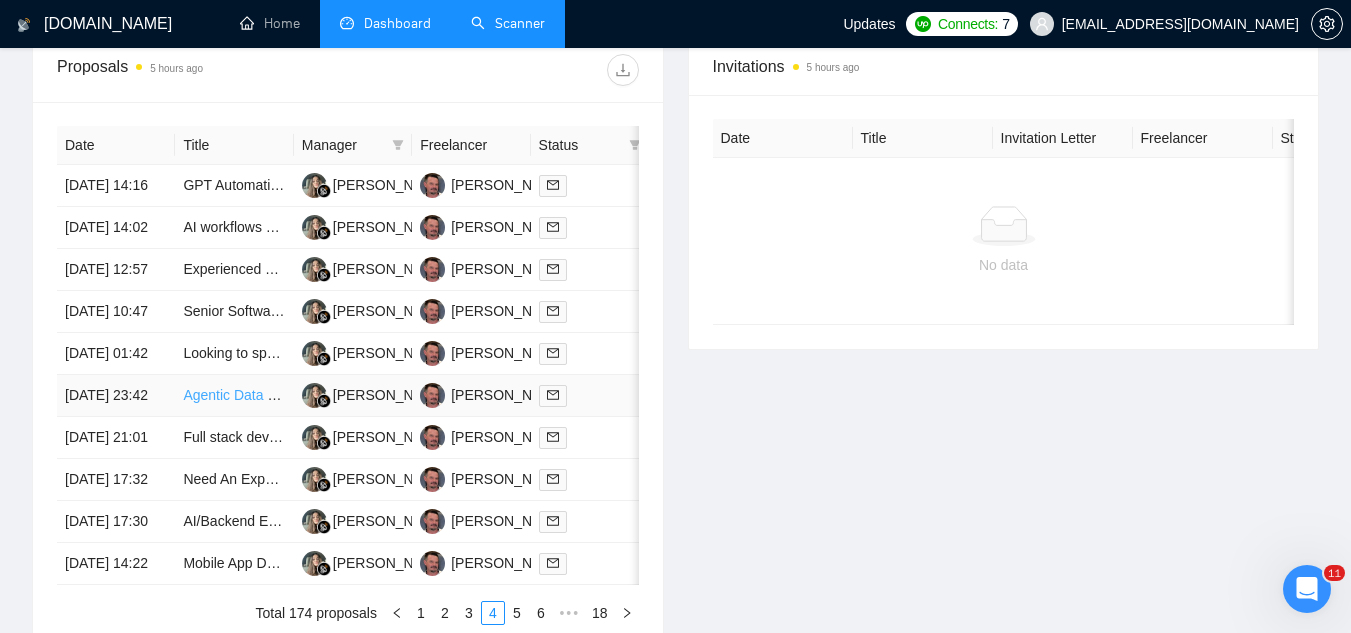 click on "Agentic Data Scraping for Municipal Waste Contracts" at bounding box center (347, 395) 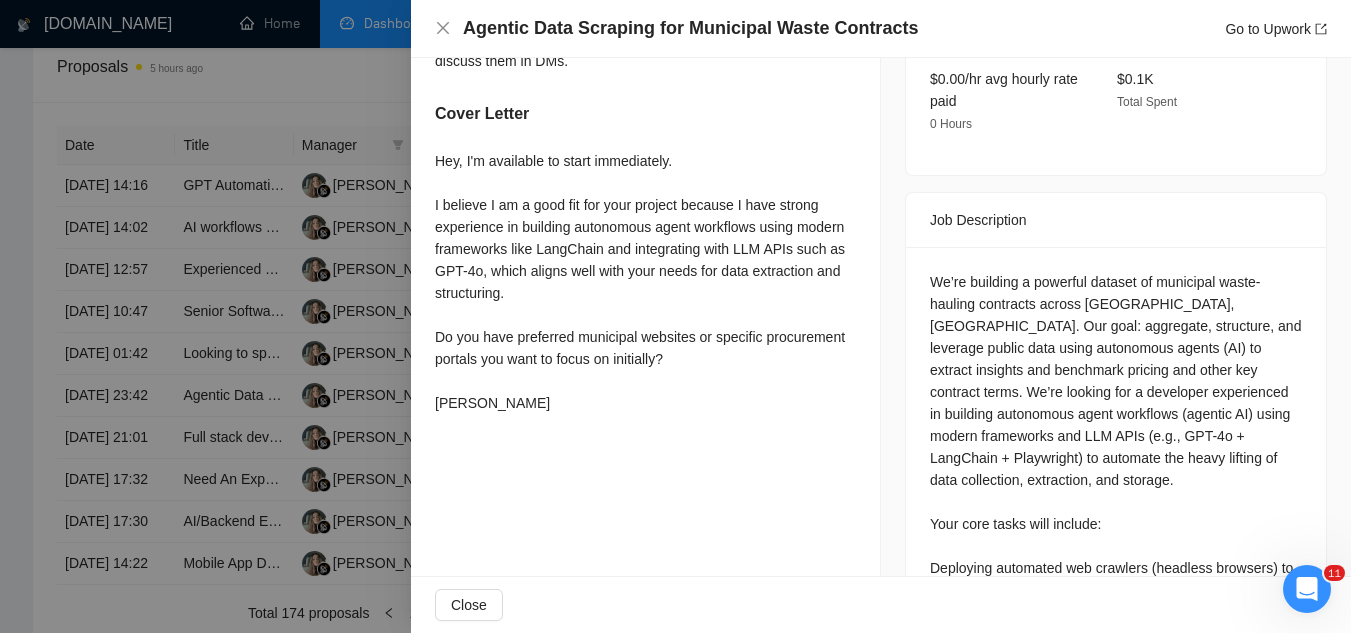 click at bounding box center [675, 316] 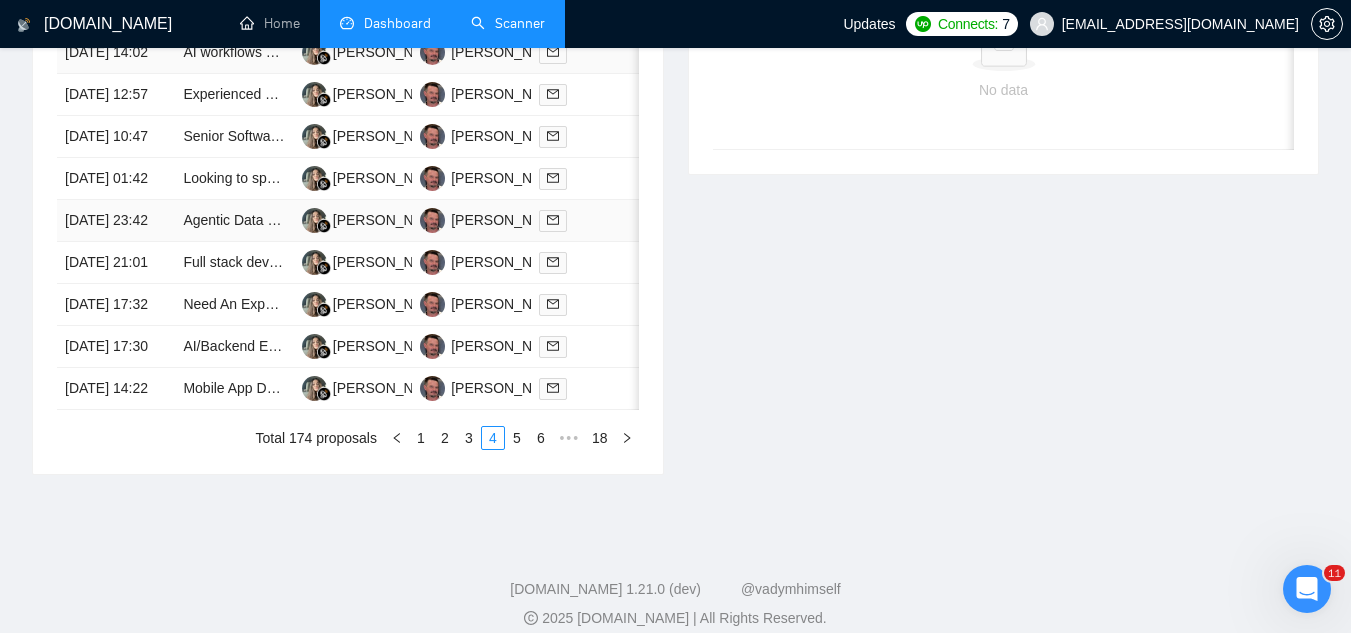 scroll, scrollTop: 979, scrollLeft: 0, axis: vertical 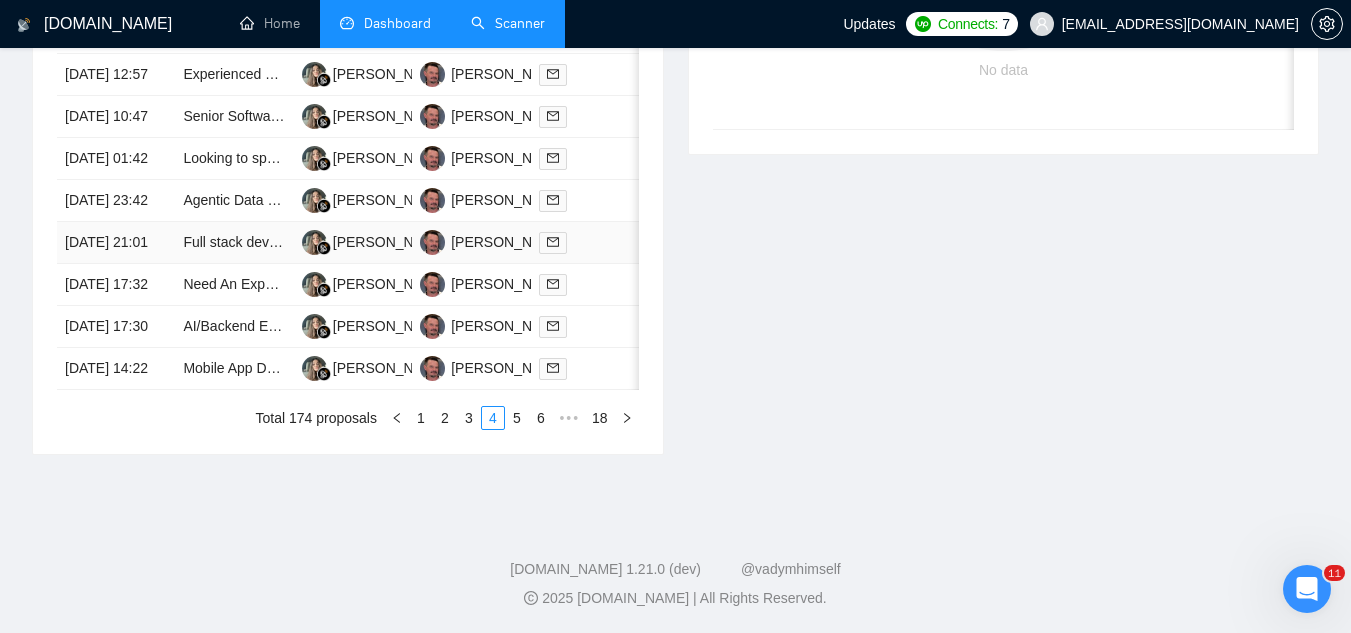 click on "Full stack developer [PERSON_NAME] with langchain, voice agents experience" at bounding box center [234, 243] 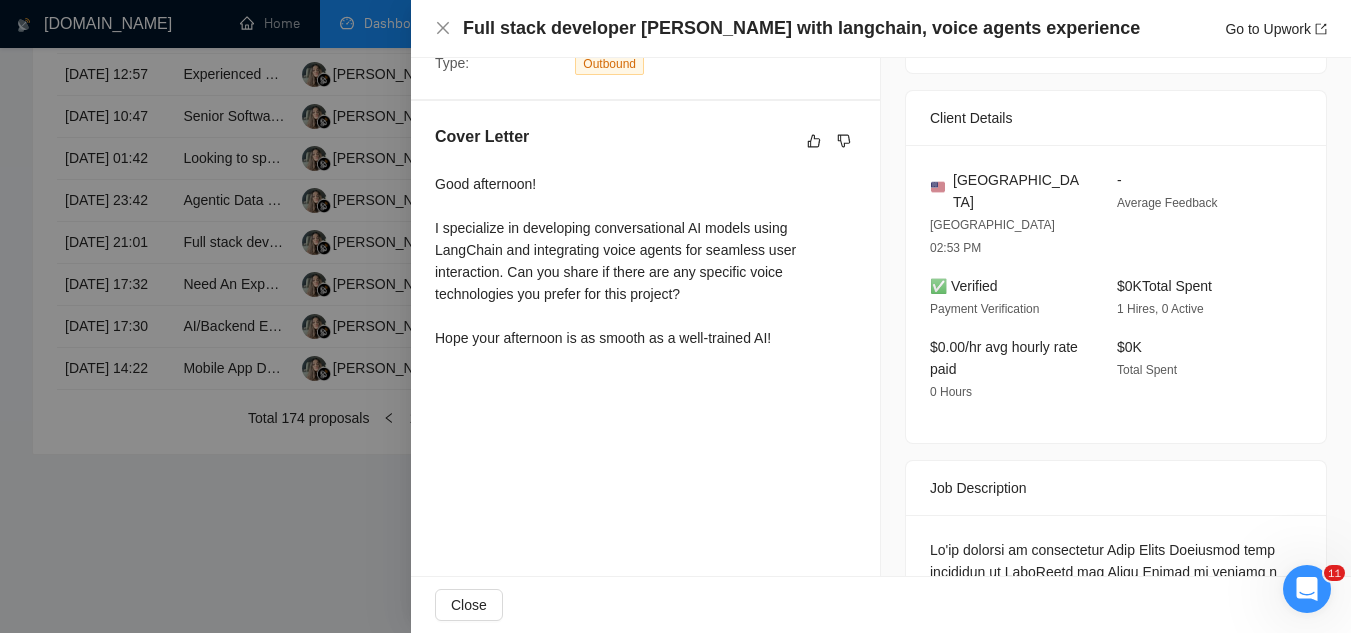 scroll, scrollTop: 378, scrollLeft: 0, axis: vertical 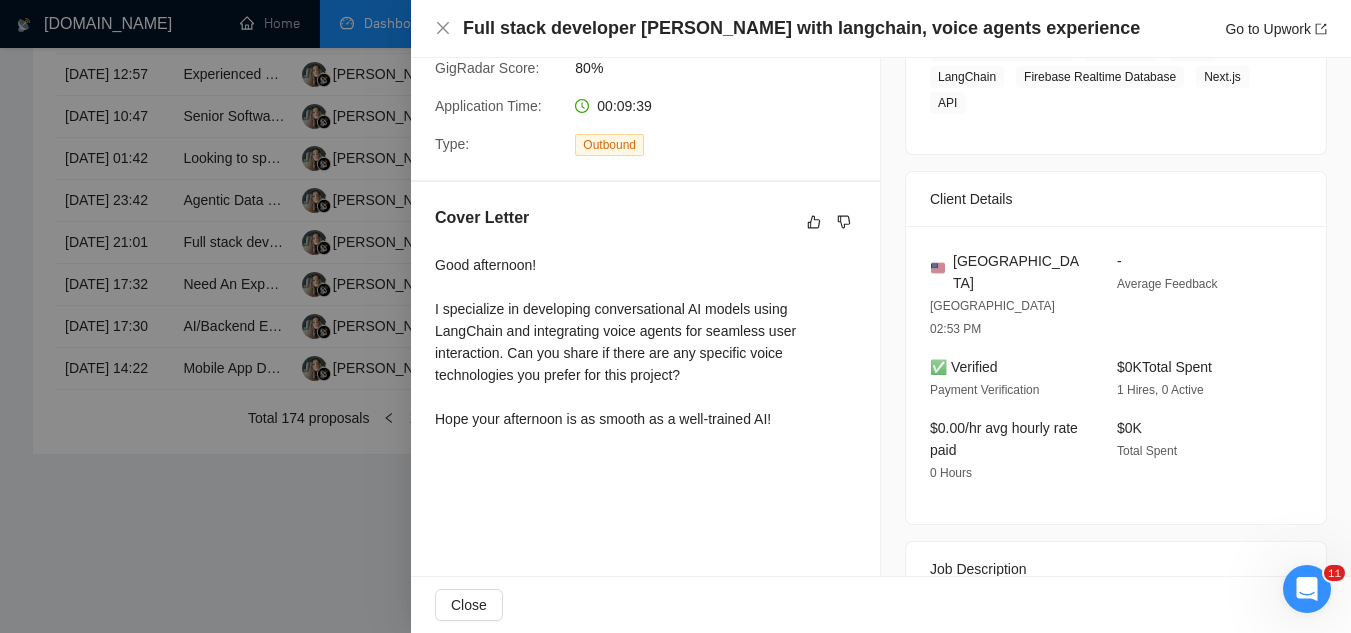 click at bounding box center (675, 316) 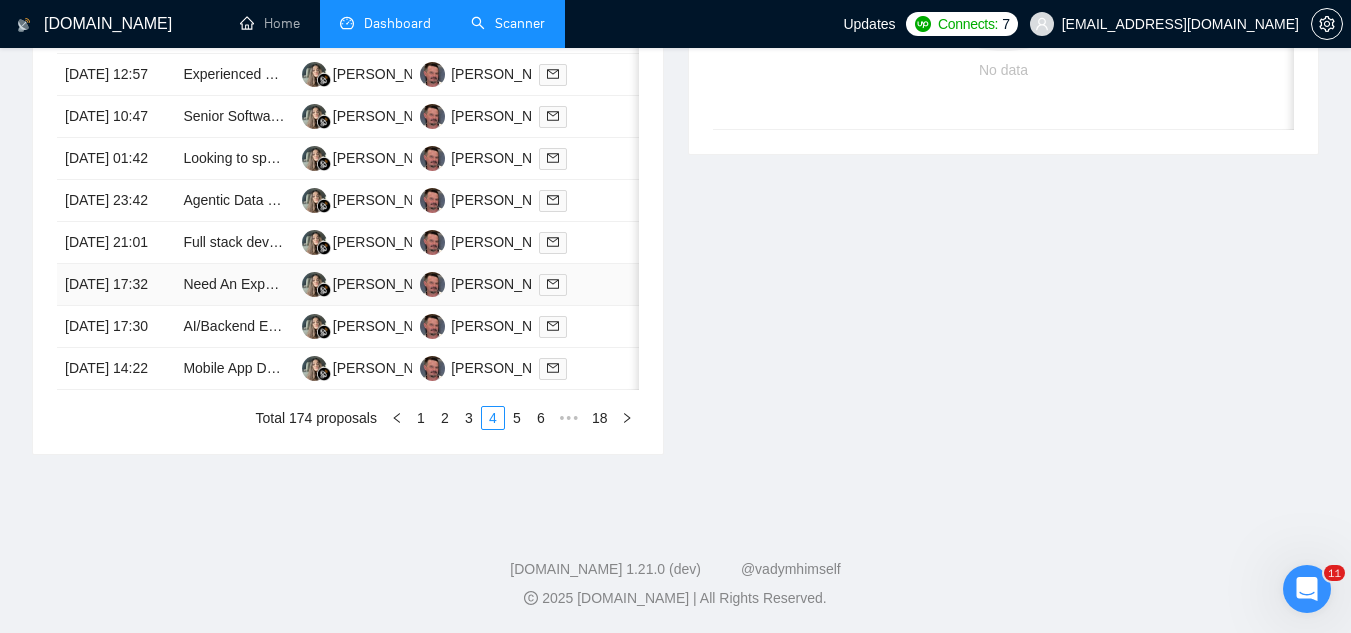 click on "Need An Expert Webscraper Who Specializes on Instagram" at bounding box center (234, 285) 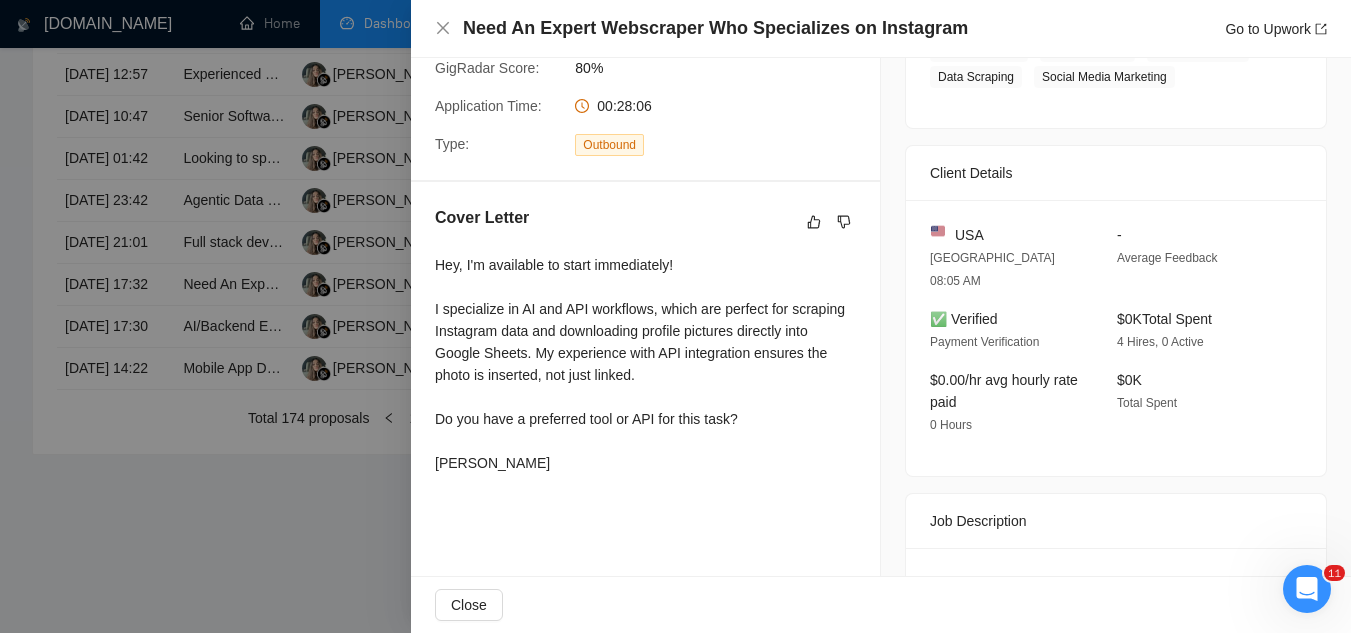 click at bounding box center [675, 316] 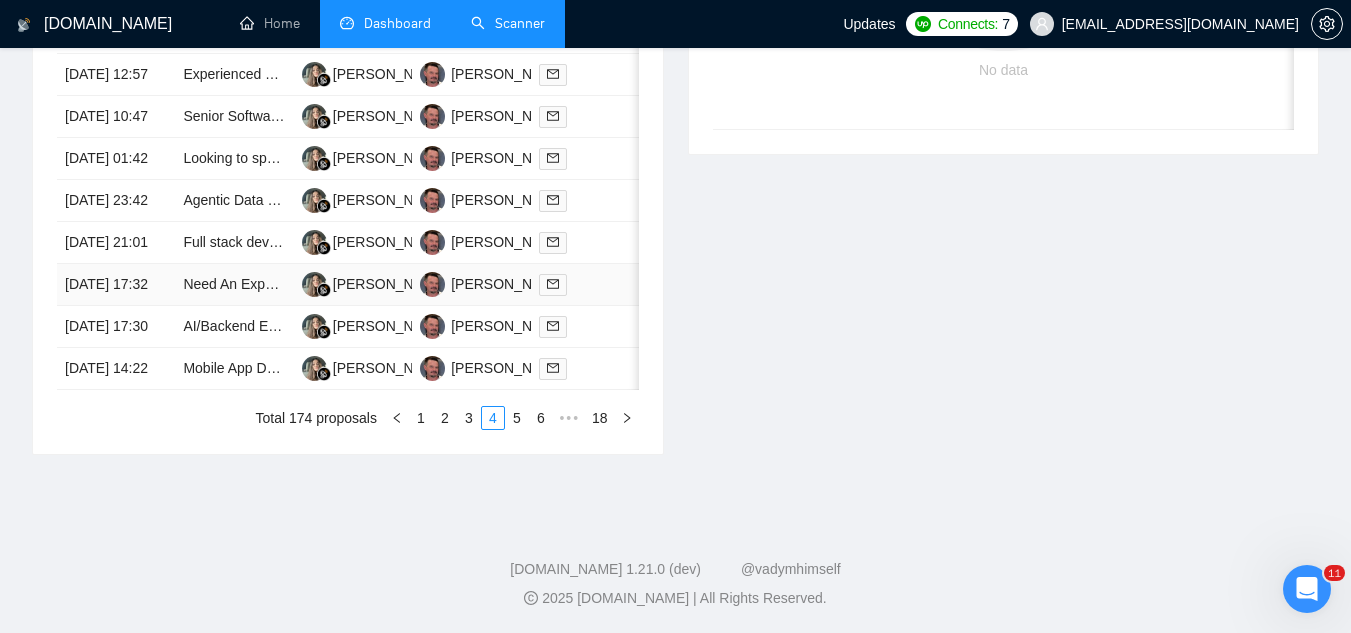 click on "Need An Expert Webscraper Who Specializes on Instagram" at bounding box center [368, 284] 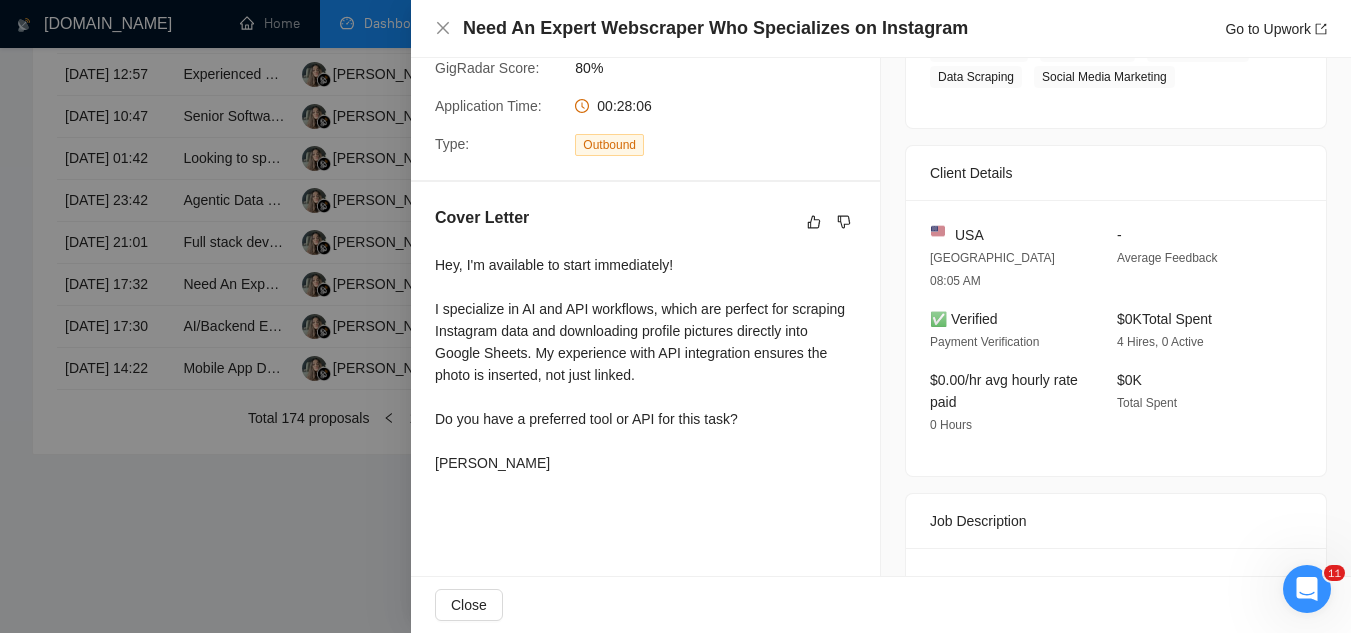 click at bounding box center (675, 316) 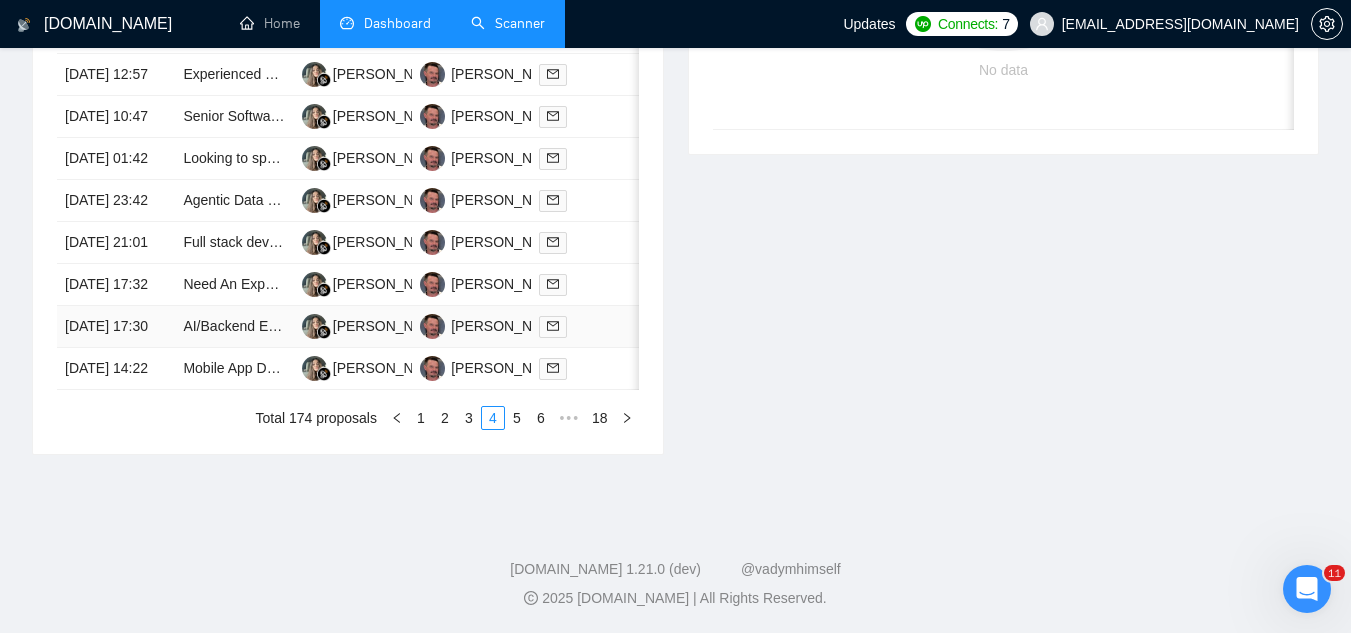 click on "AI/Backend Engineer – Vector Embedding Pipeline + Search API (Python)" at bounding box center (234, 327) 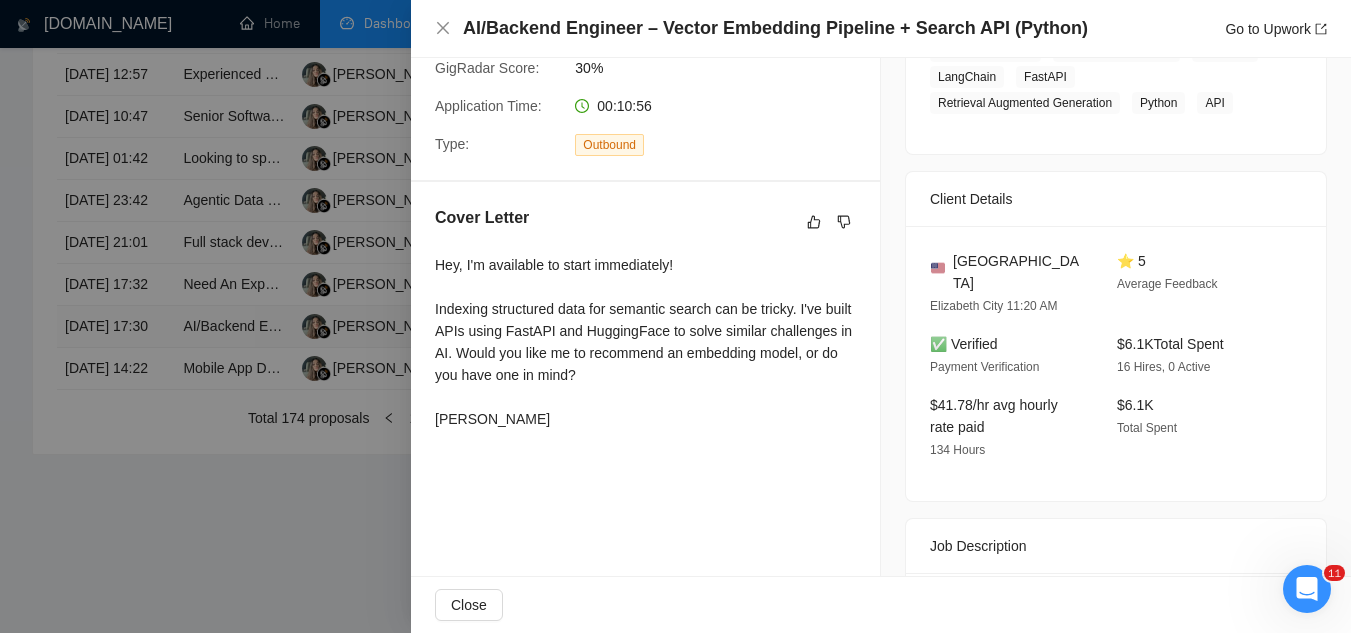 click at bounding box center [675, 316] 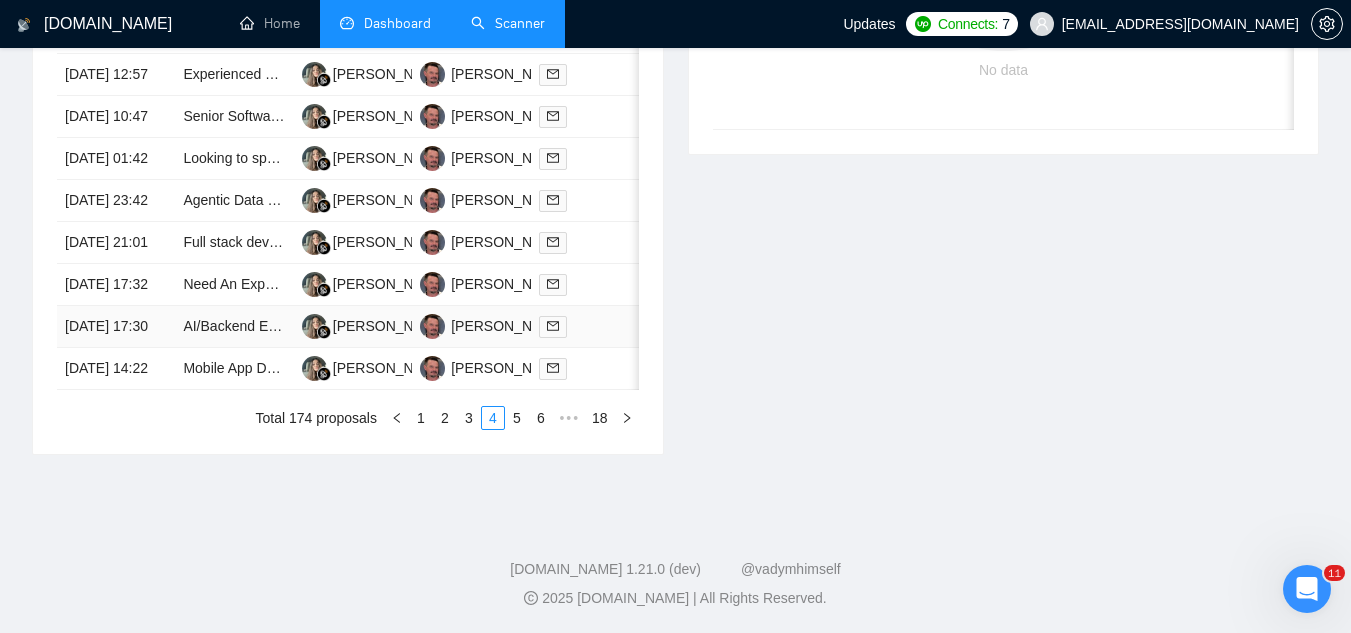 scroll, scrollTop: 1079, scrollLeft: 0, axis: vertical 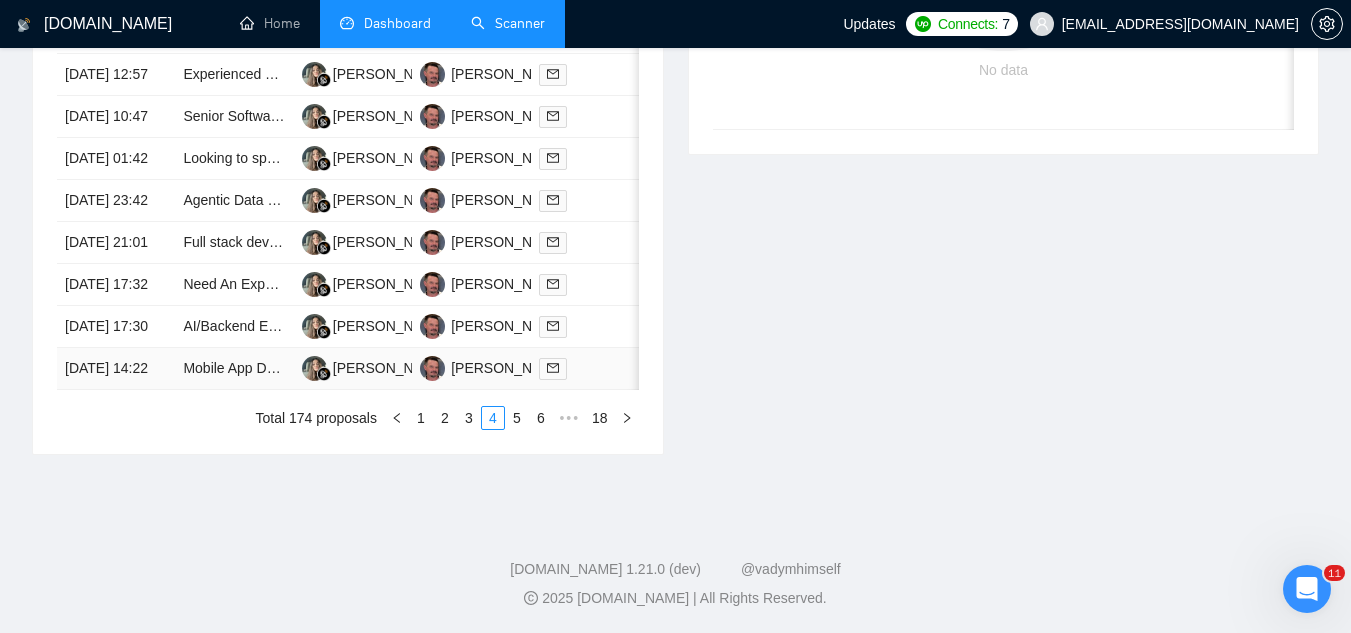 click on "Mobile App Developer Needed for Exciting Project" at bounding box center (234, 369) 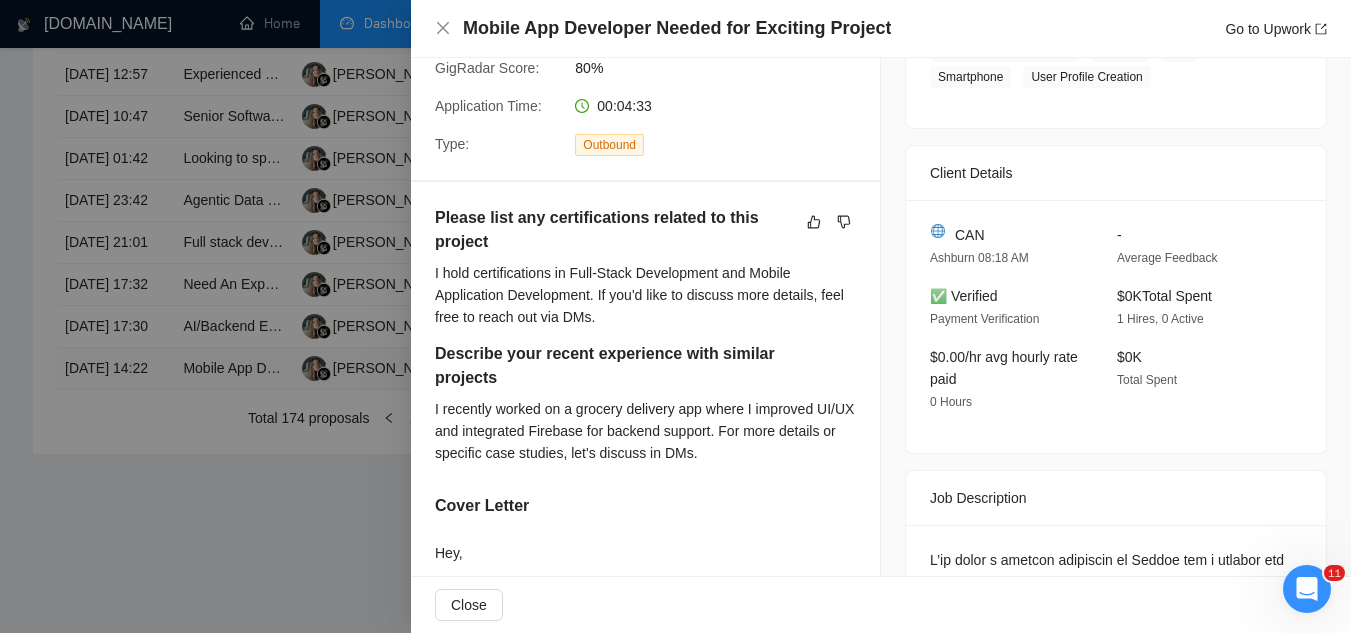 click at bounding box center (675, 316) 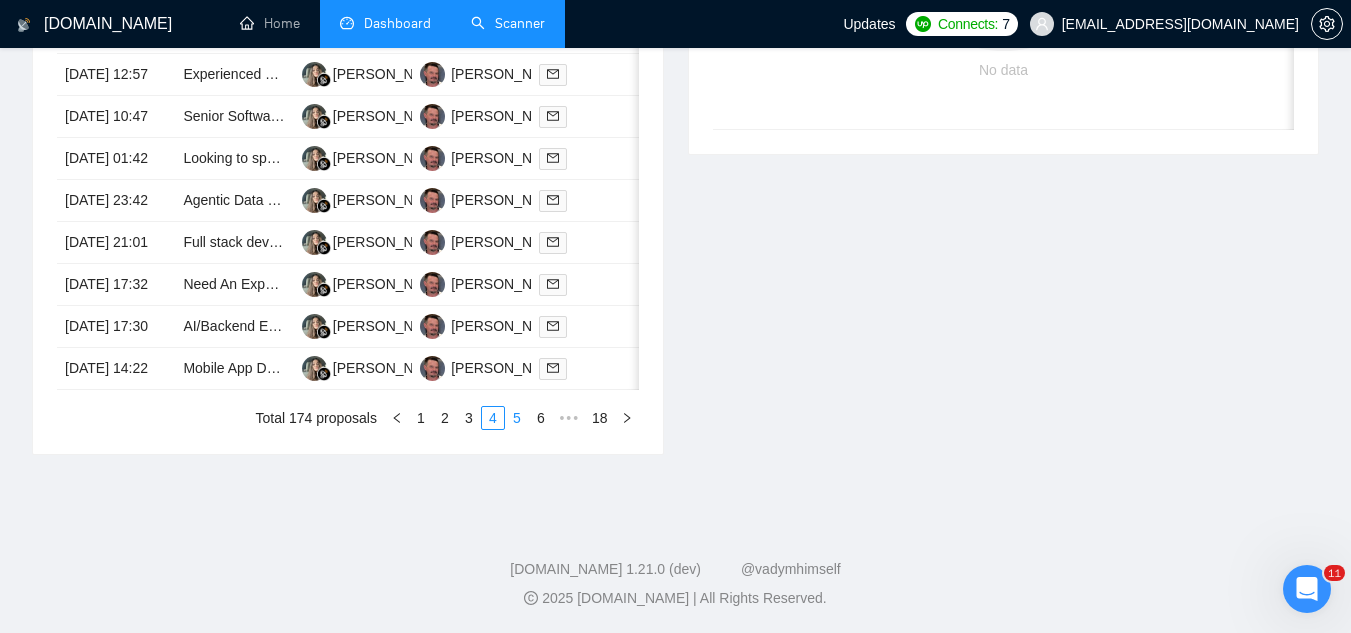 click on "5" at bounding box center [517, 418] 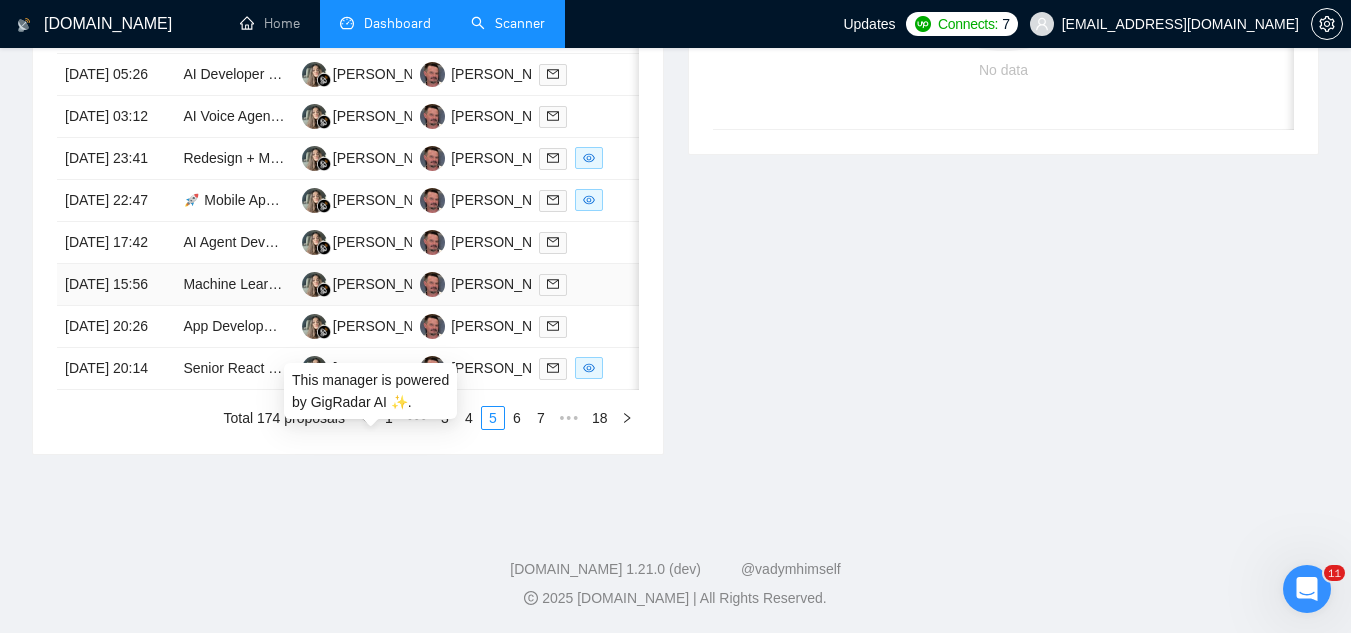 scroll, scrollTop: 779, scrollLeft: 0, axis: vertical 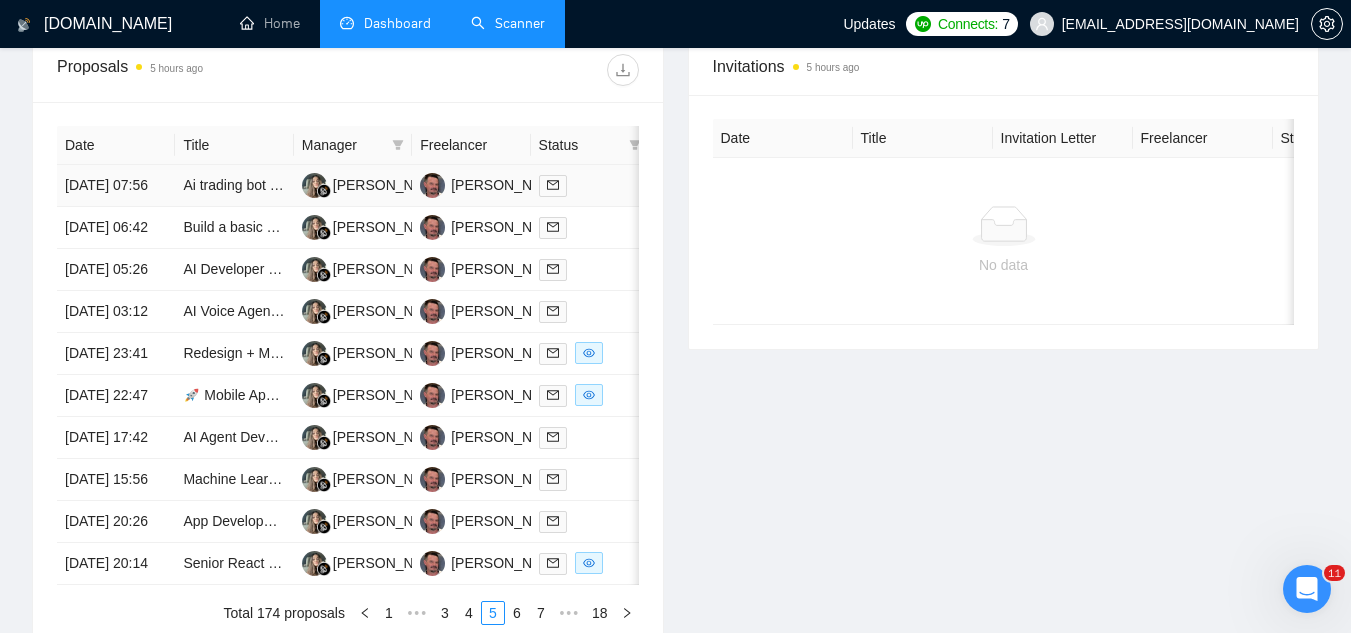 click on "Ai trading bot developer for Futures and Options Trading" at bounding box center (234, 186) 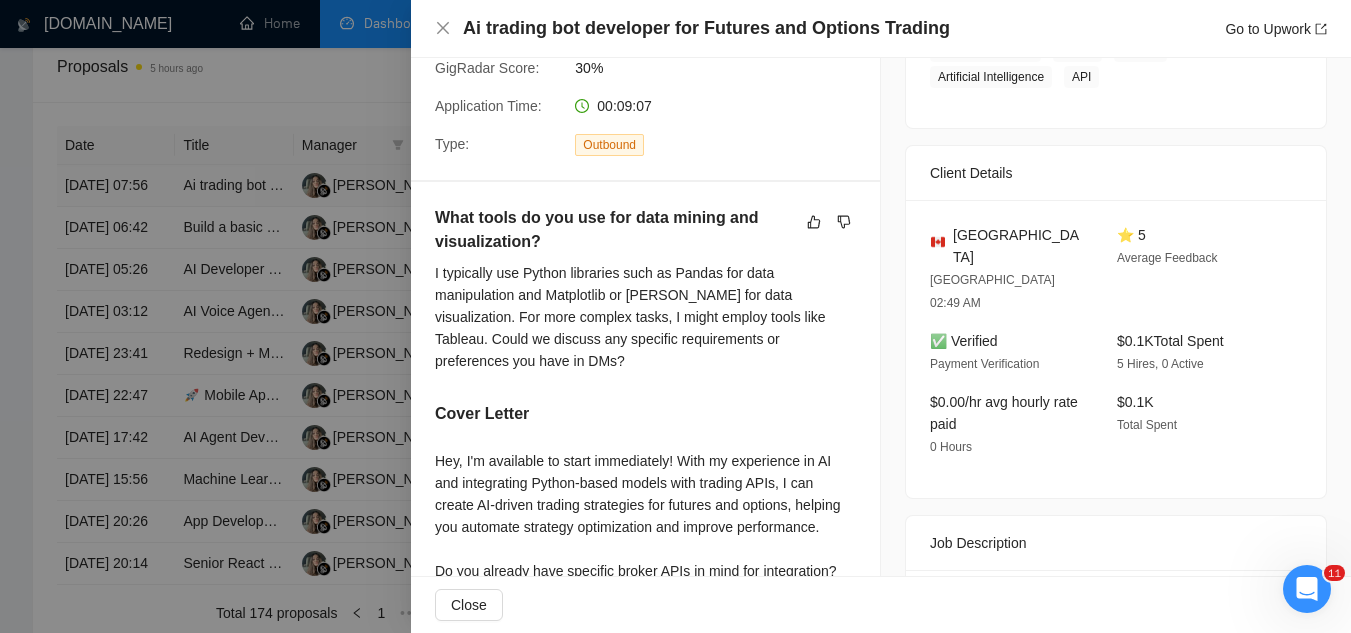 click at bounding box center (675, 316) 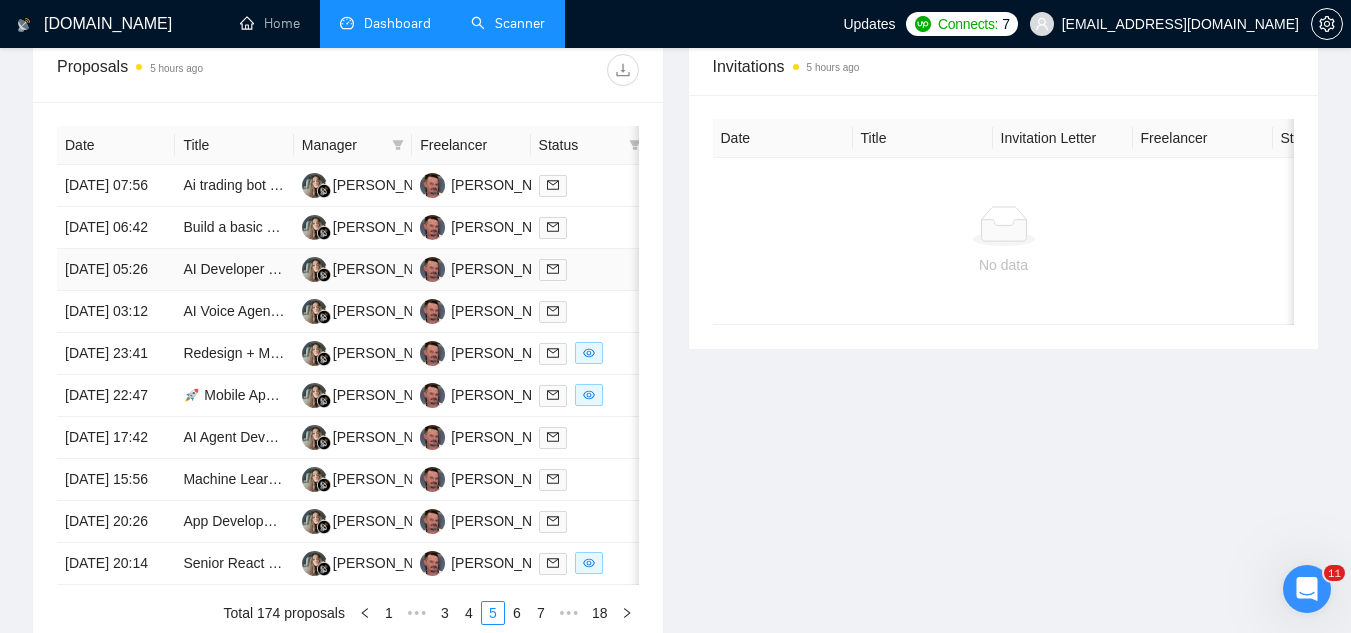 click on "AI Developer with Healthcare & HIPAA Compliance Experience" at bounding box center [234, 270] 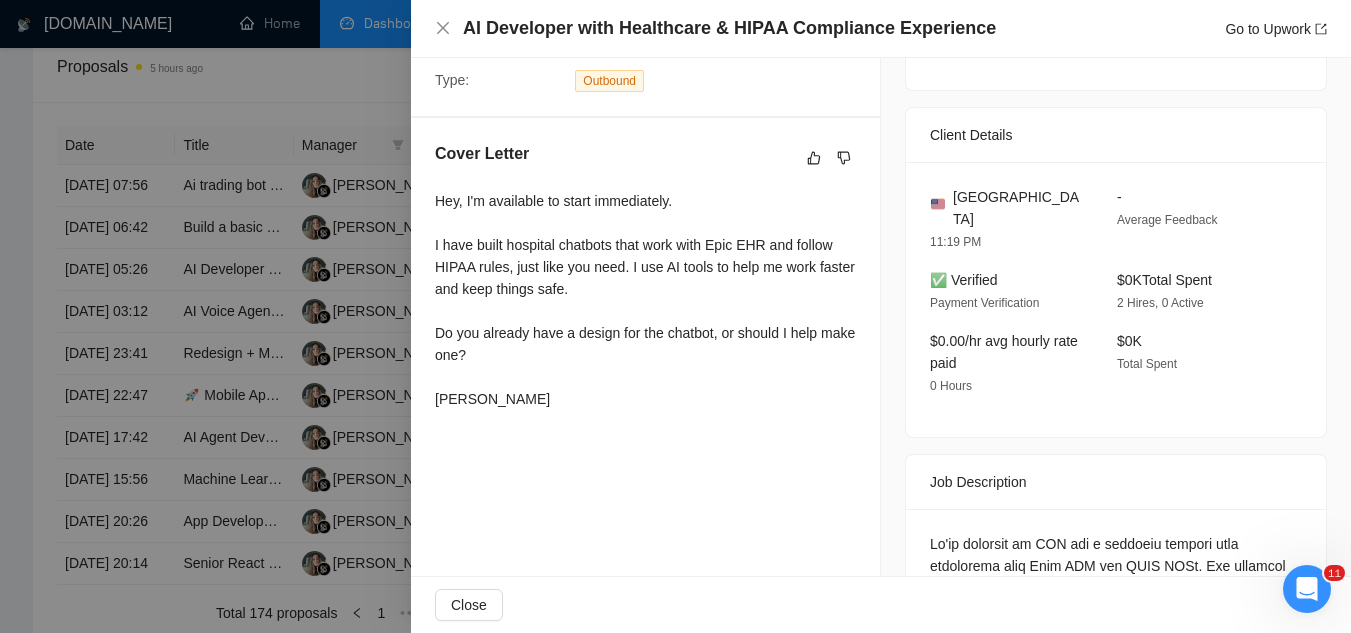 scroll, scrollTop: 478, scrollLeft: 0, axis: vertical 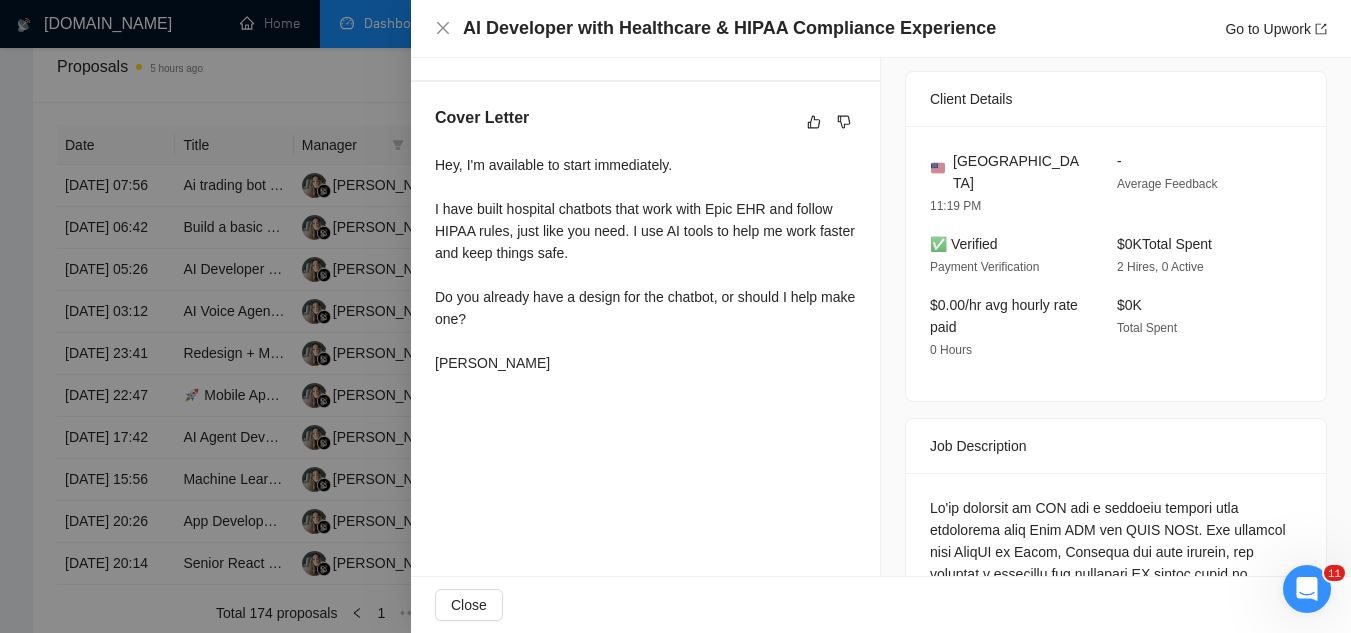click at bounding box center [675, 316] 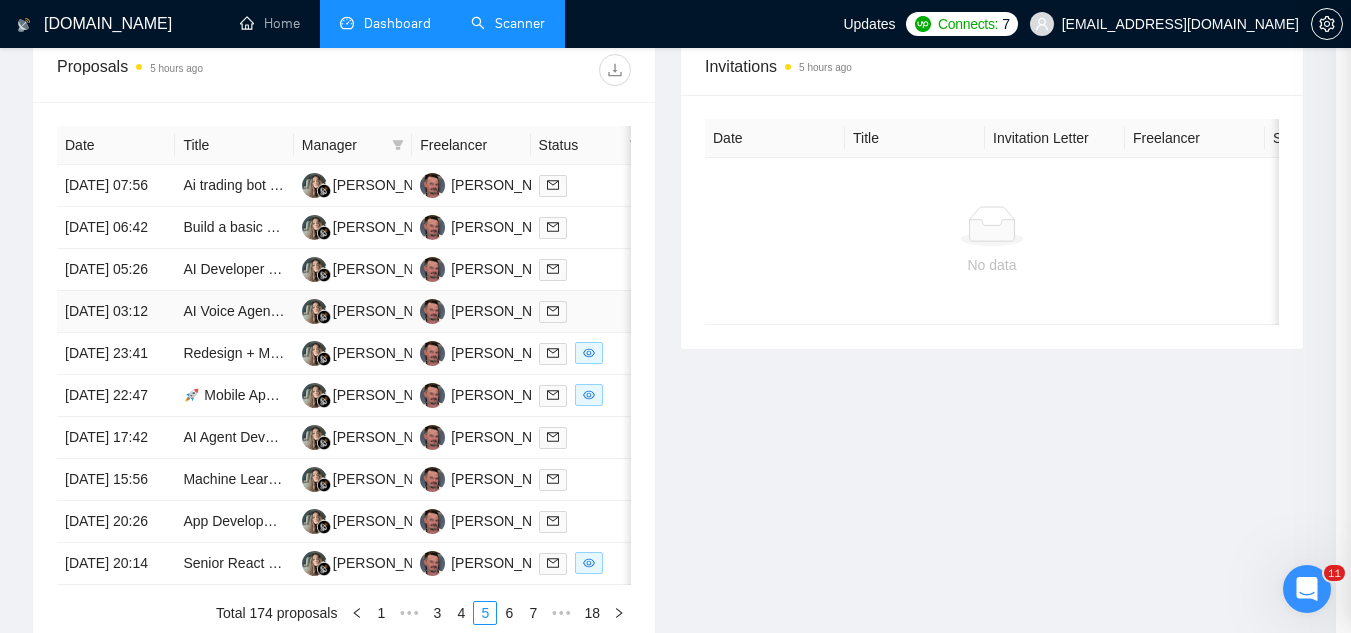 click on "AI Voice Agent Specialists and Programmers Needed" at bounding box center [234, 312] 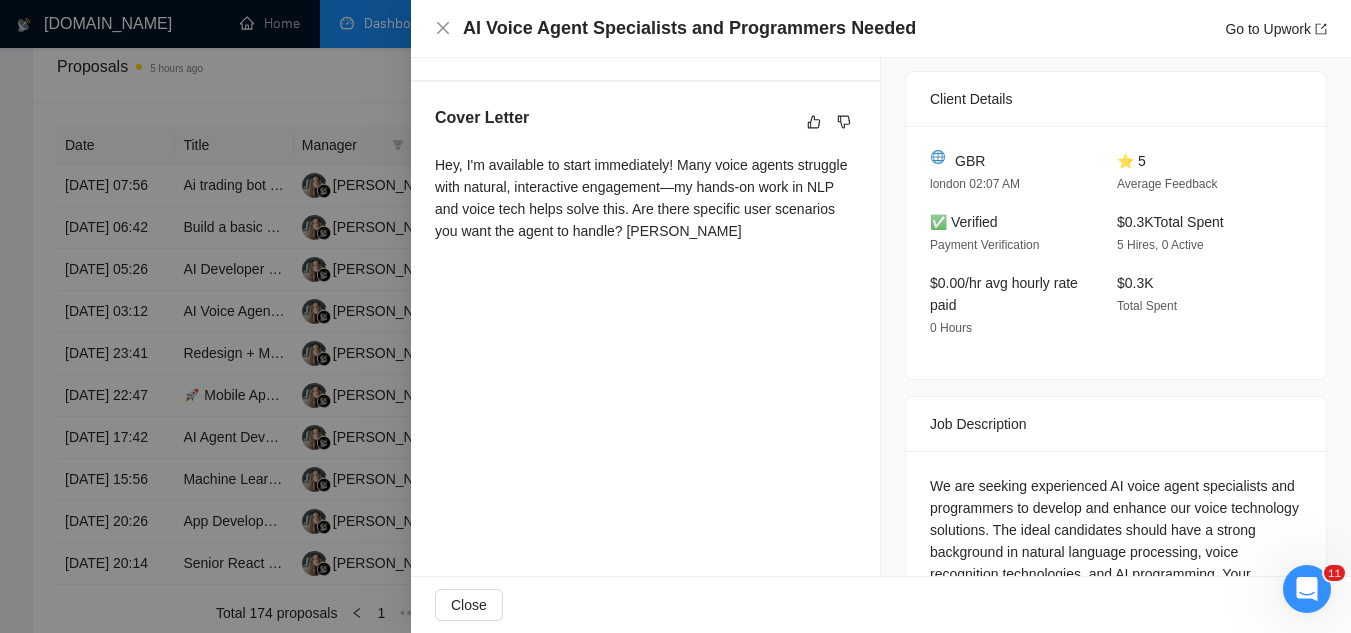 scroll, scrollTop: 378, scrollLeft: 0, axis: vertical 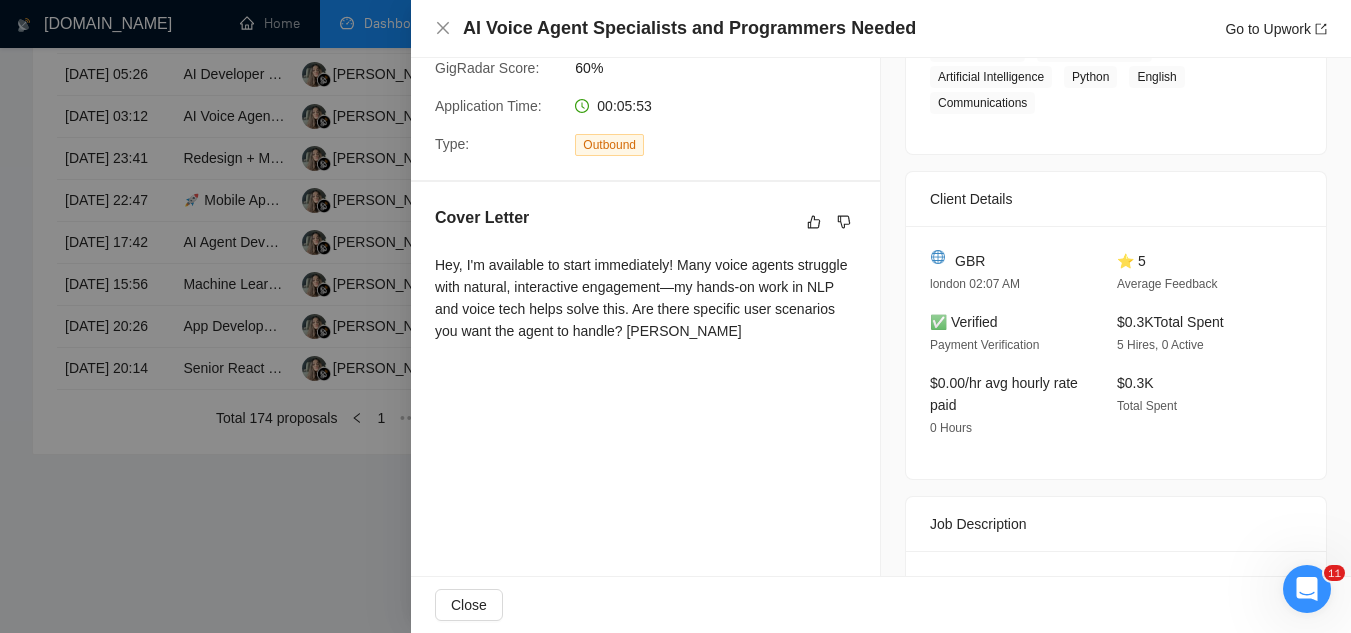 click at bounding box center [675, 316] 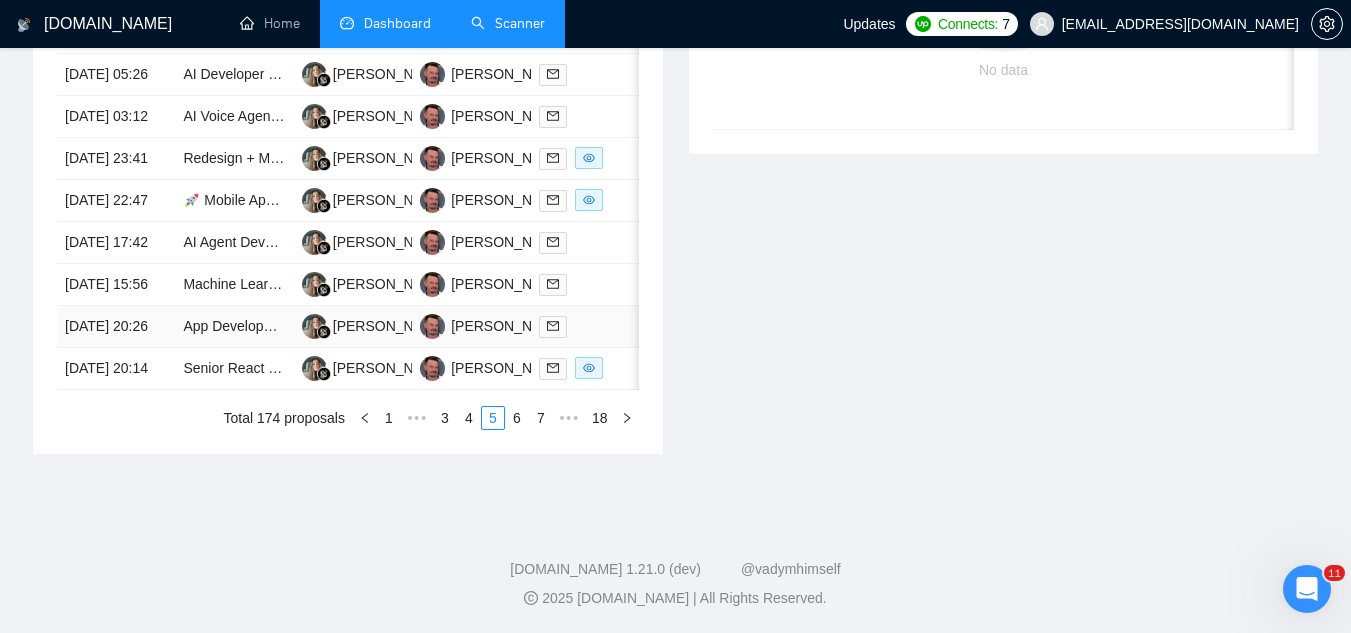 click on "App Development for Recipe Sharing & Kitchen Visualization" at bounding box center [234, 327] 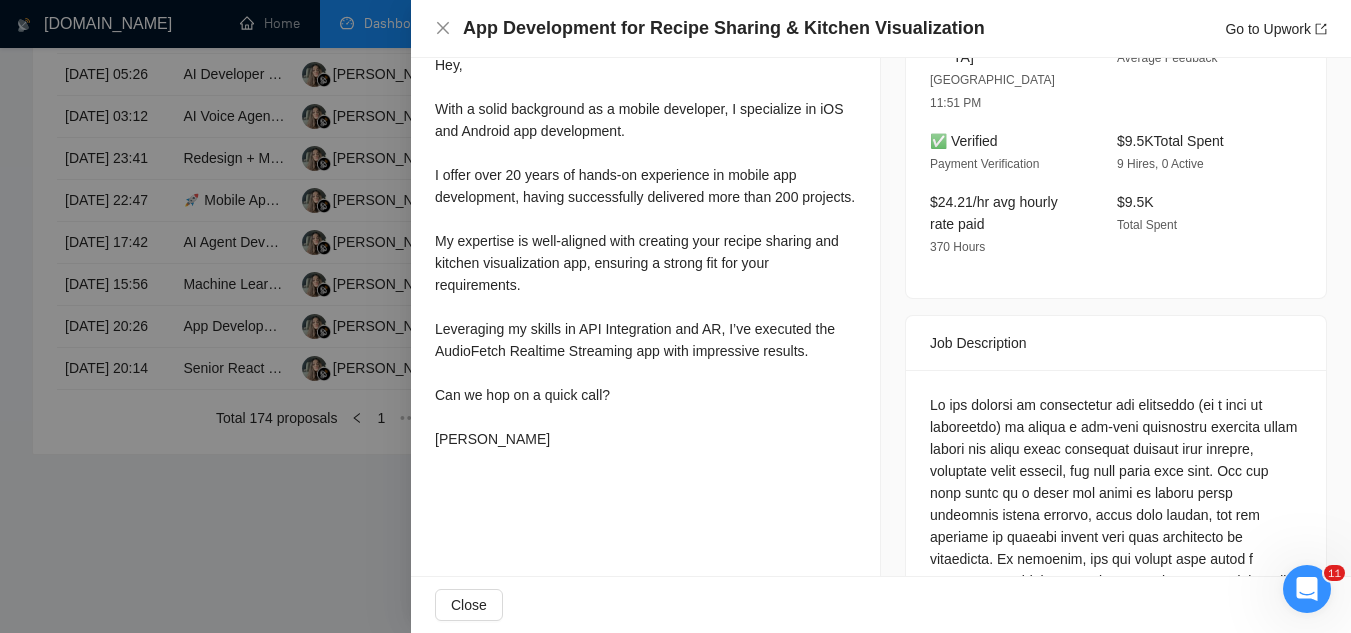 scroll, scrollTop: 478, scrollLeft: 0, axis: vertical 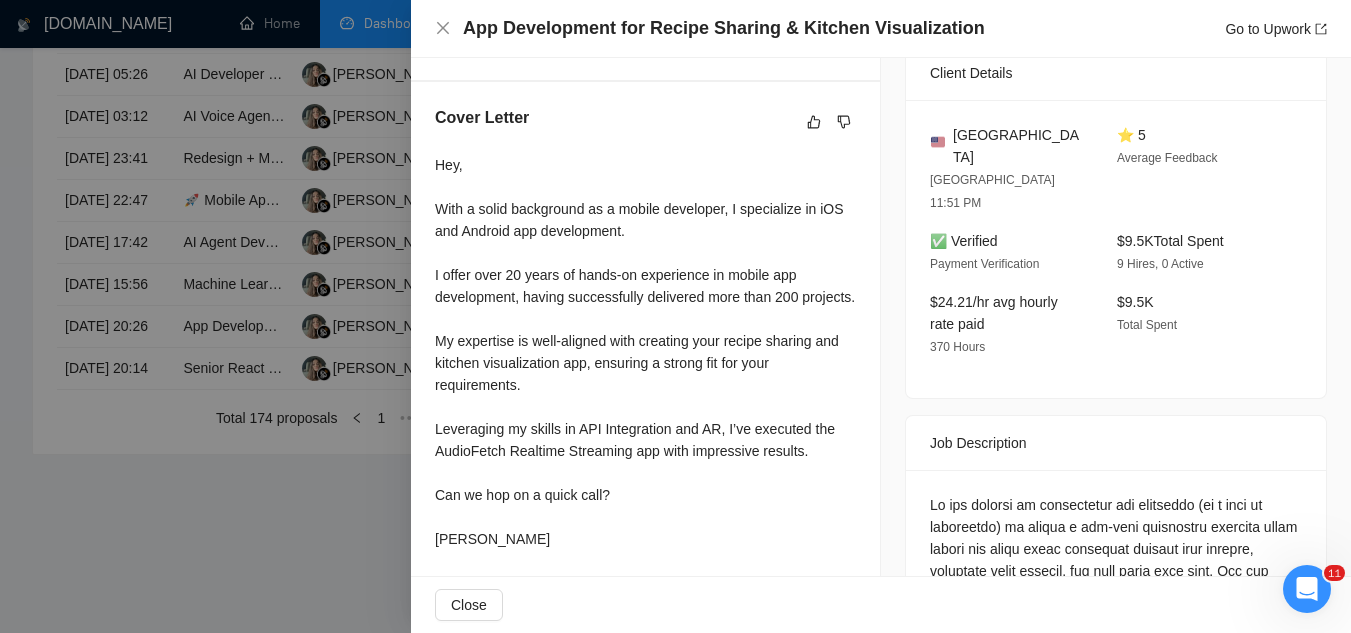 click at bounding box center [675, 316] 